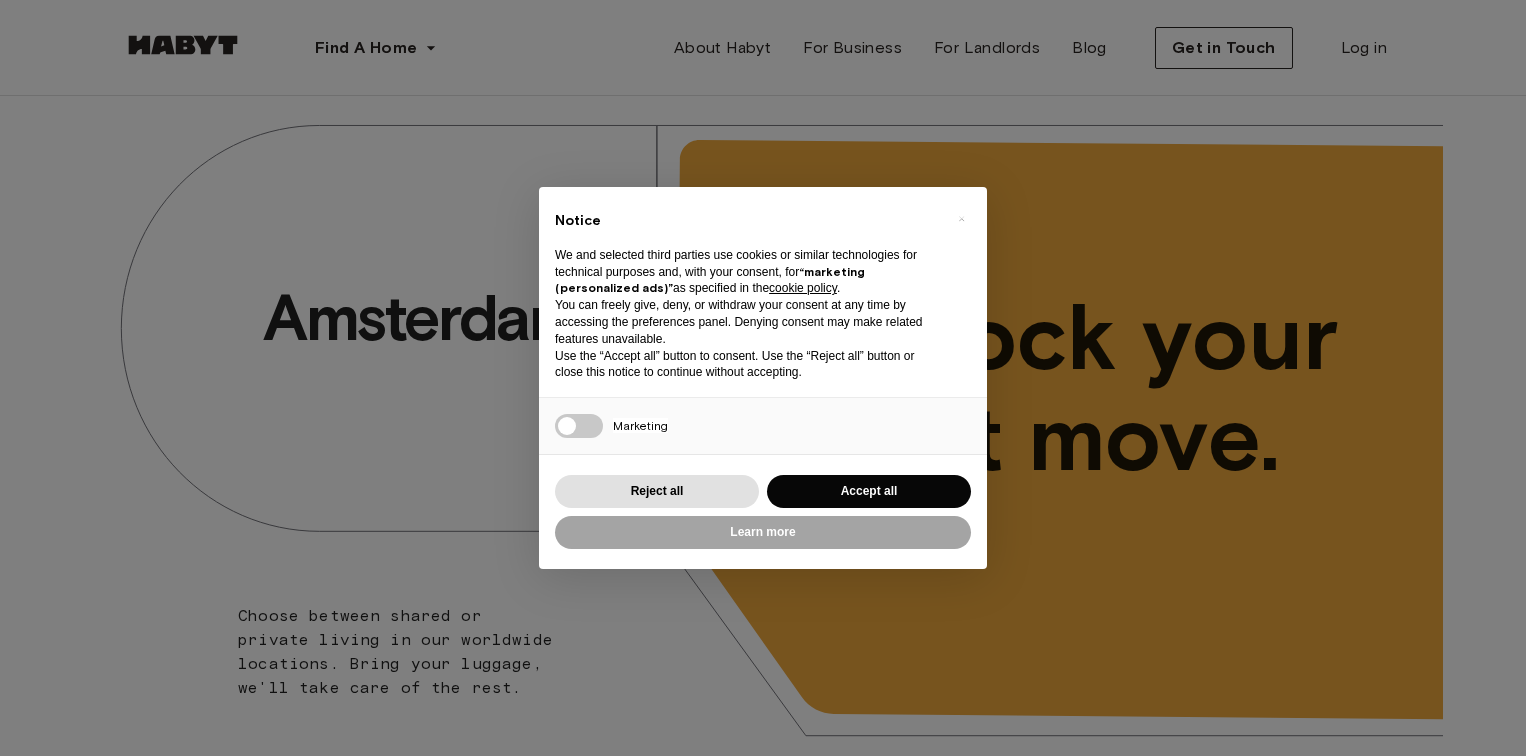 scroll, scrollTop: 0, scrollLeft: 0, axis: both 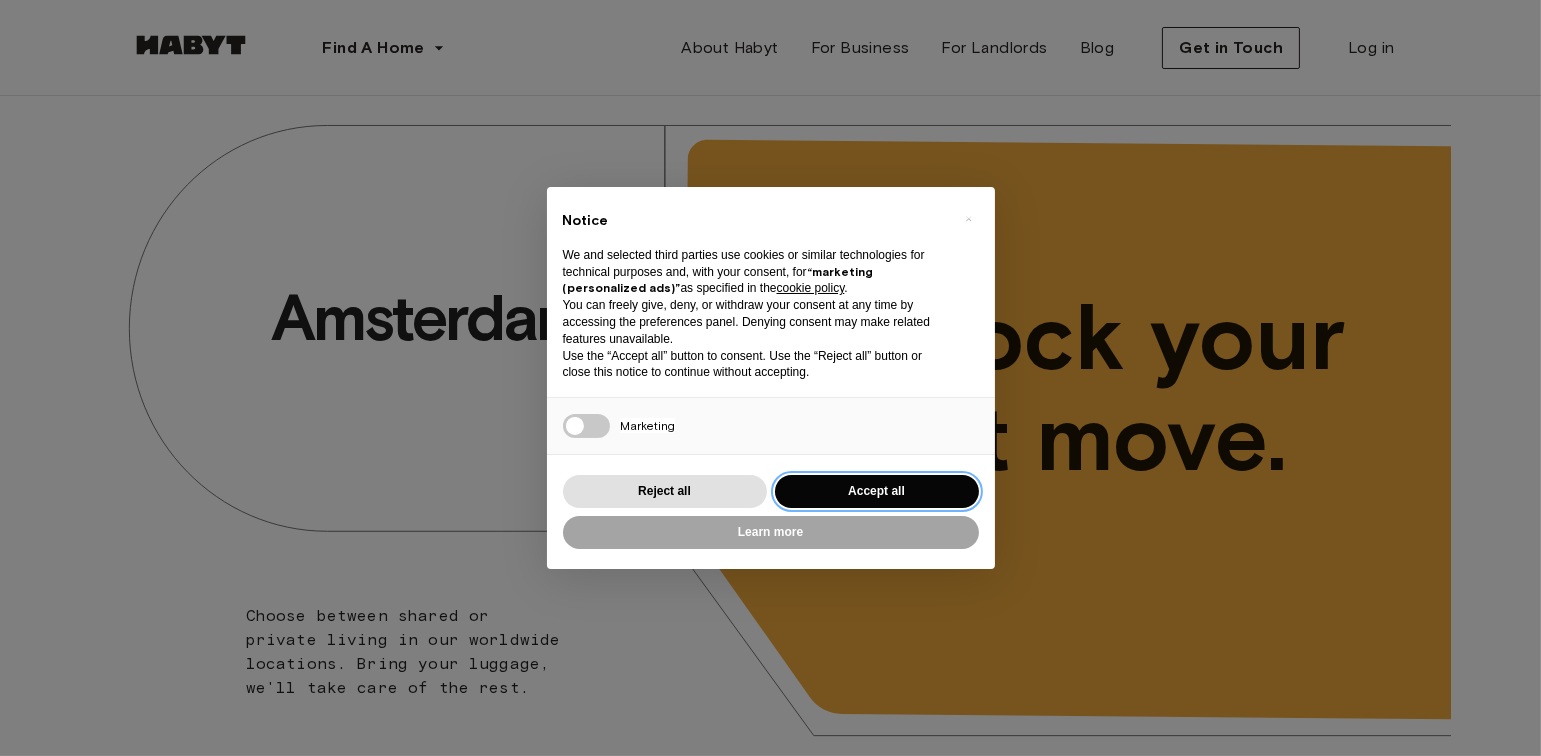 click on "Accept all" at bounding box center (877, 491) 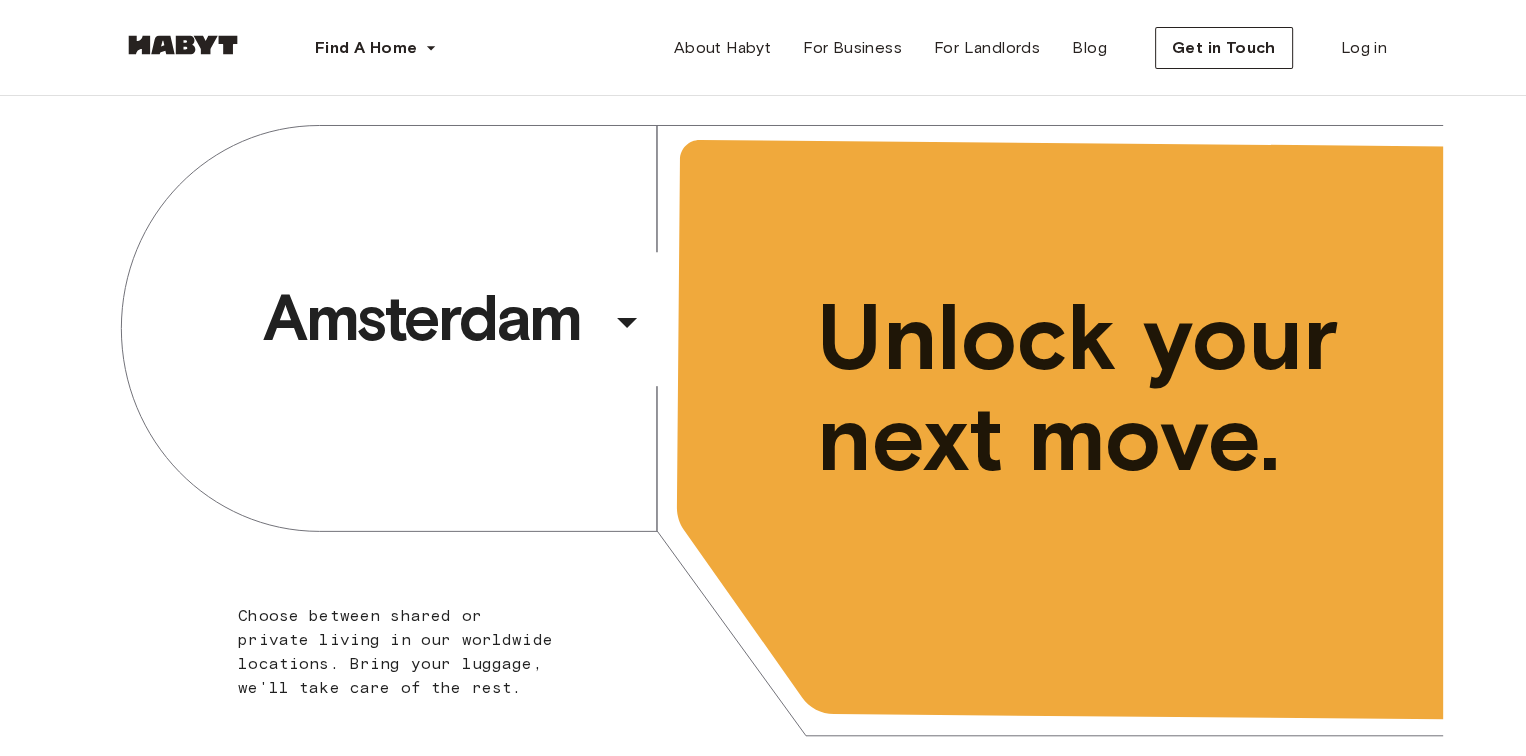 scroll, scrollTop: 0, scrollLeft: 0, axis: both 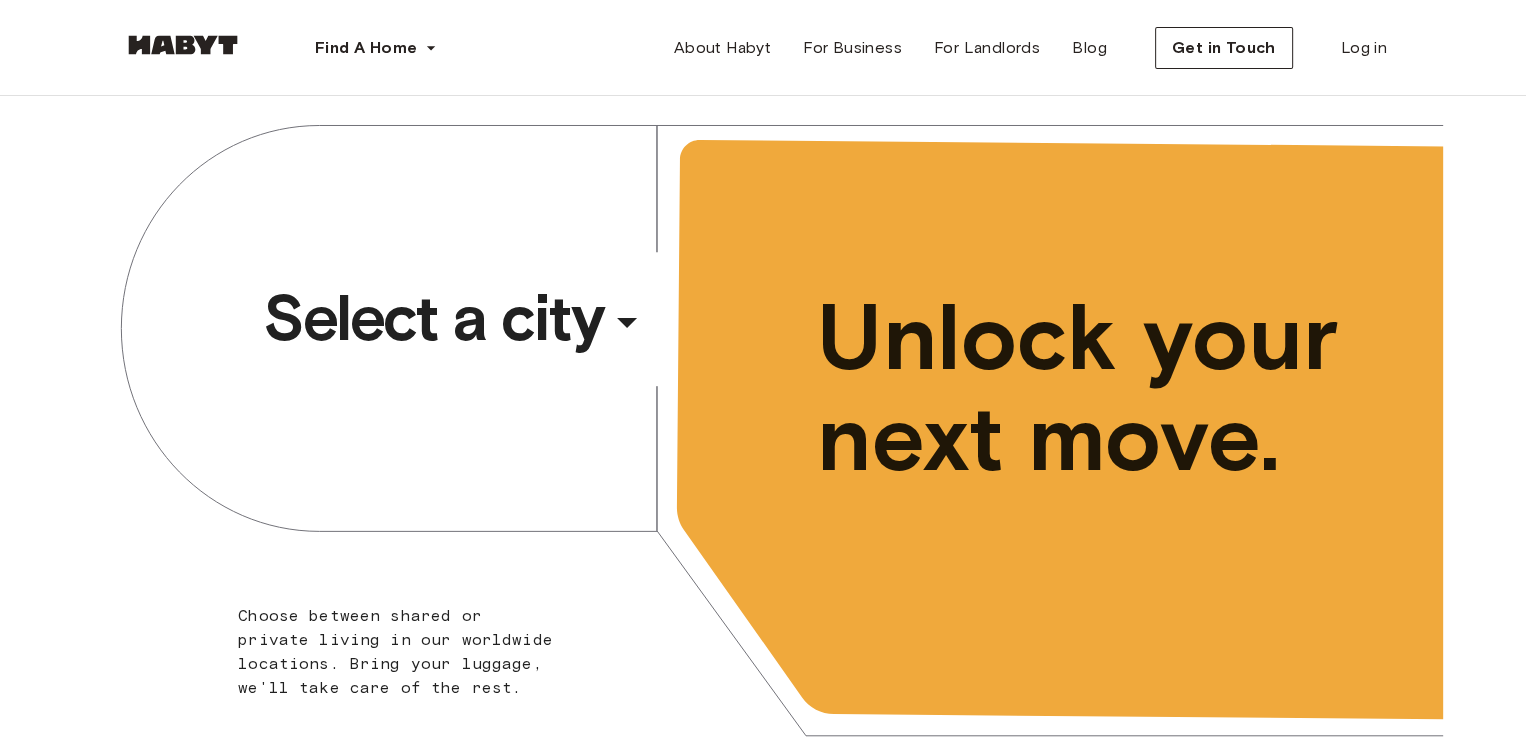 click on "Select a city" at bounding box center [433, 318] 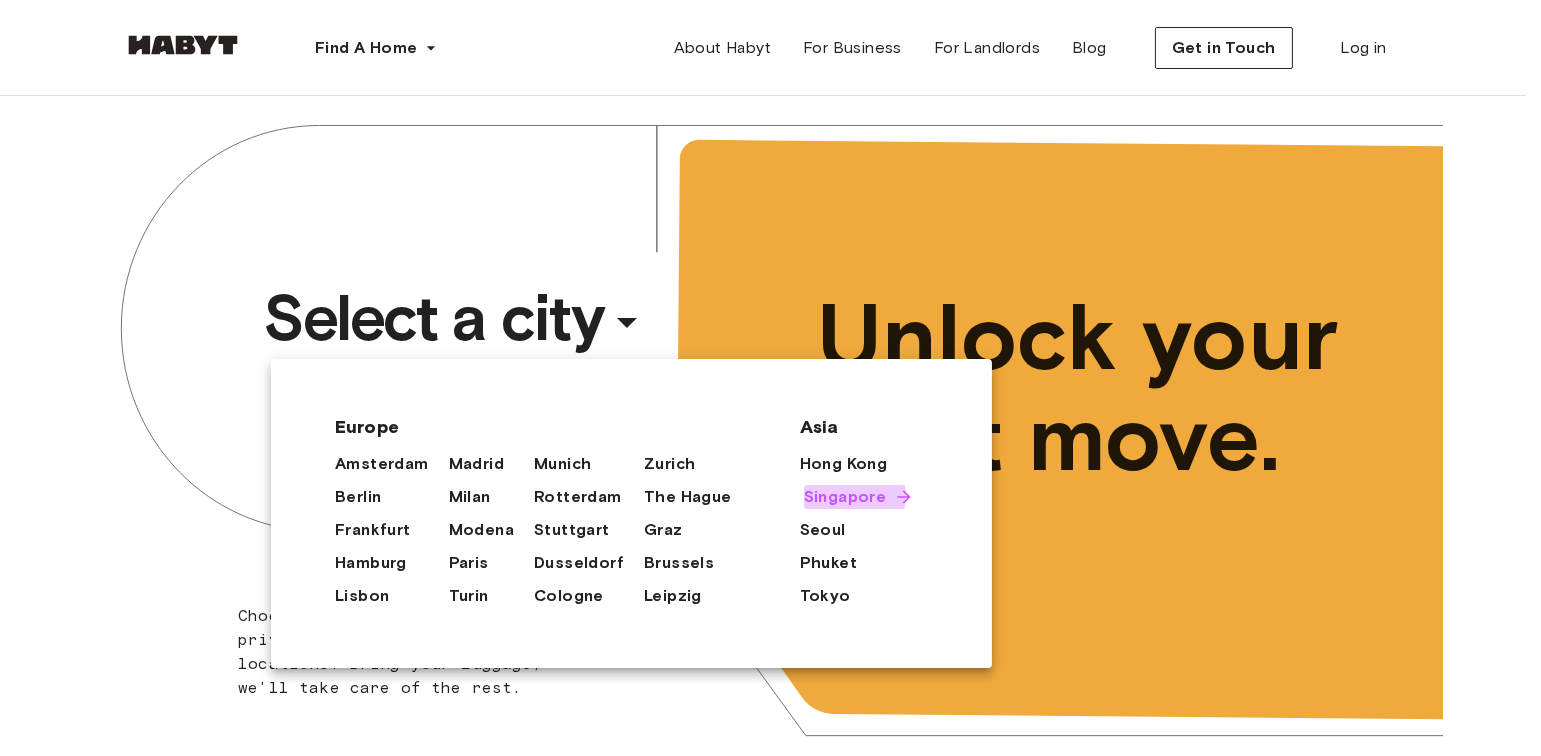 click on "Singapore" at bounding box center (845, 497) 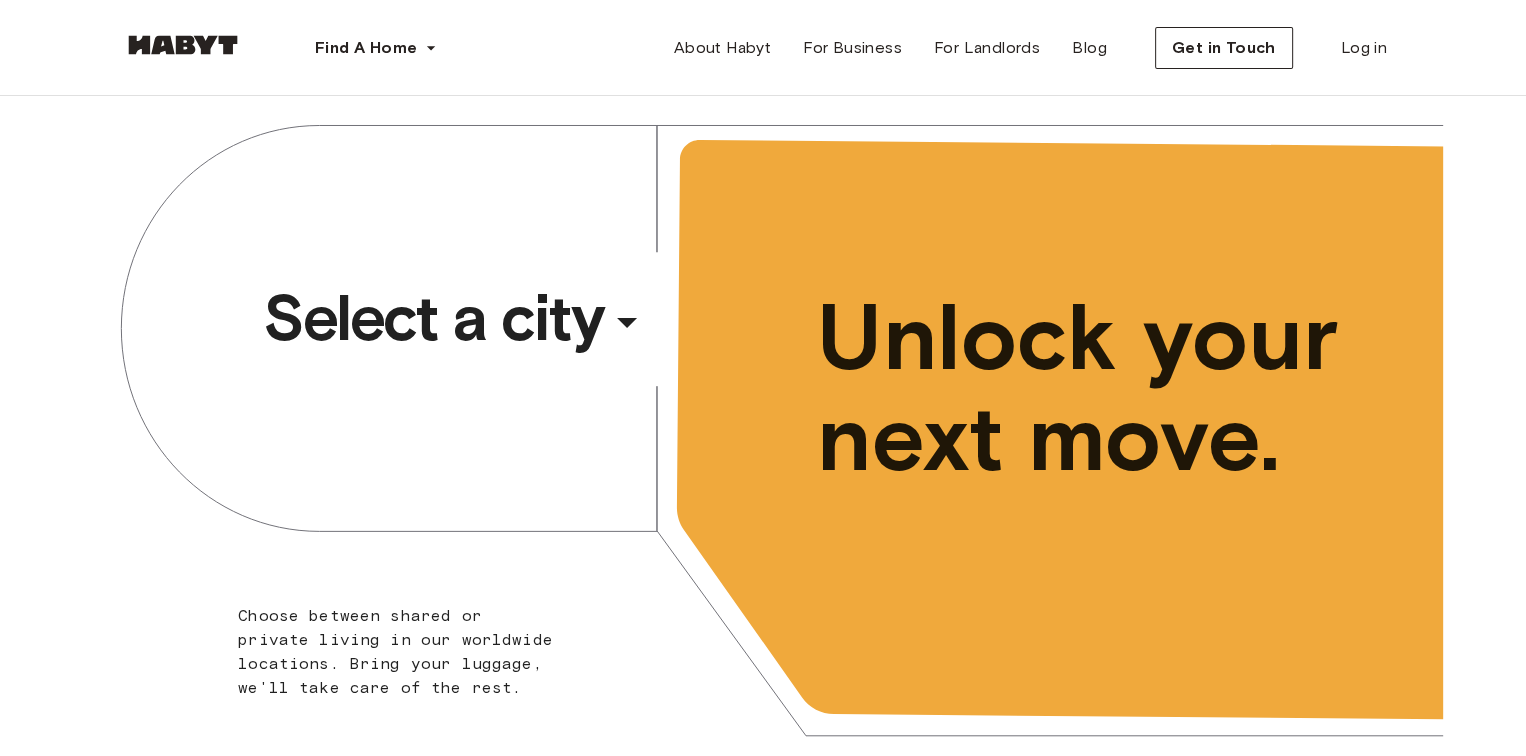 scroll, scrollTop: 500, scrollLeft: 0, axis: vertical 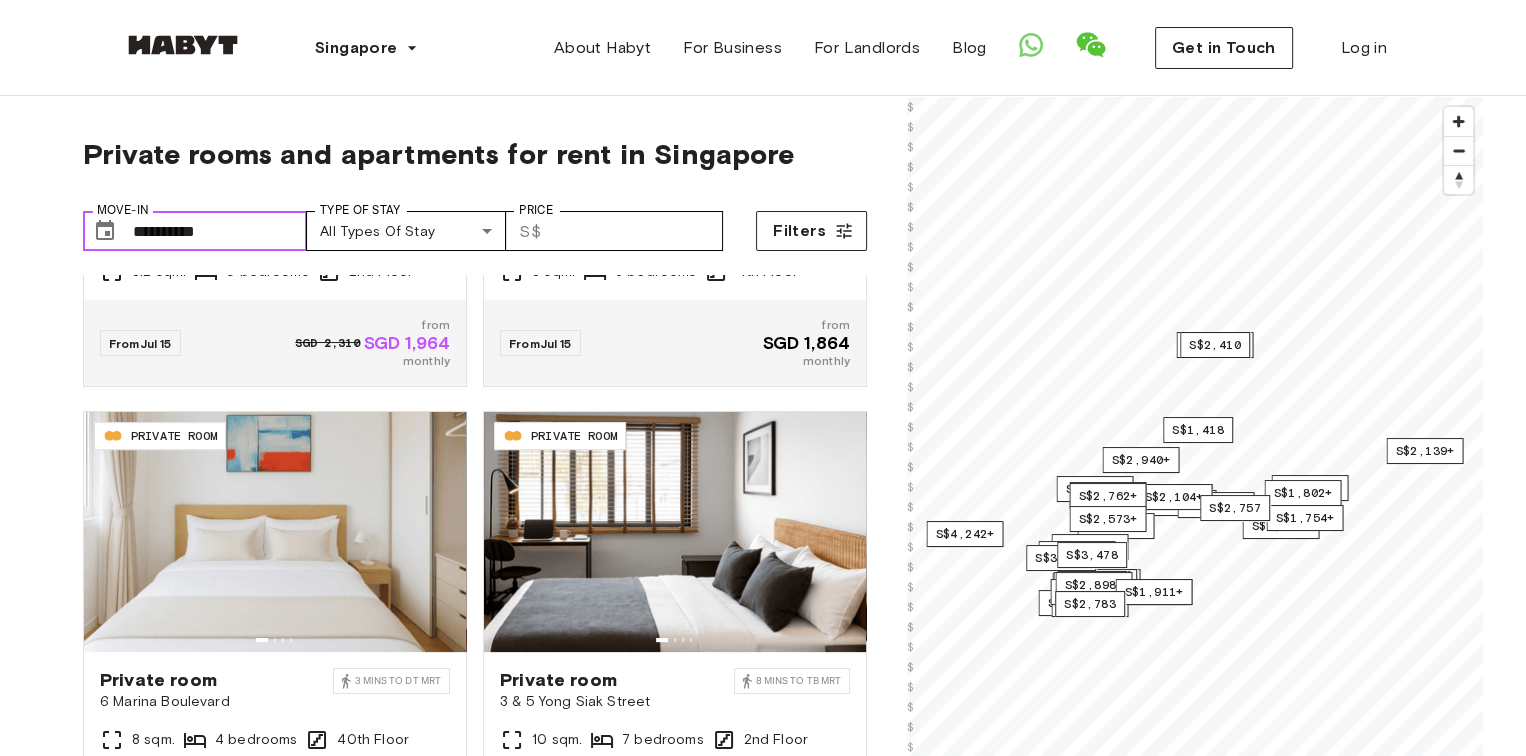 click on "**********" at bounding box center (220, 231) 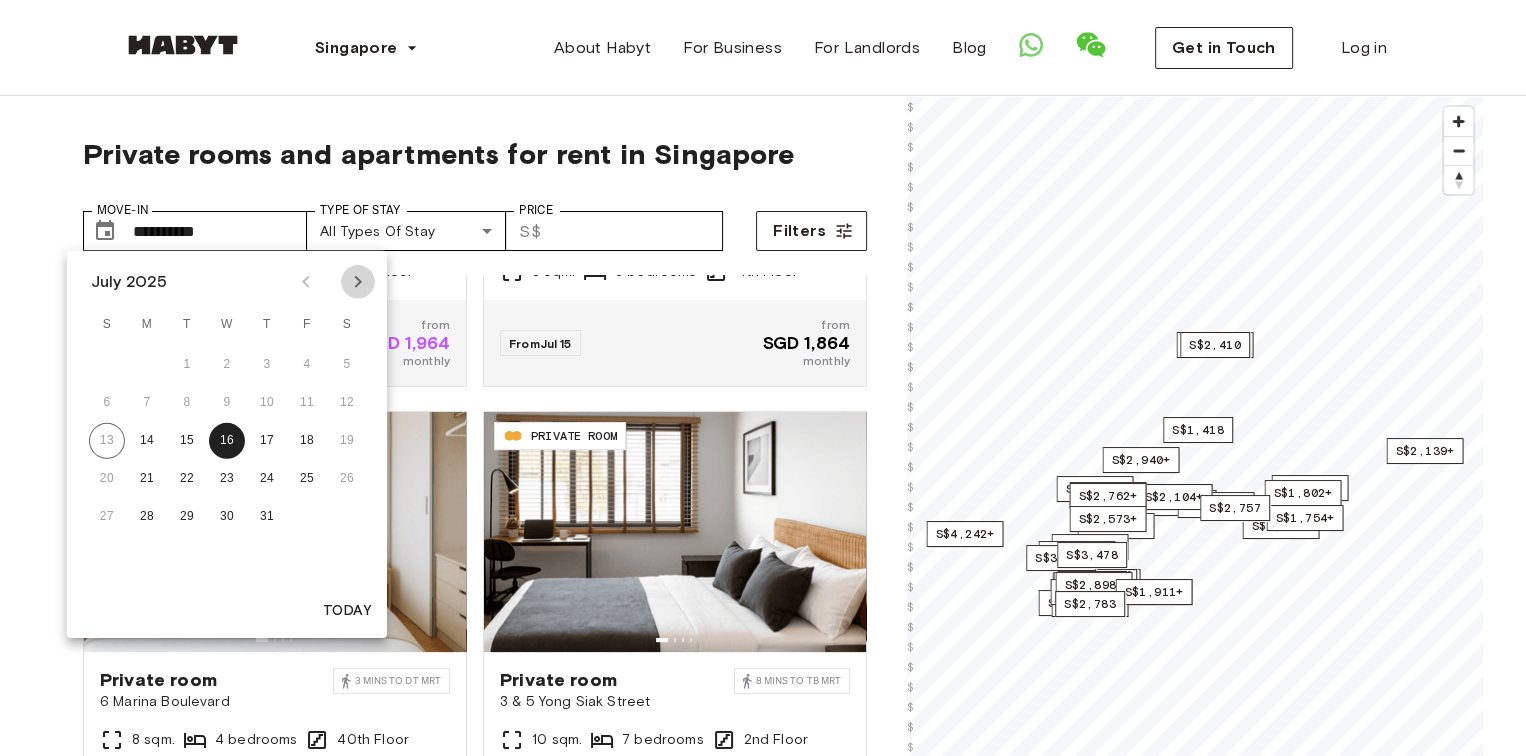 click 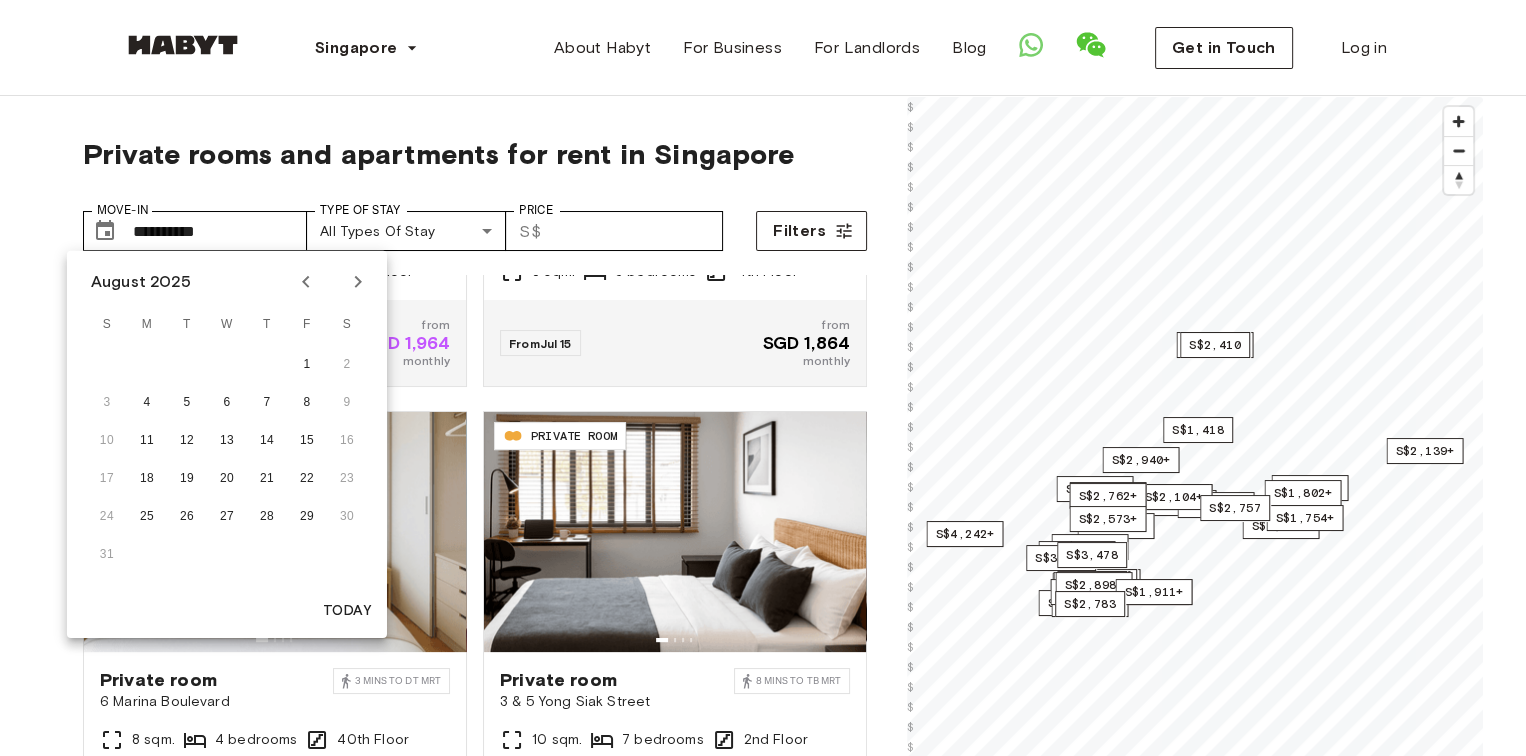 click 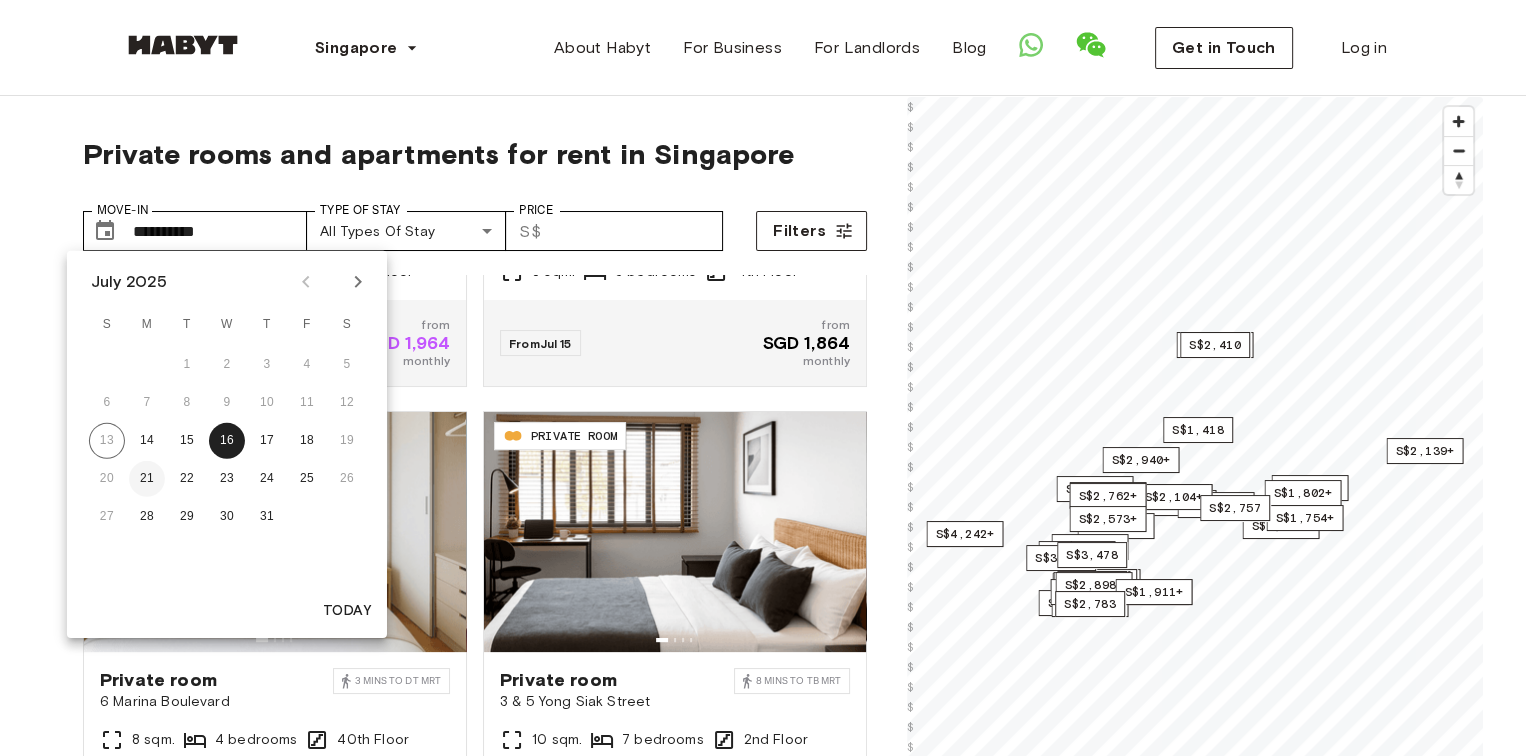 click on "21" at bounding box center (147, 479) 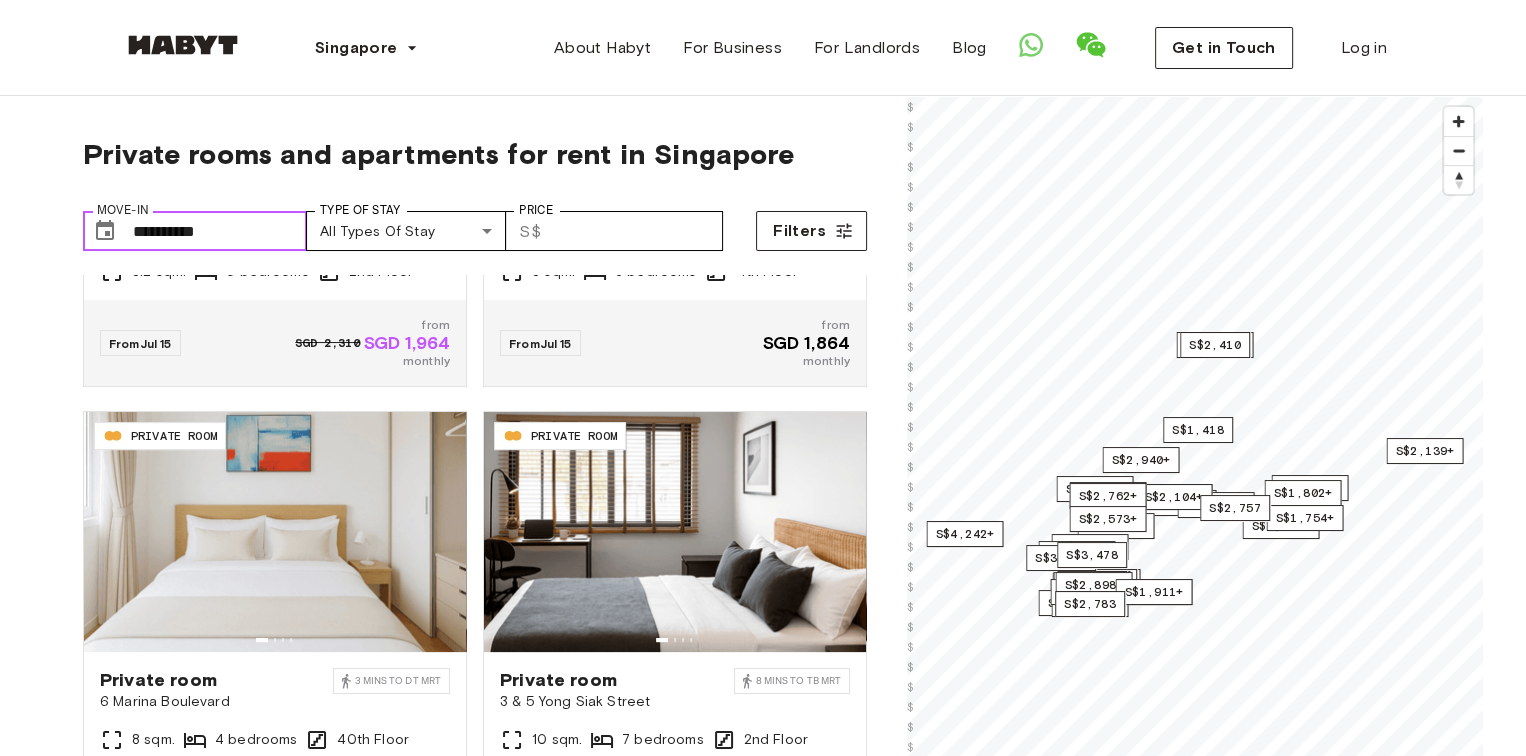 click on "**********" at bounding box center (220, 231) 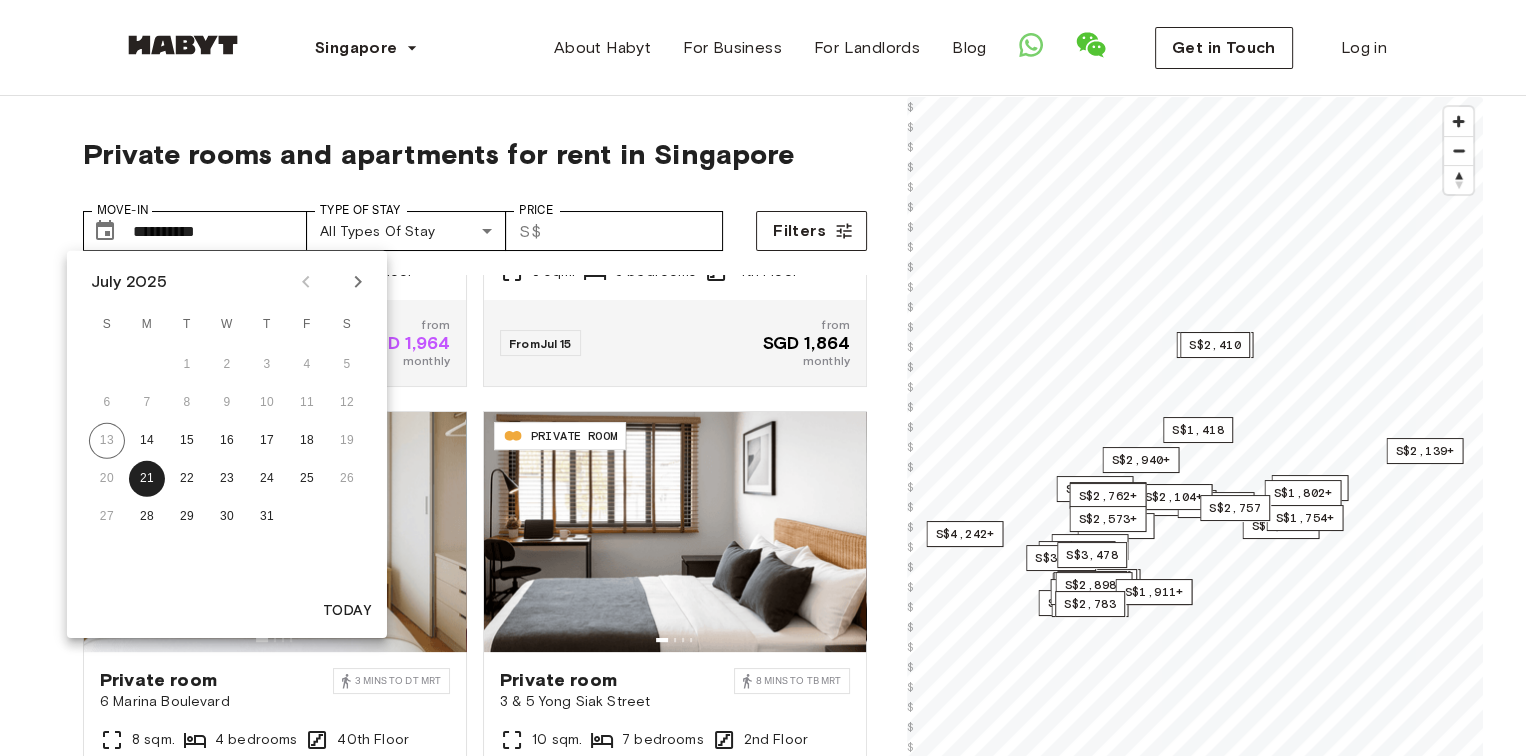 click on "20 21 22 23 24 25 26" at bounding box center [227, 479] 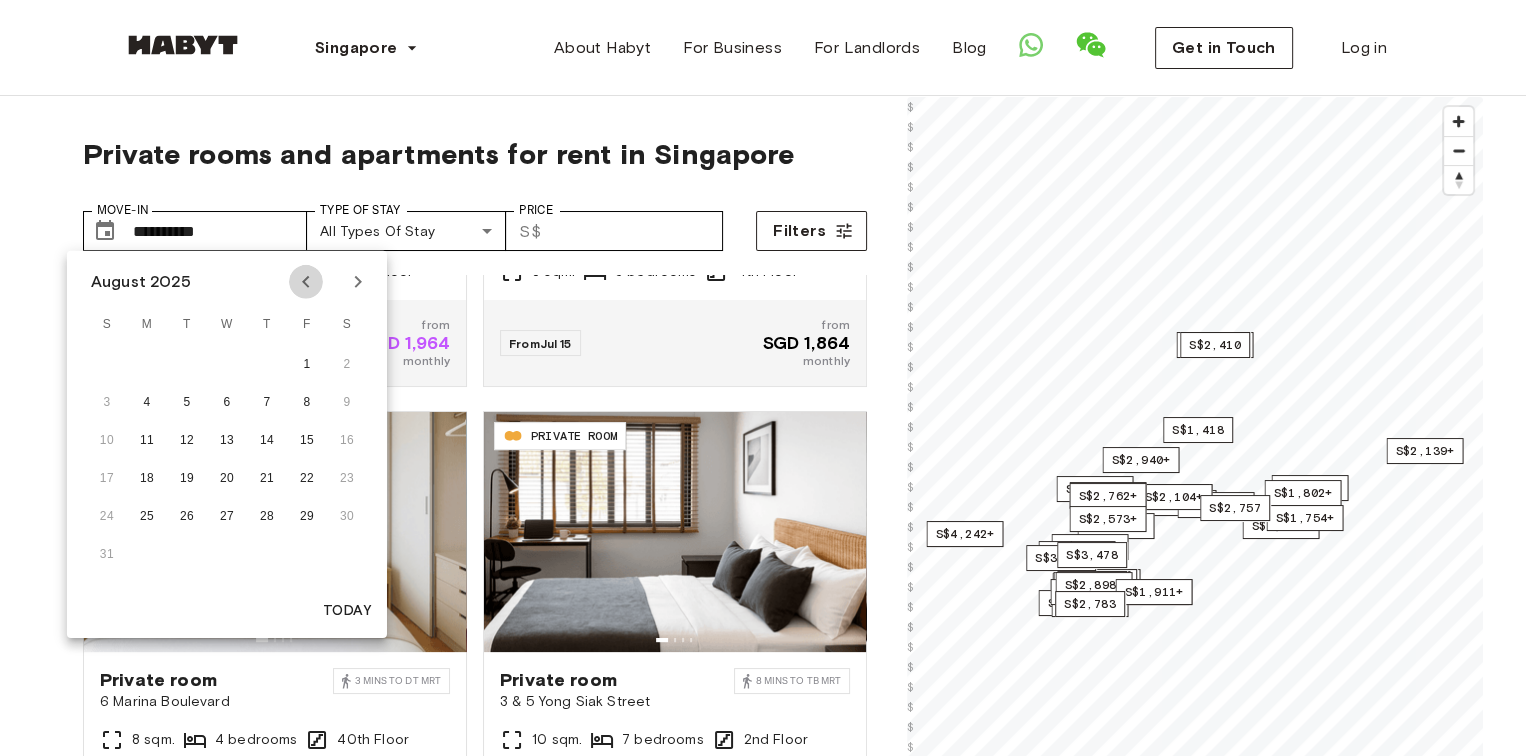 click at bounding box center (306, 282) 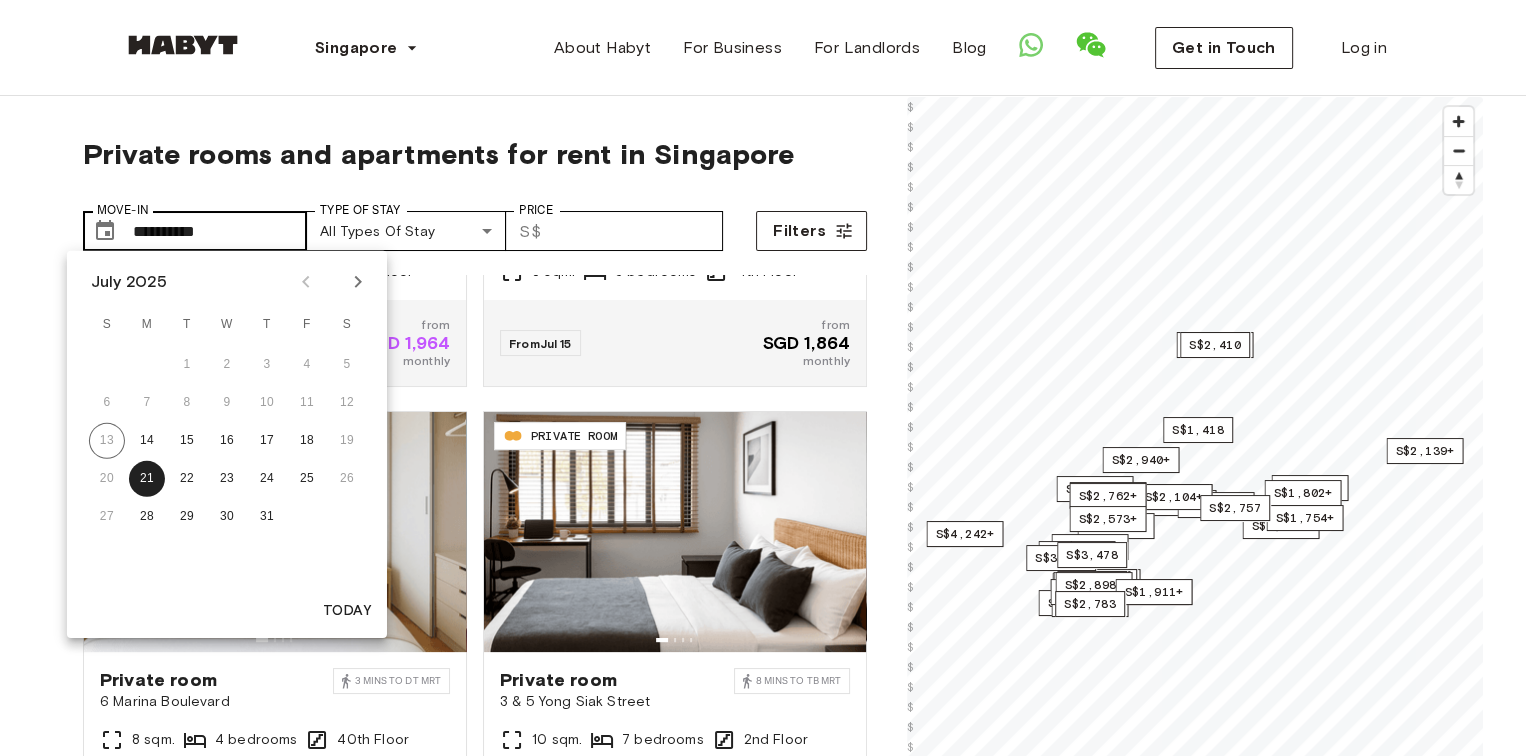 click on "**********" at bounding box center [220, 231] 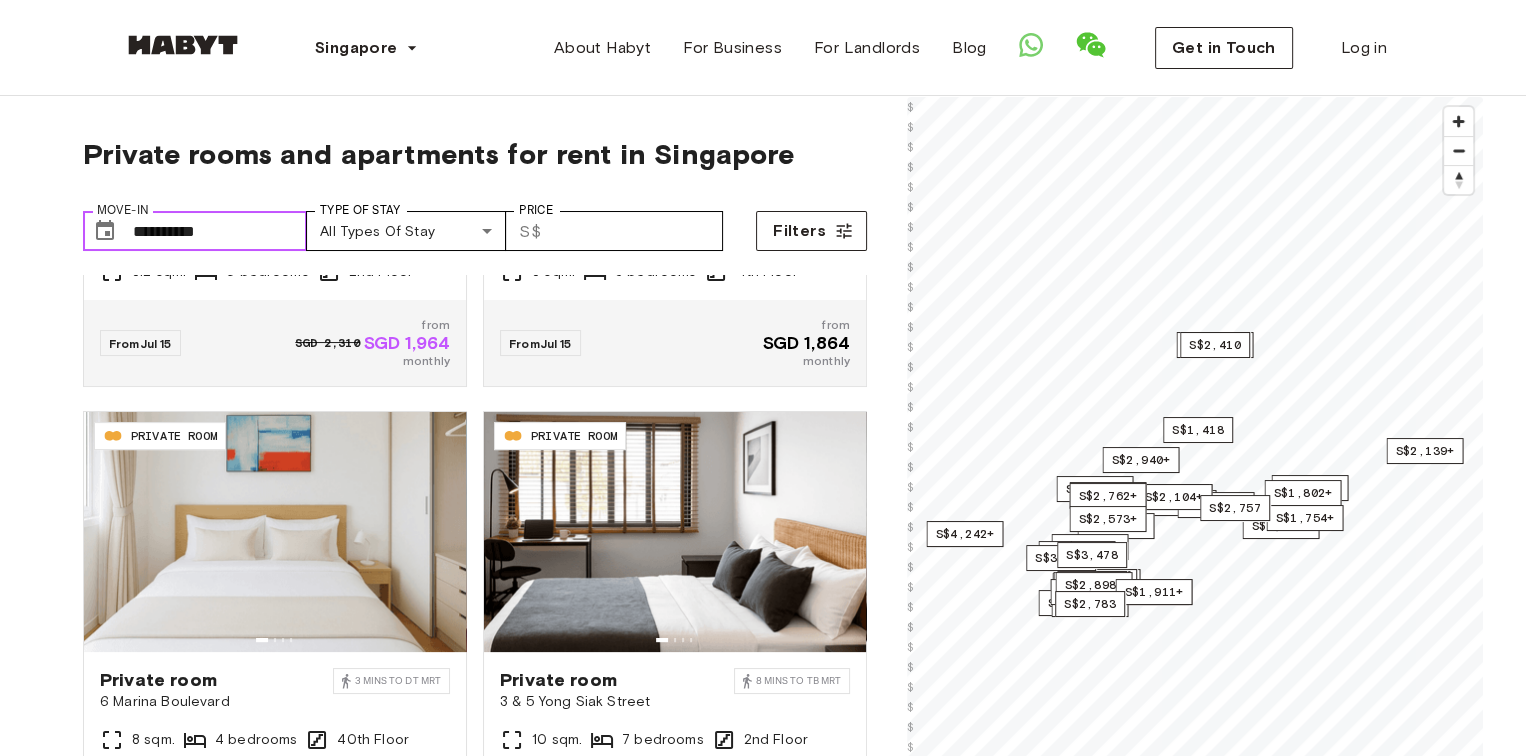 click on "**********" at bounding box center (220, 231) 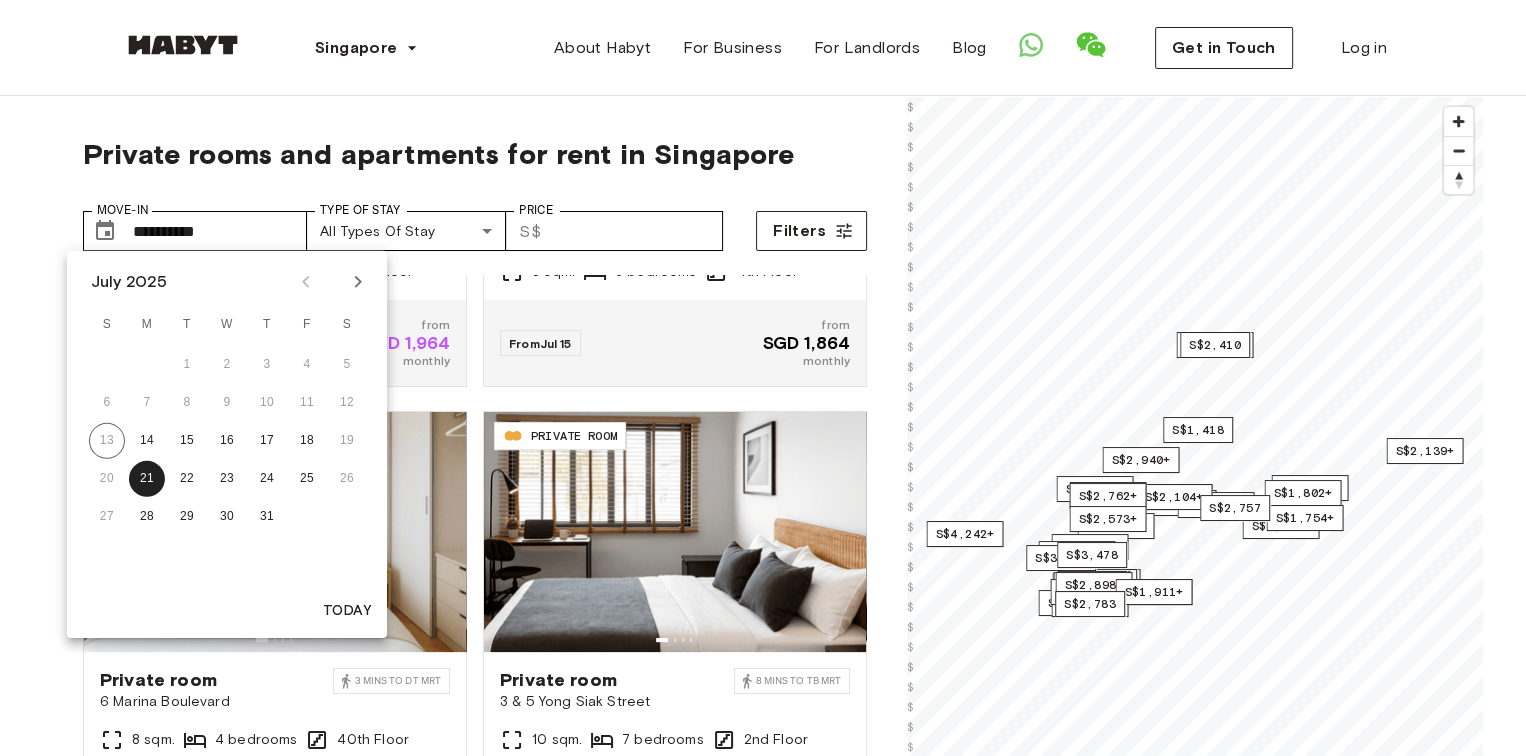 drag, startPoint x: 345, startPoint y: 427, endPoint x: 353, endPoint y: 438, distance: 13.601471 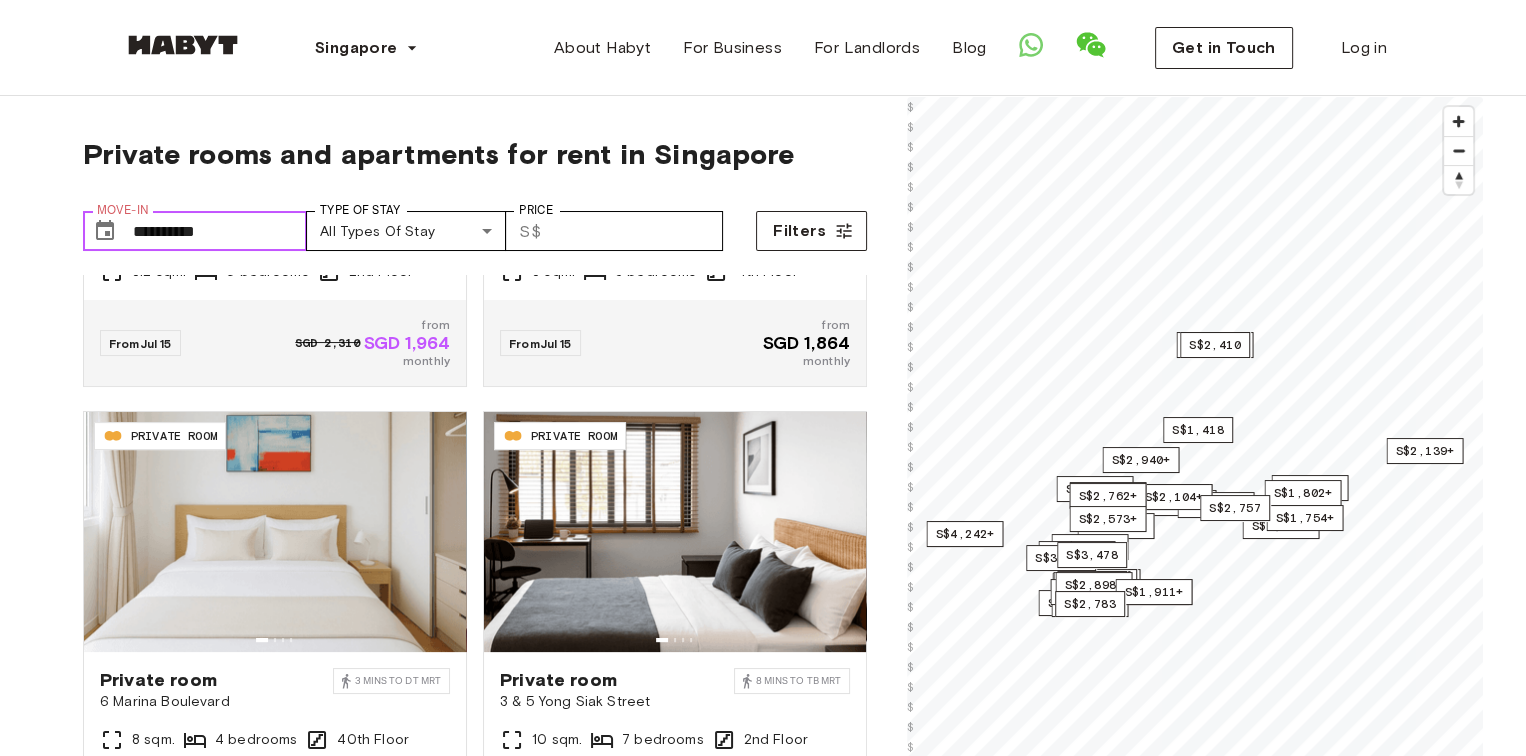 click on "**********" at bounding box center (220, 231) 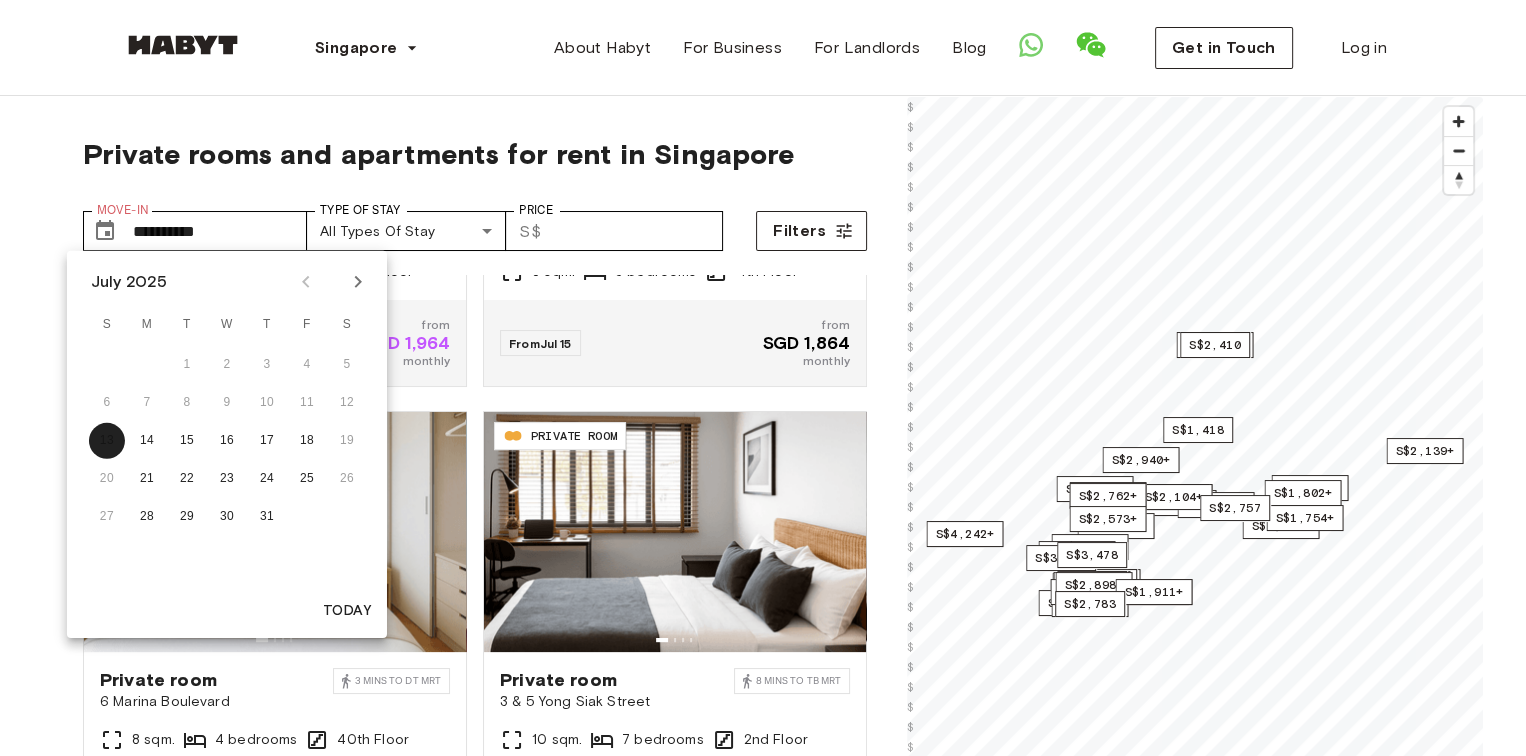 click on "20 21 22 23 24 25 26" at bounding box center [227, 479] 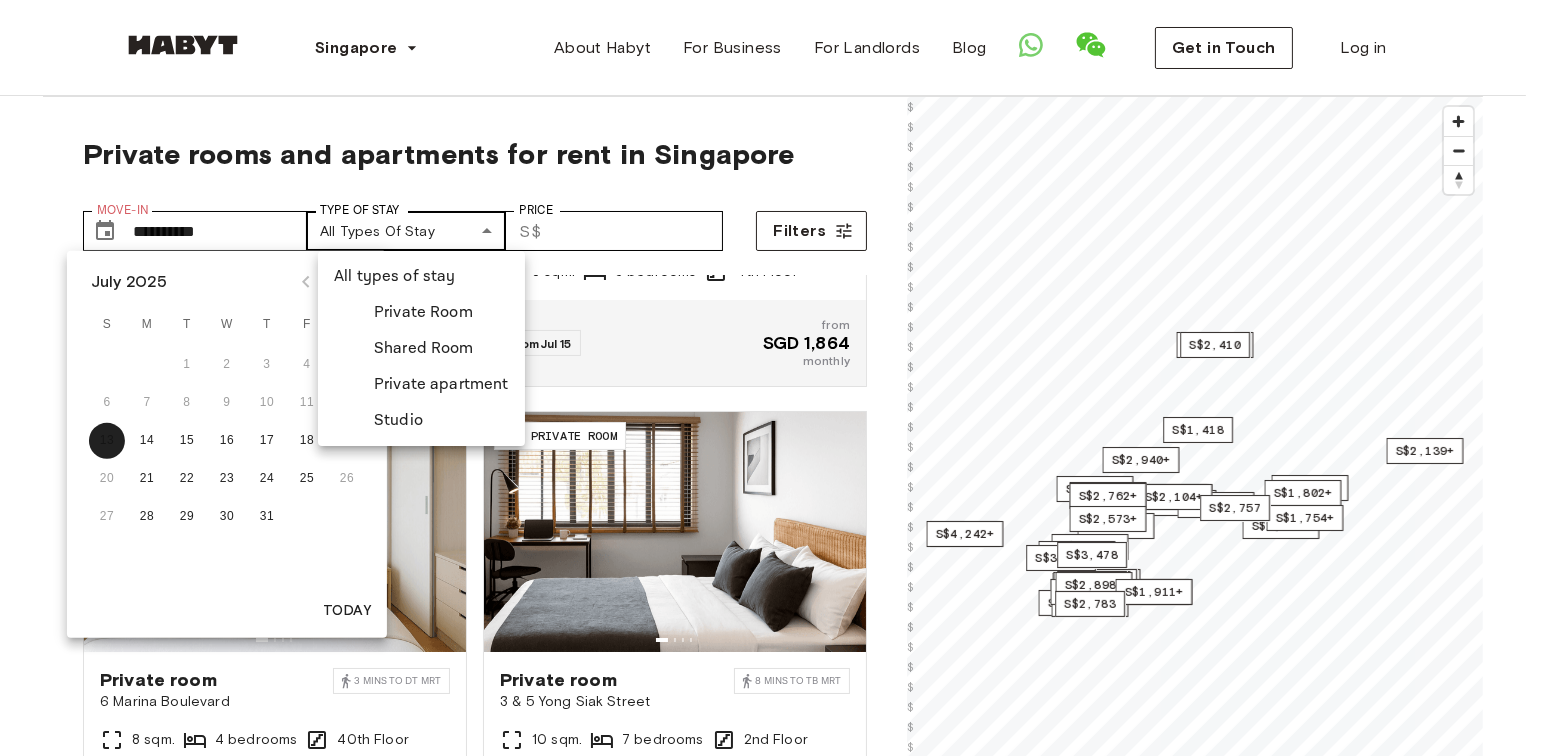 click on "**********" at bounding box center (770, 2323) 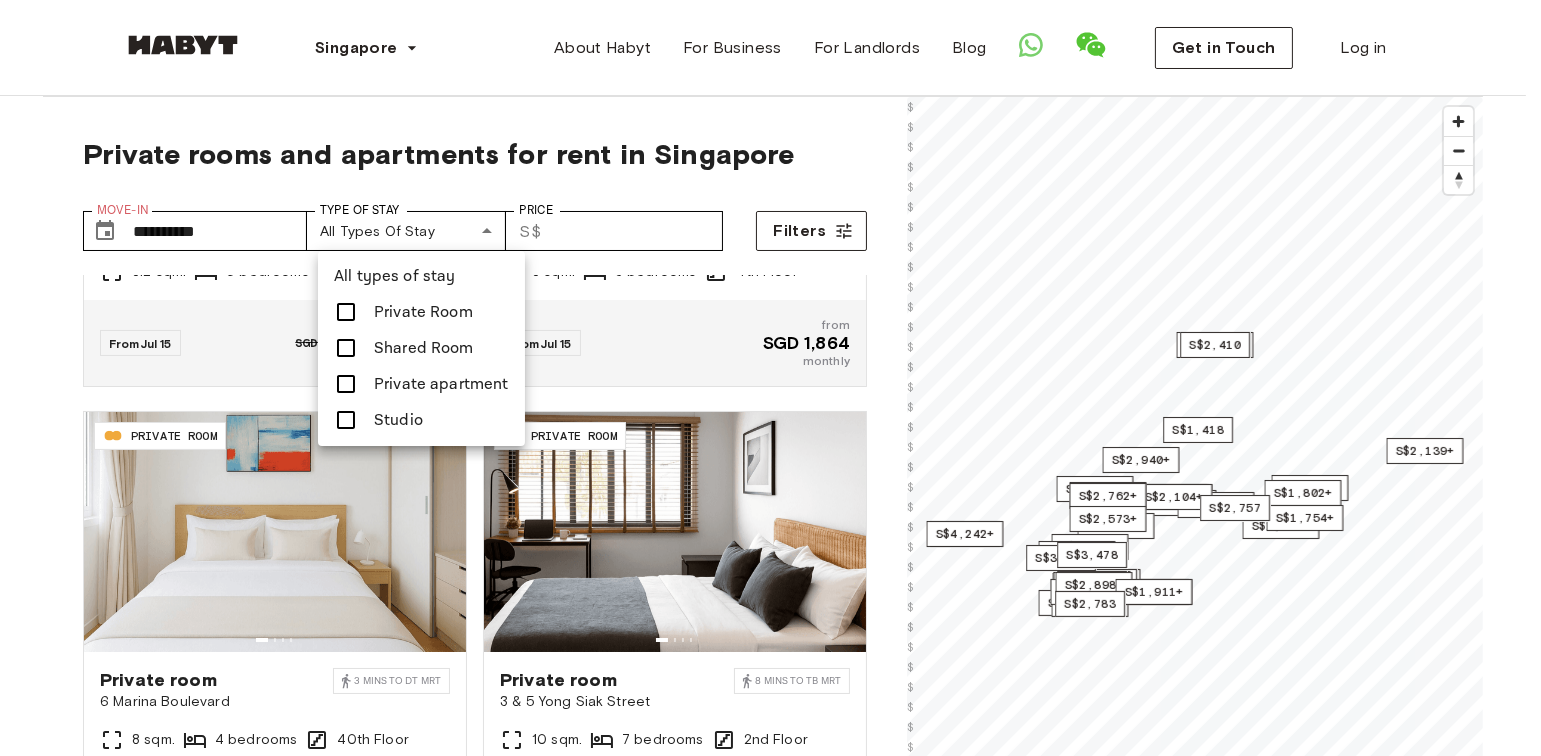 click at bounding box center (770, 378) 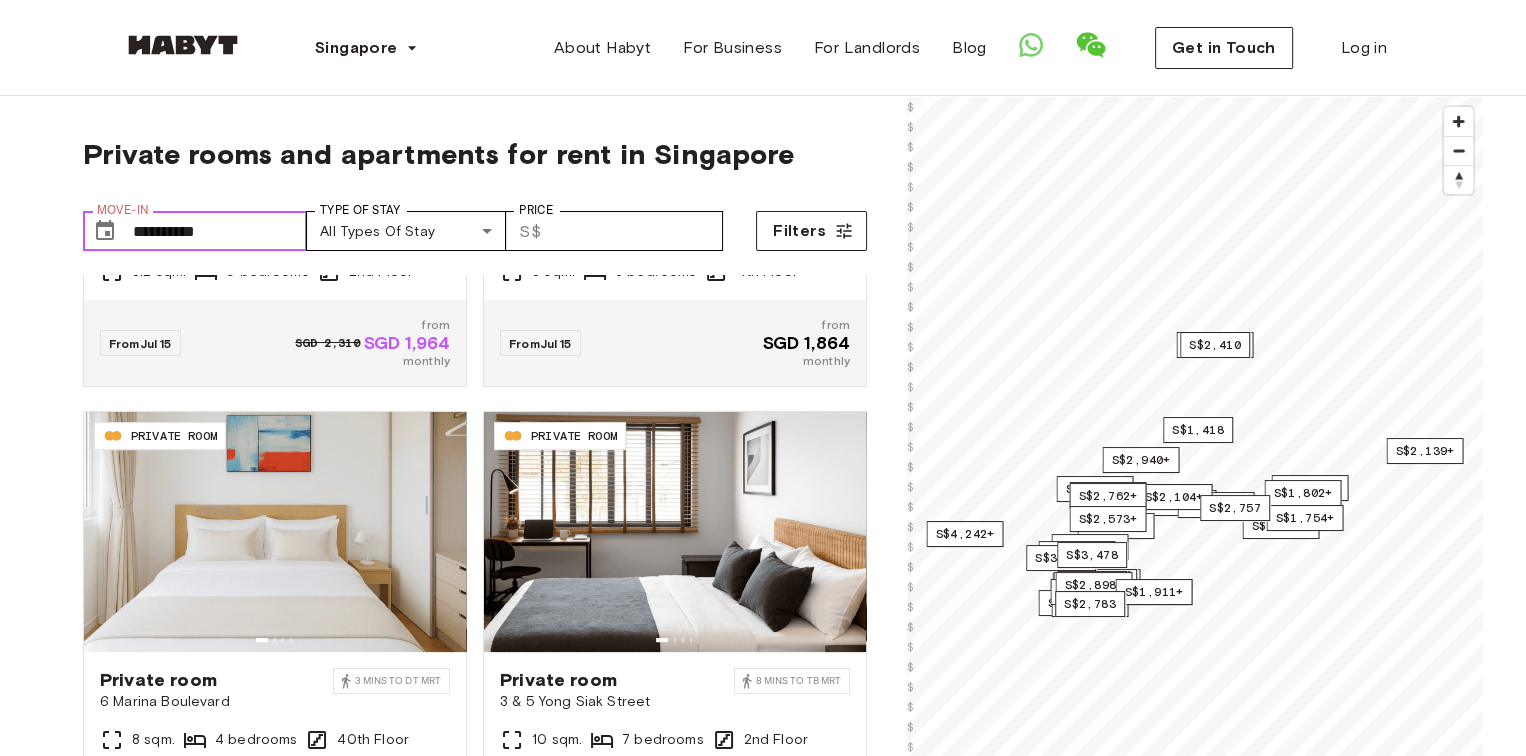 click on "**********" at bounding box center [220, 231] 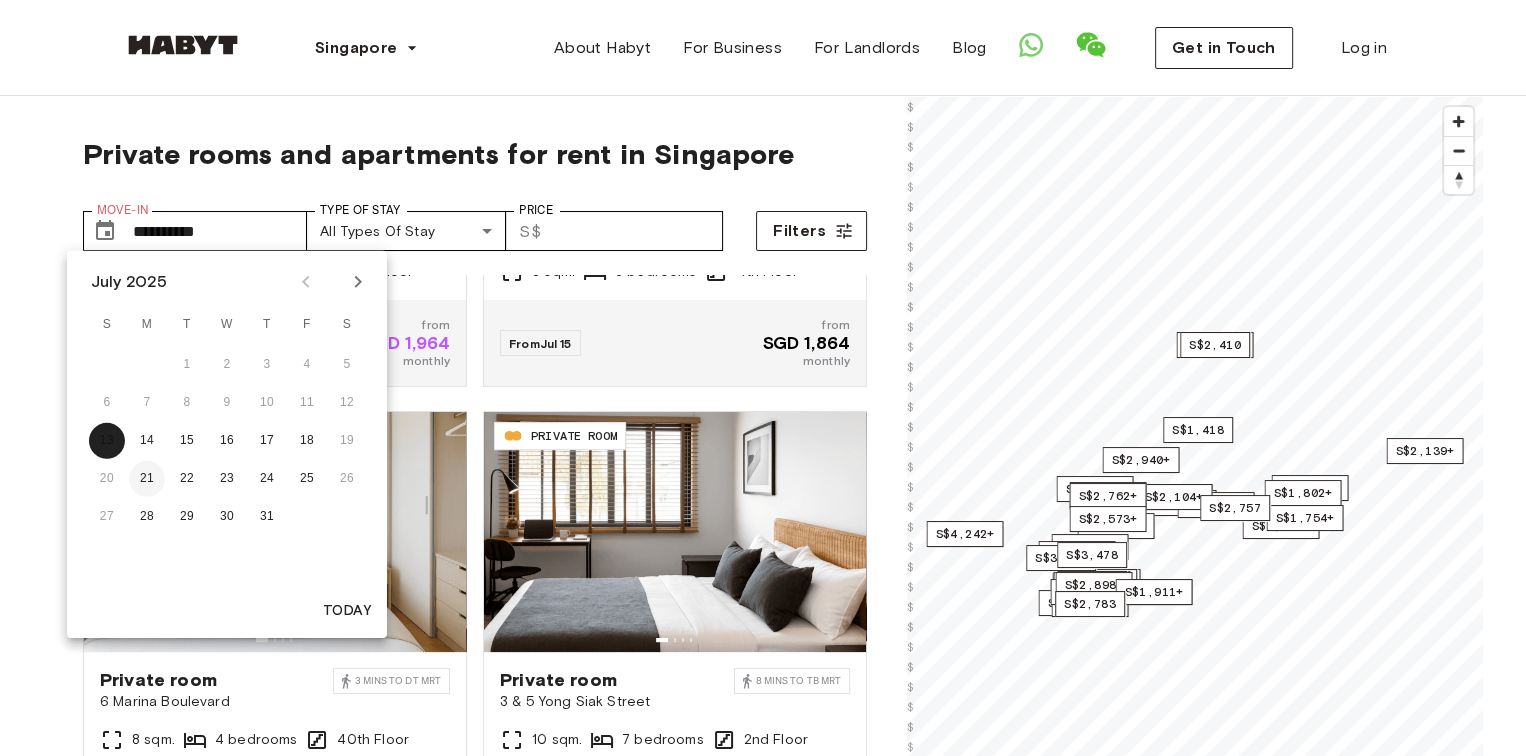 click on "21" at bounding box center (147, 479) 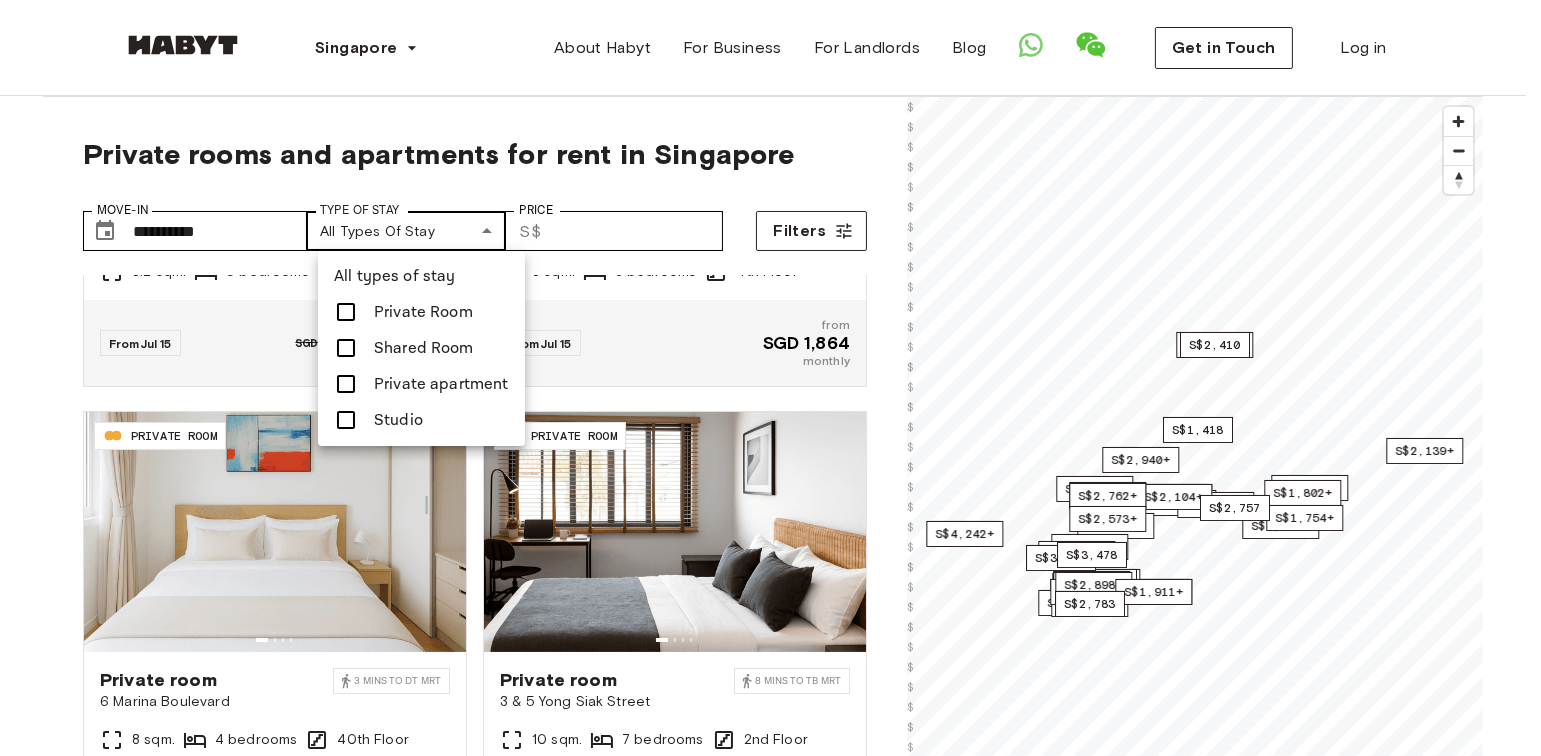 click on "**********" at bounding box center [770, 2323] 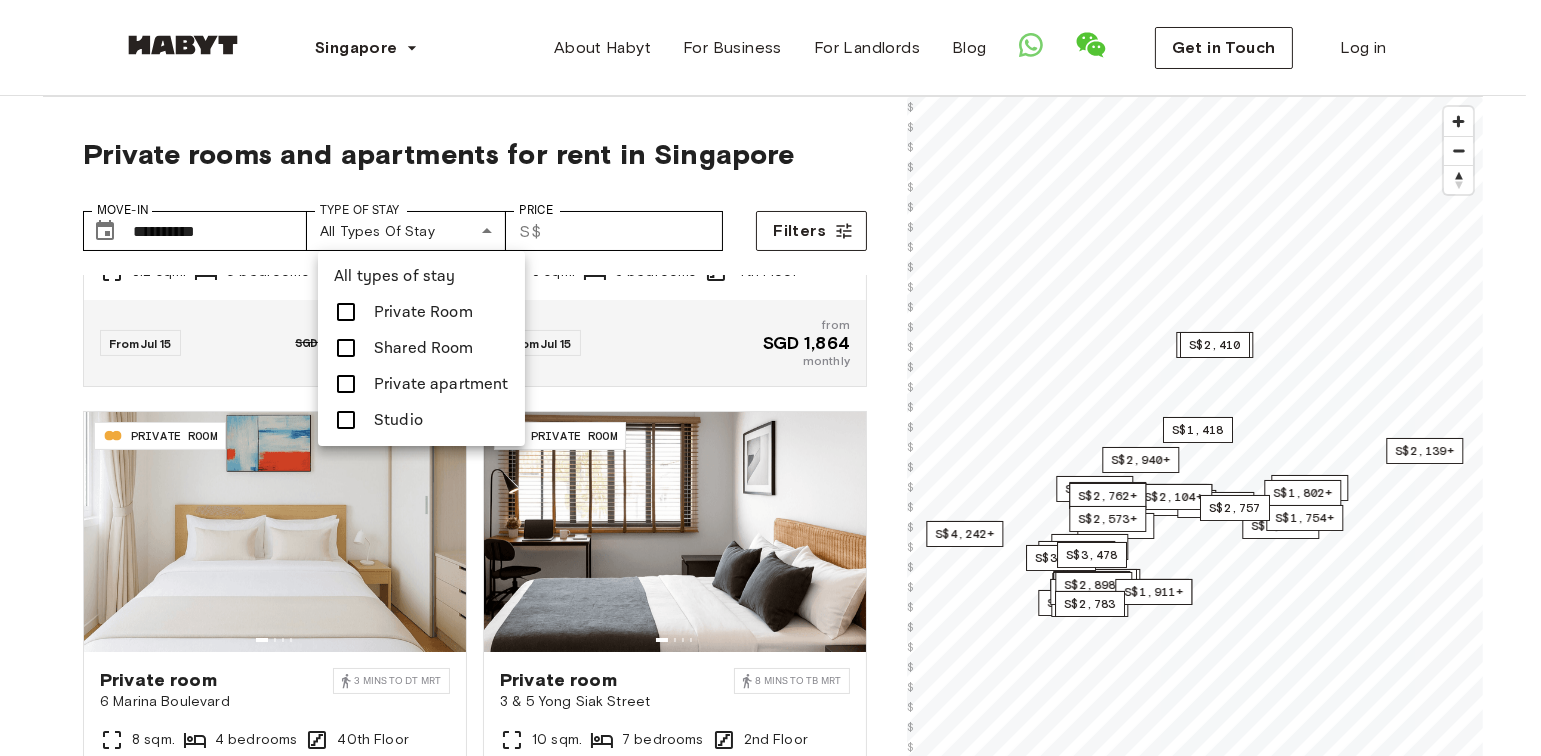 click at bounding box center (352, 420) 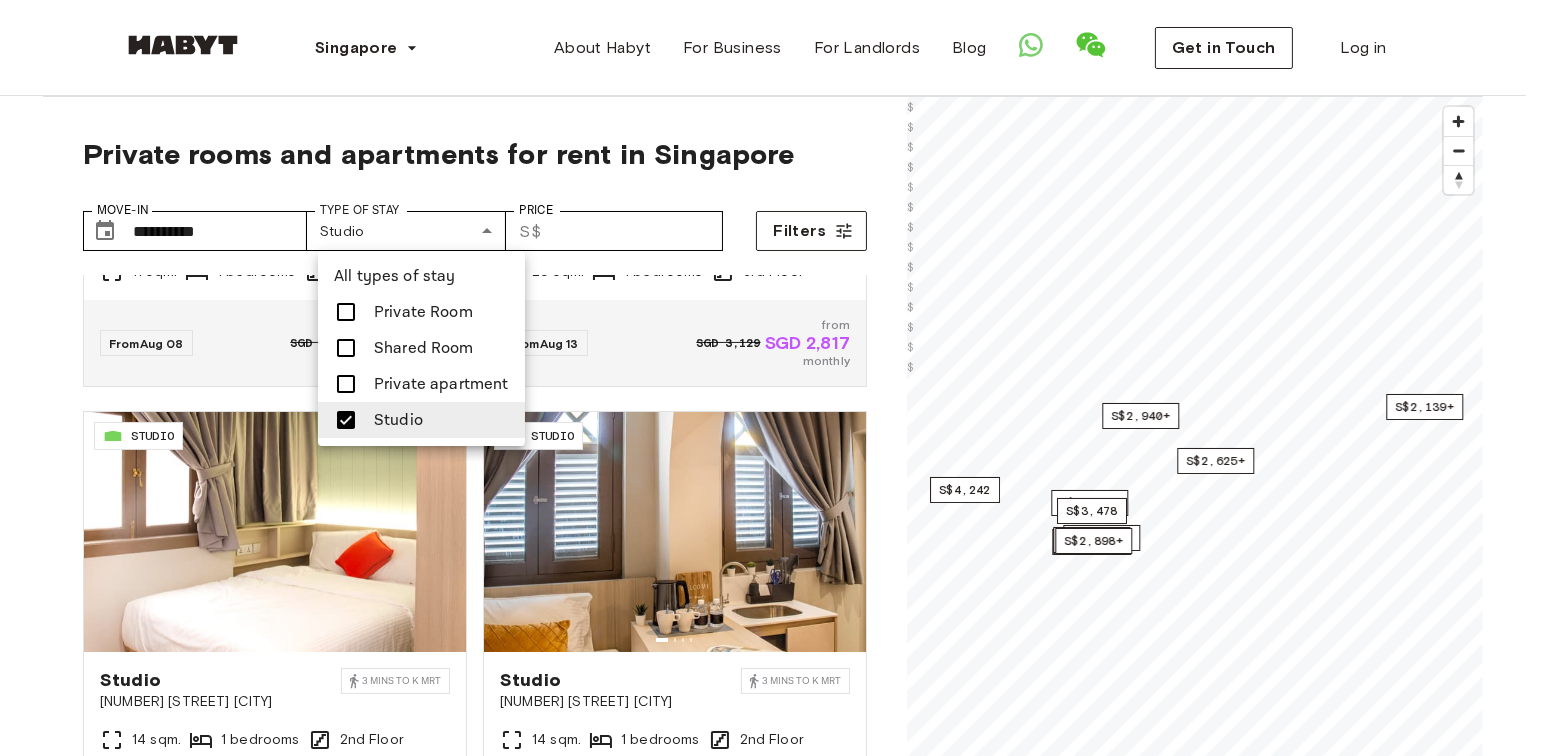 click at bounding box center [770, 378] 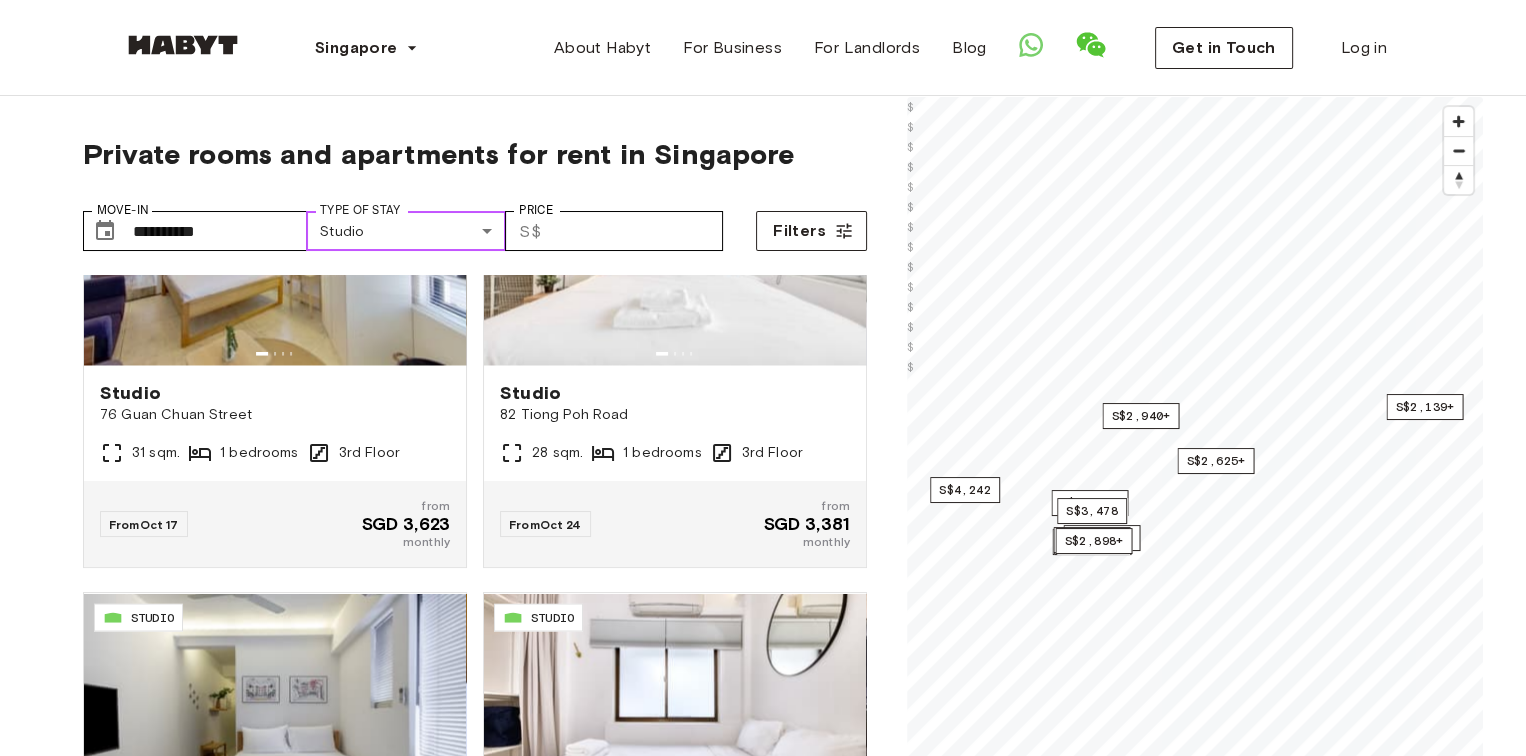 scroll, scrollTop: 3900, scrollLeft: 0, axis: vertical 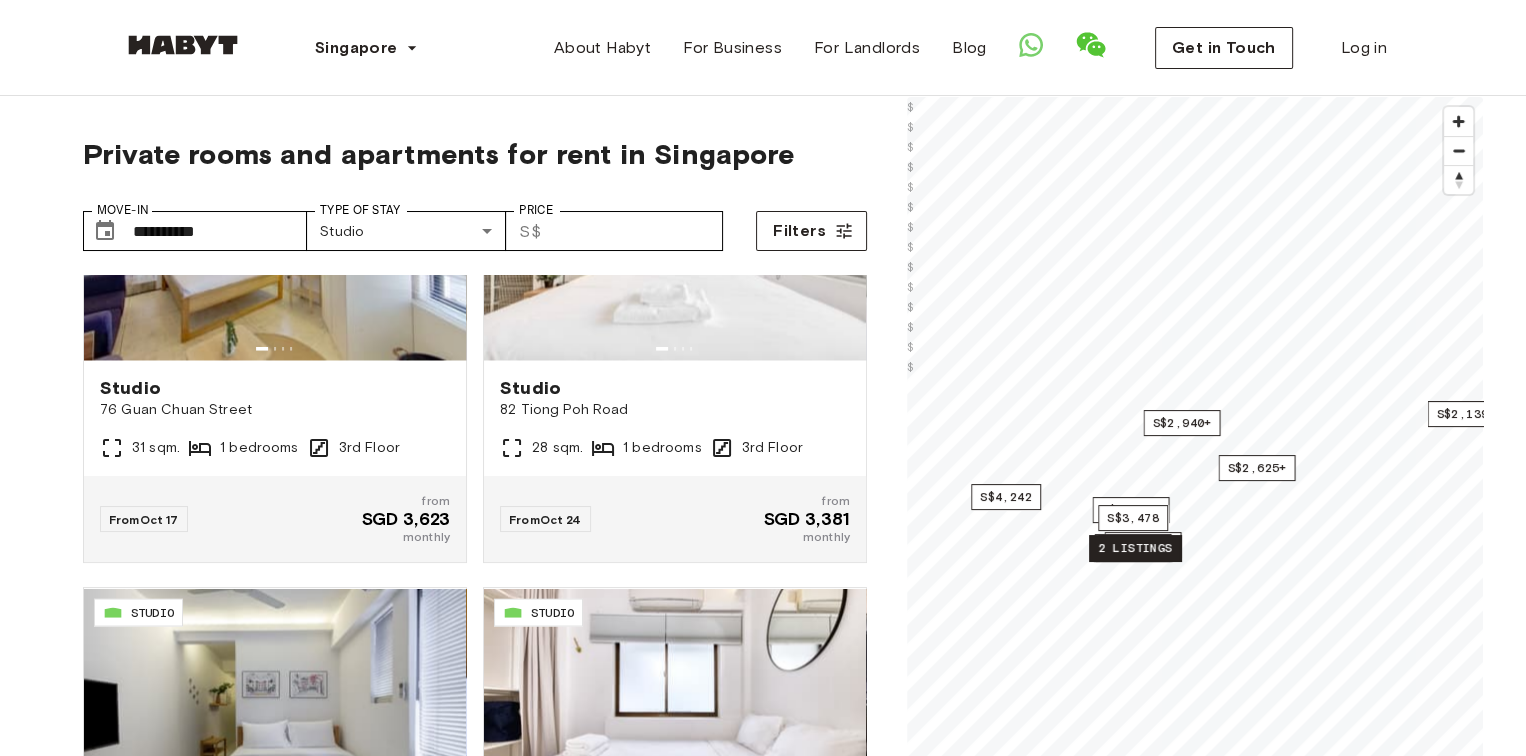 click on "2 listings" at bounding box center (1135, 548) 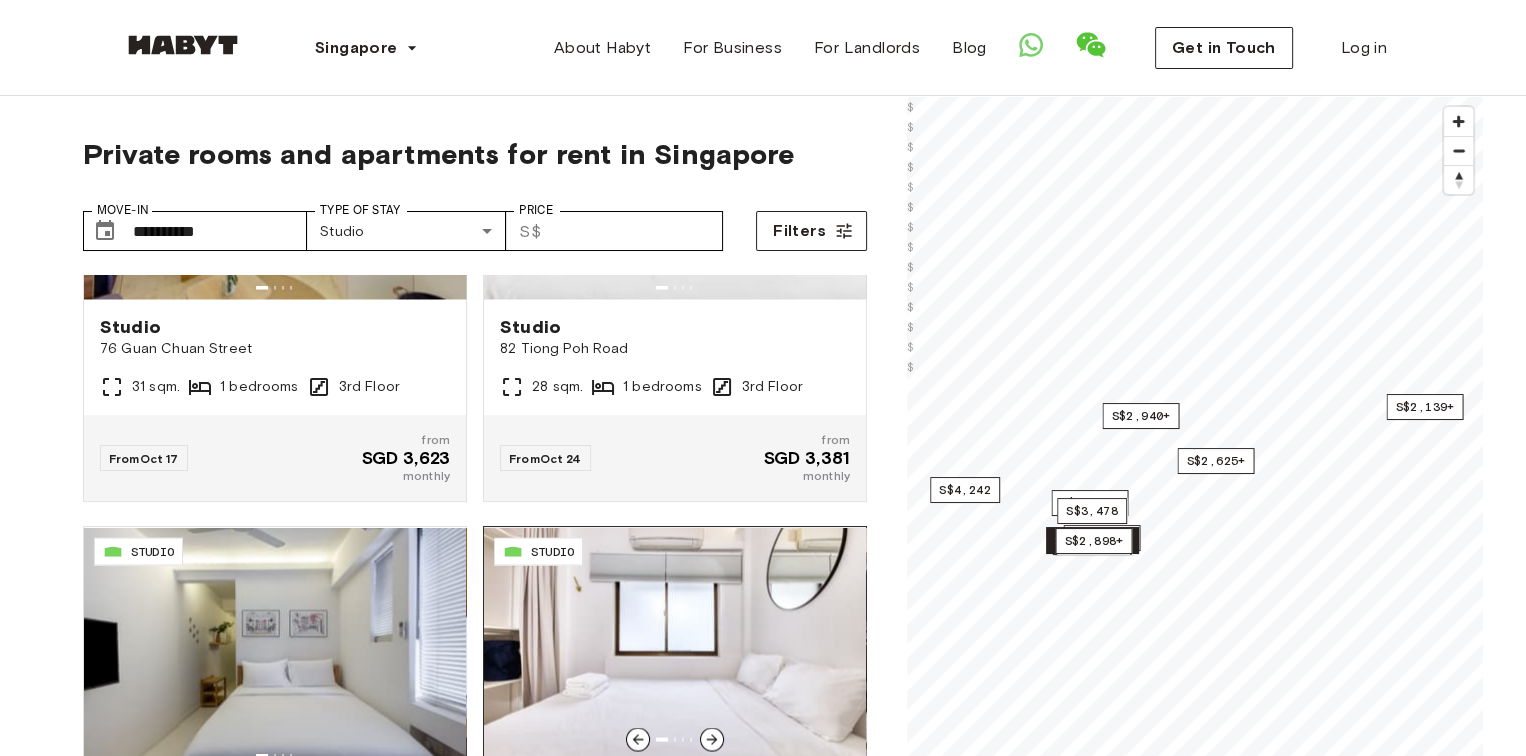 scroll, scrollTop: 4024, scrollLeft: 0, axis: vertical 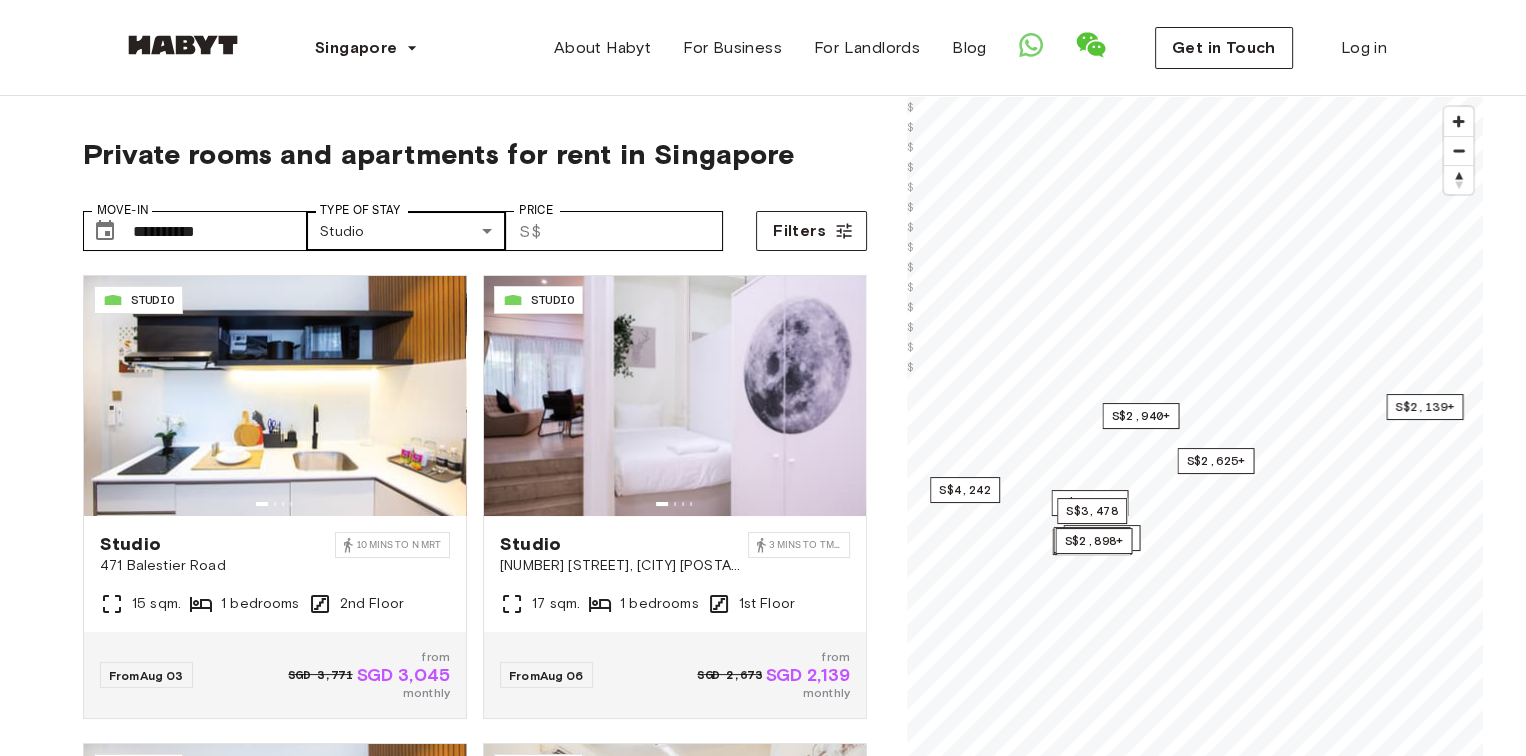 click on "**********" at bounding box center [763, 2323] 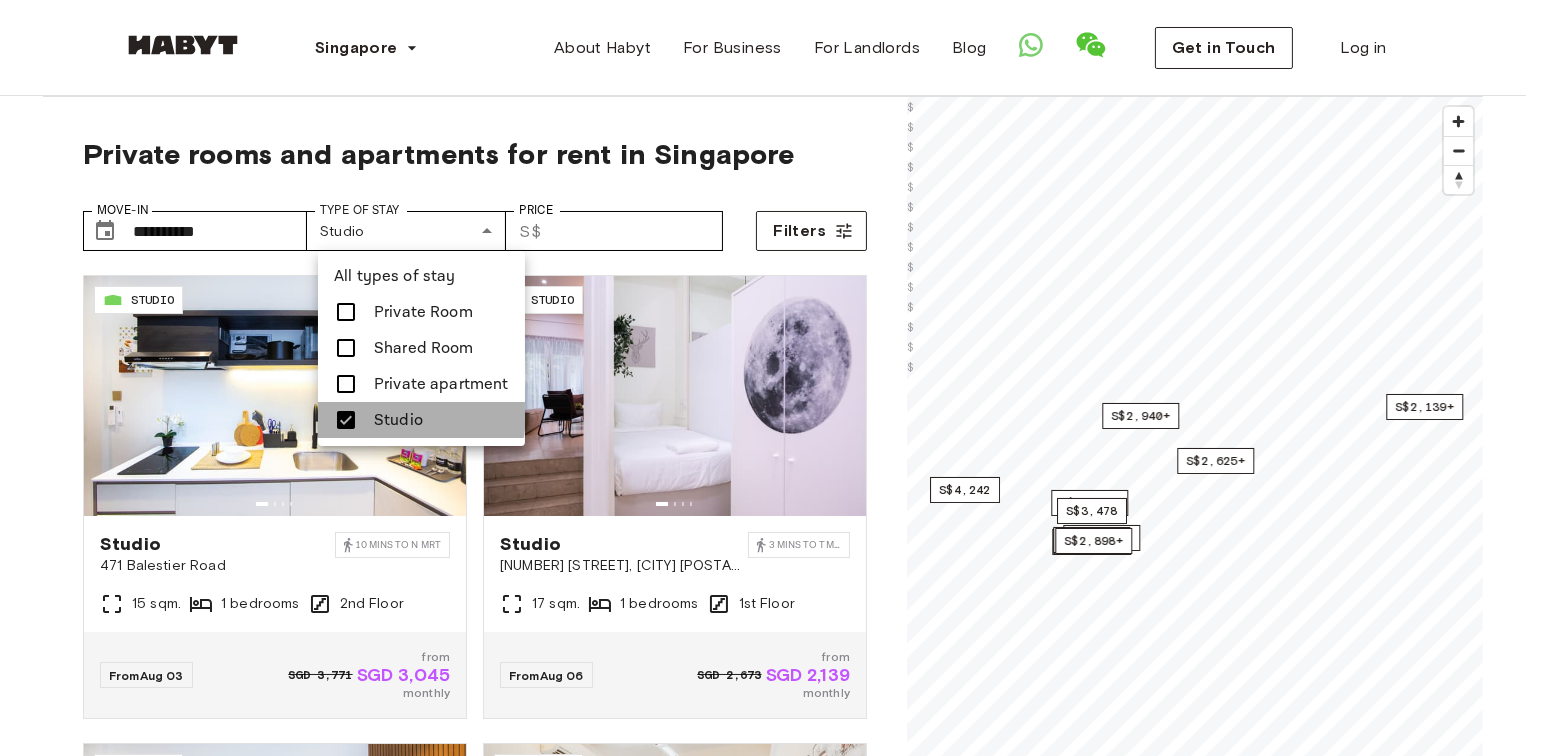 click on "Studio" at bounding box center (398, 420) 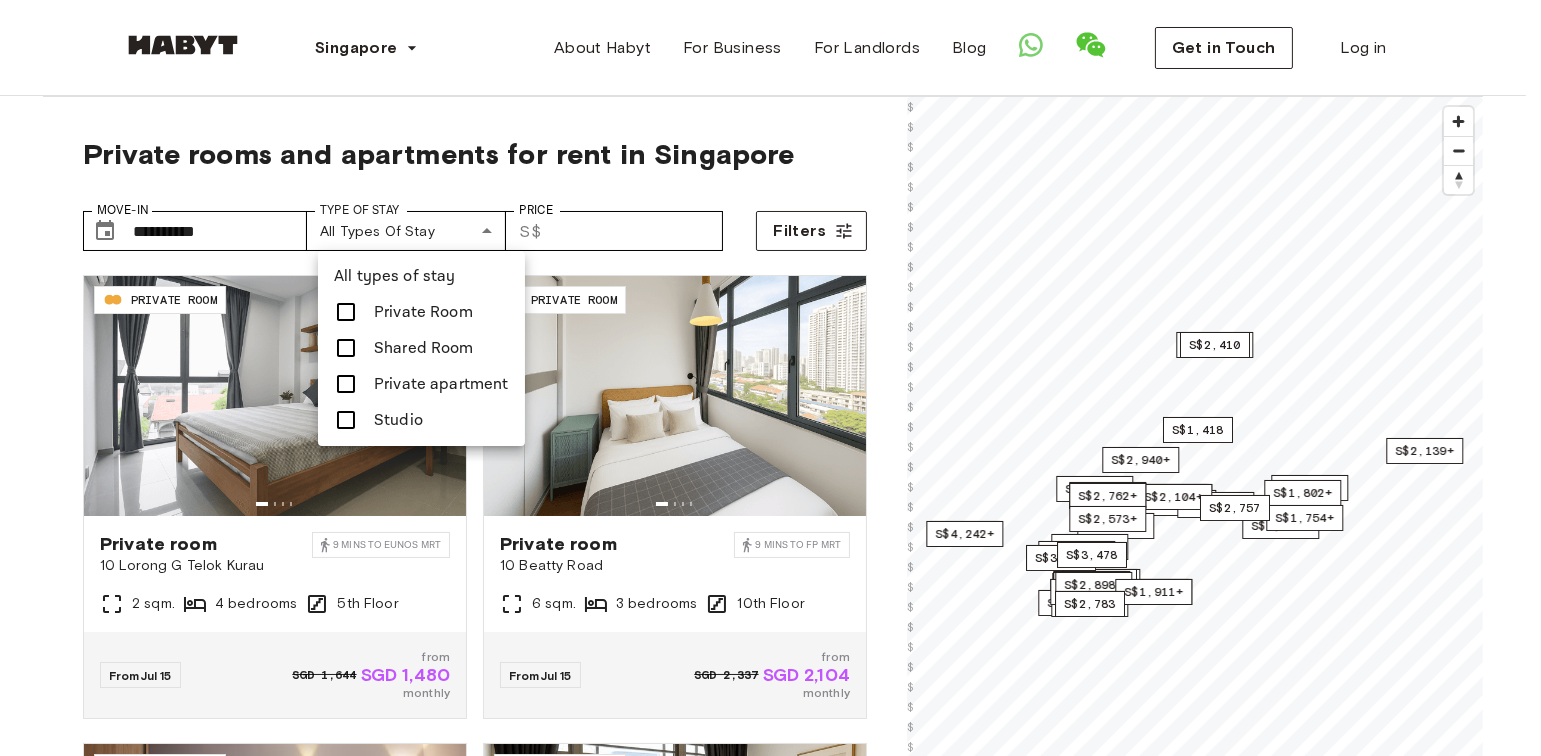 click on "Private Room" at bounding box center (423, 312) 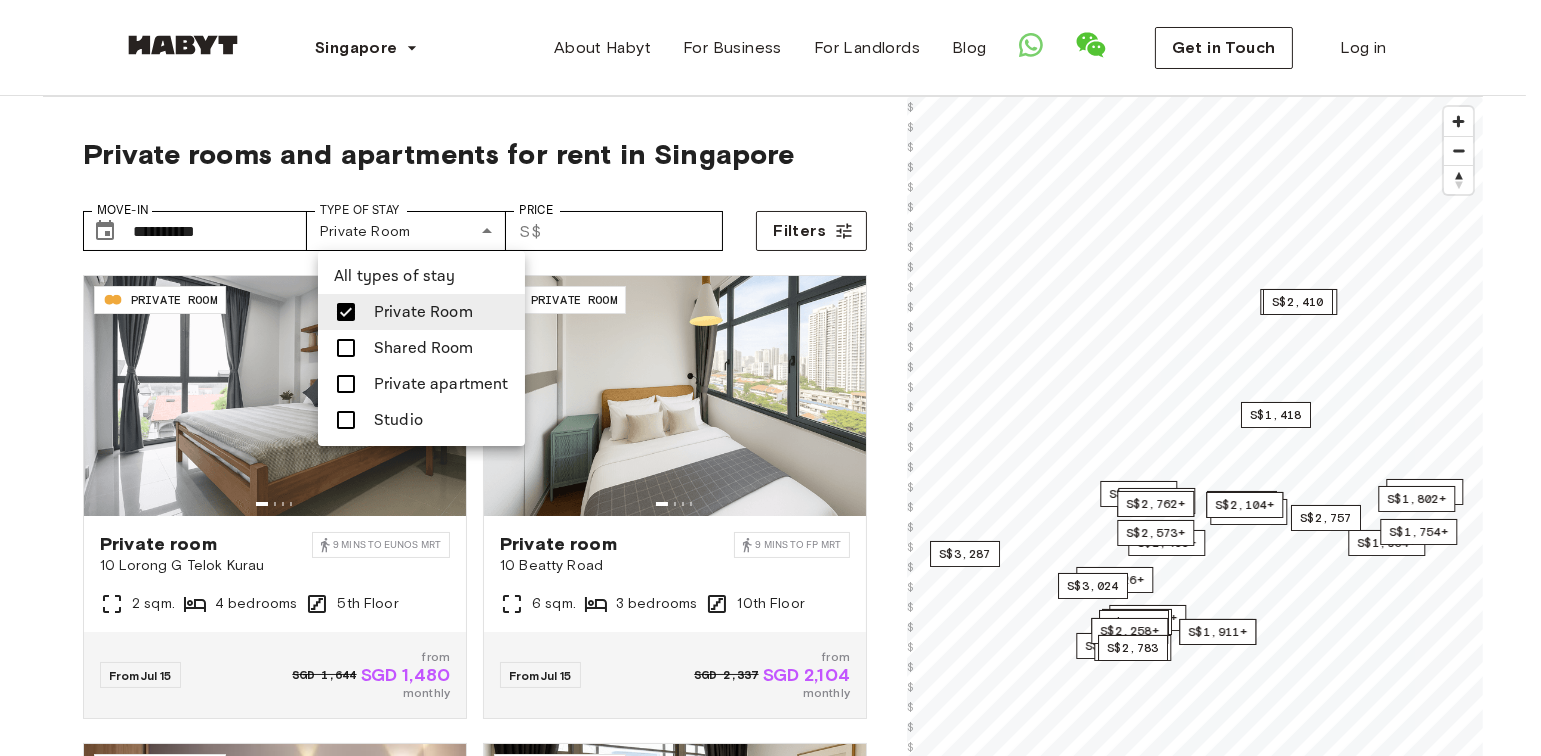 click at bounding box center (770, 378) 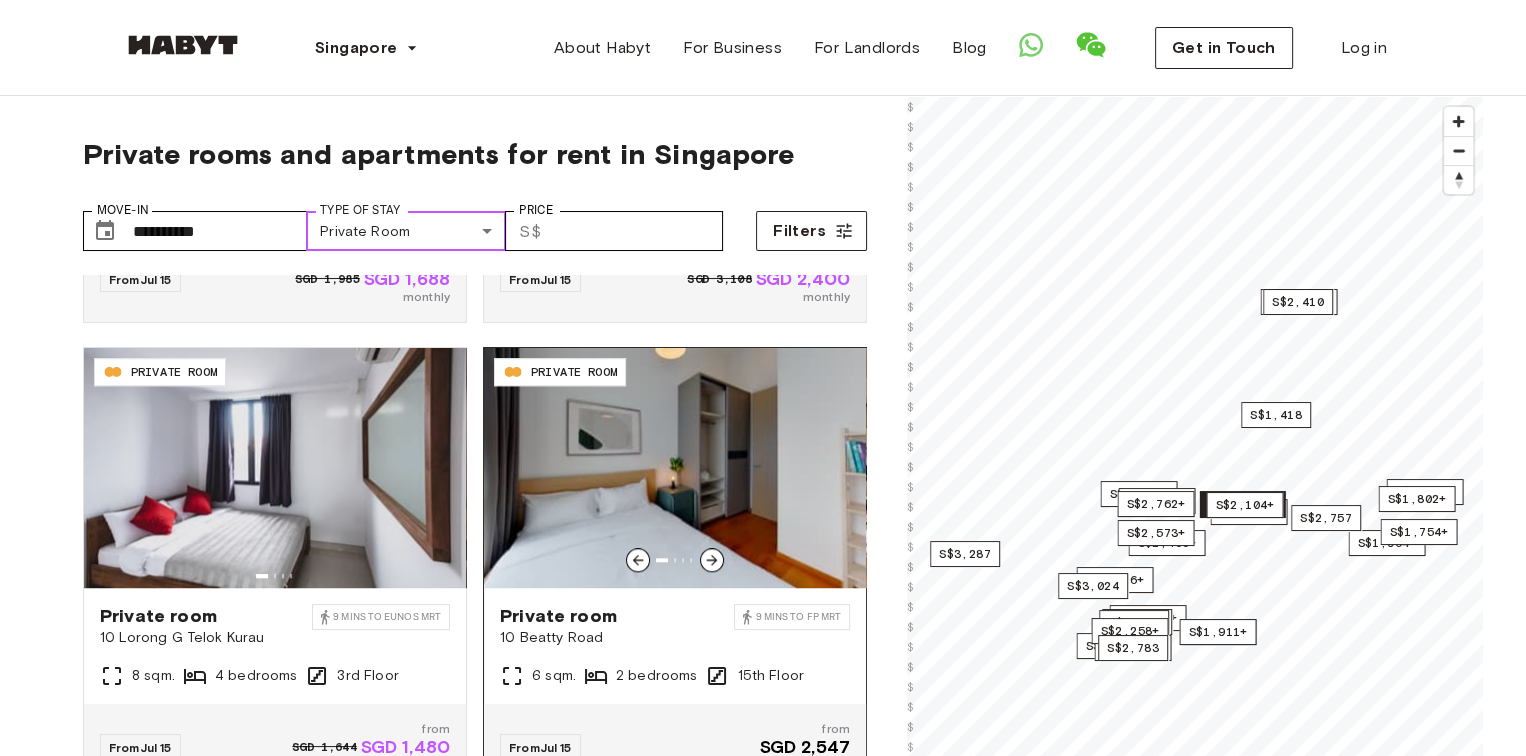scroll, scrollTop: 1500, scrollLeft: 0, axis: vertical 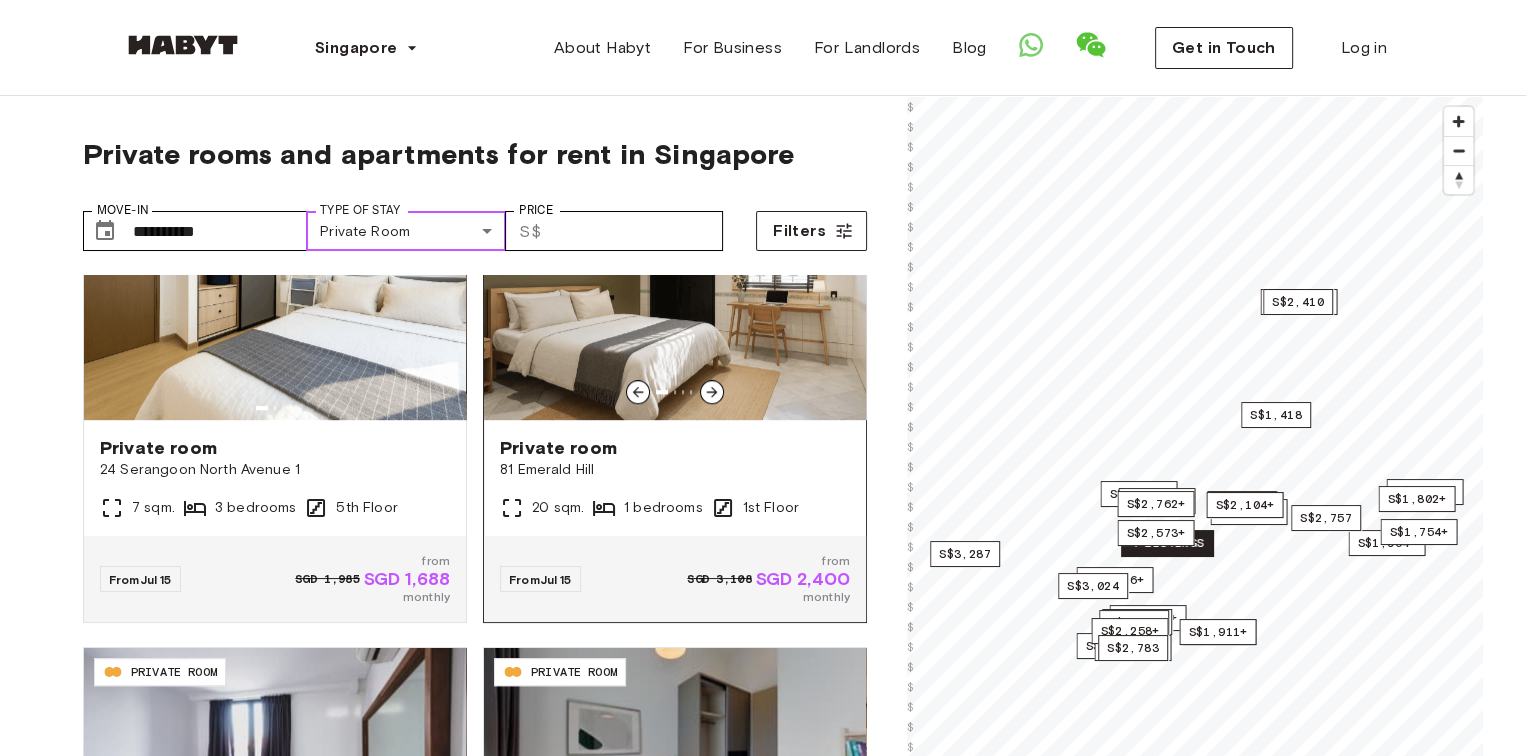 click at bounding box center (675, 300) 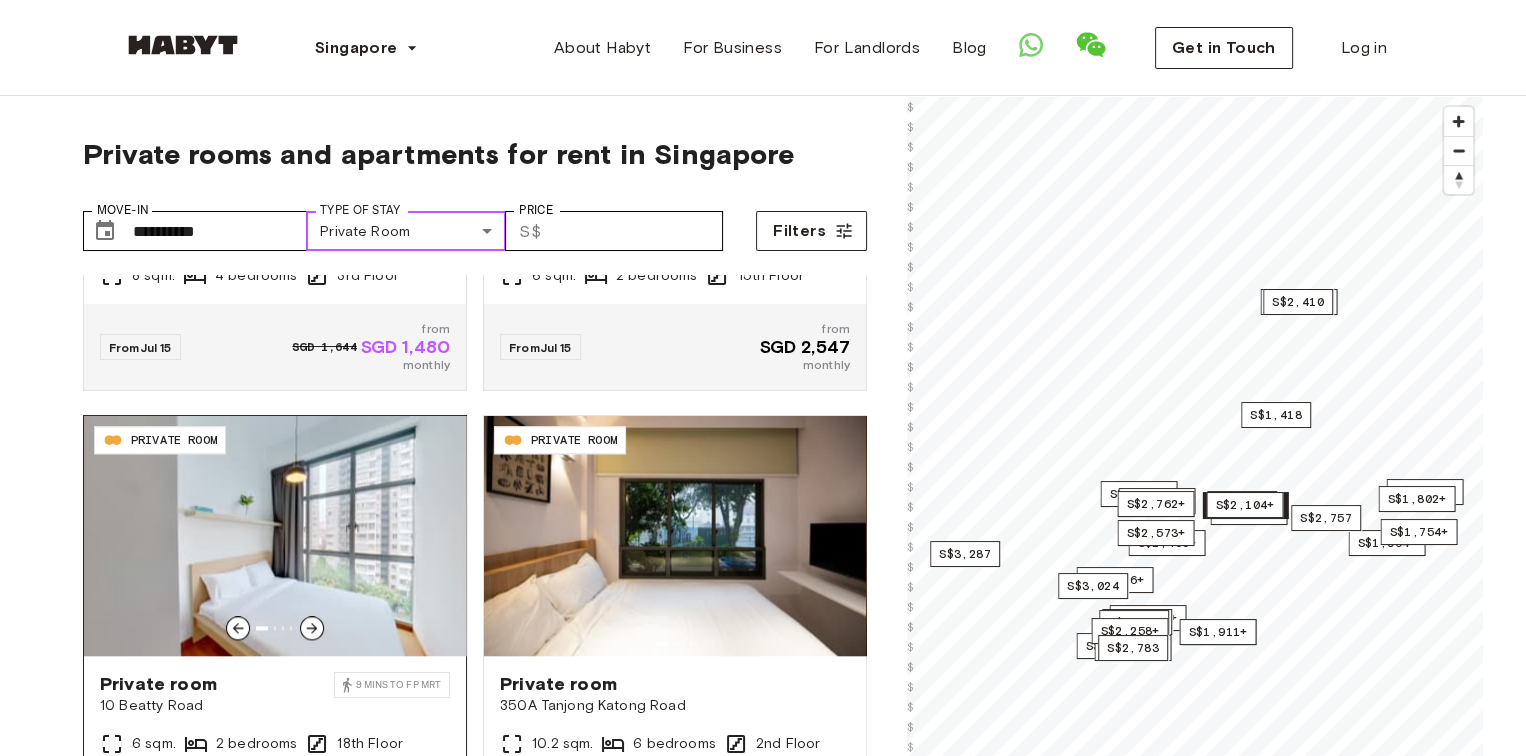 scroll, scrollTop: 2500, scrollLeft: 0, axis: vertical 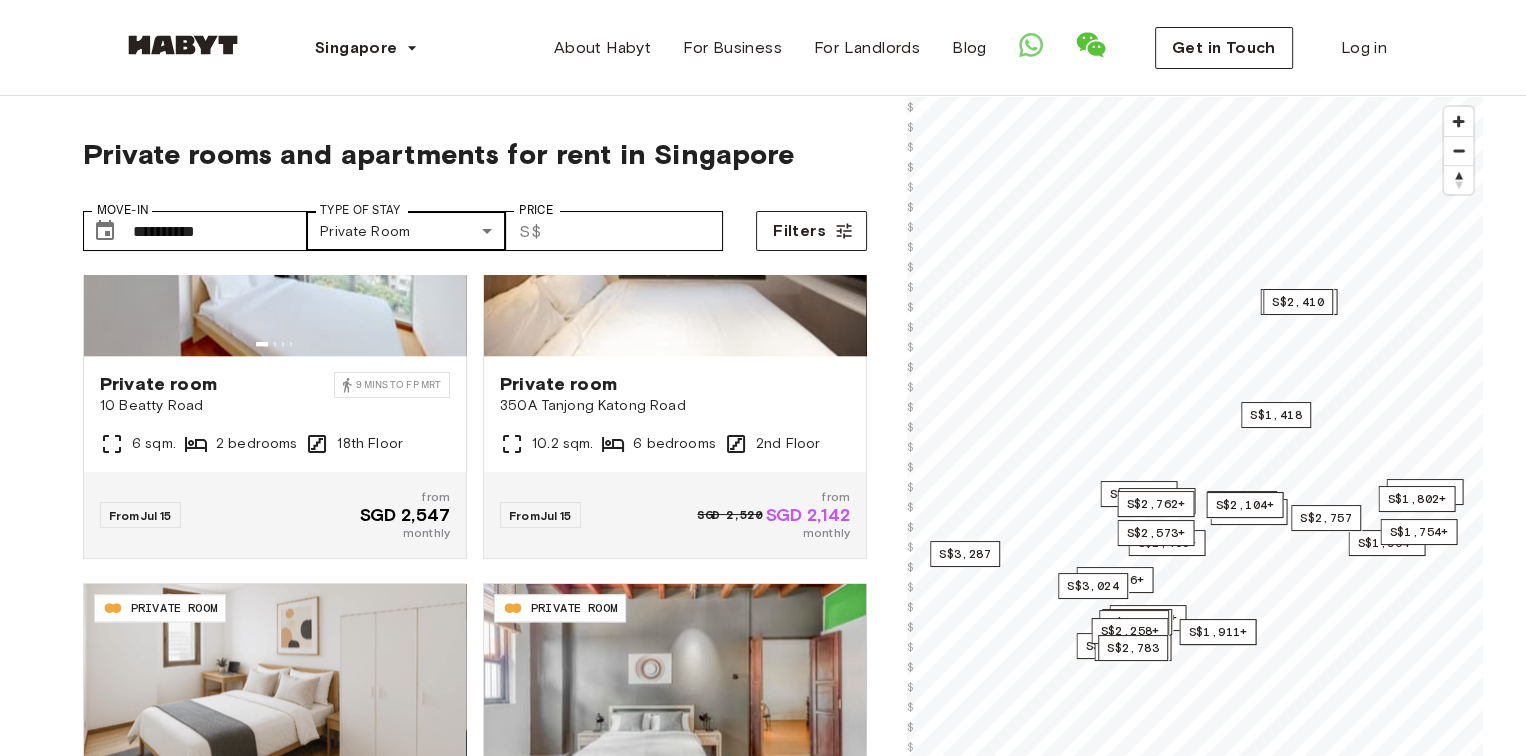 click on "**********" at bounding box center (763, 2323) 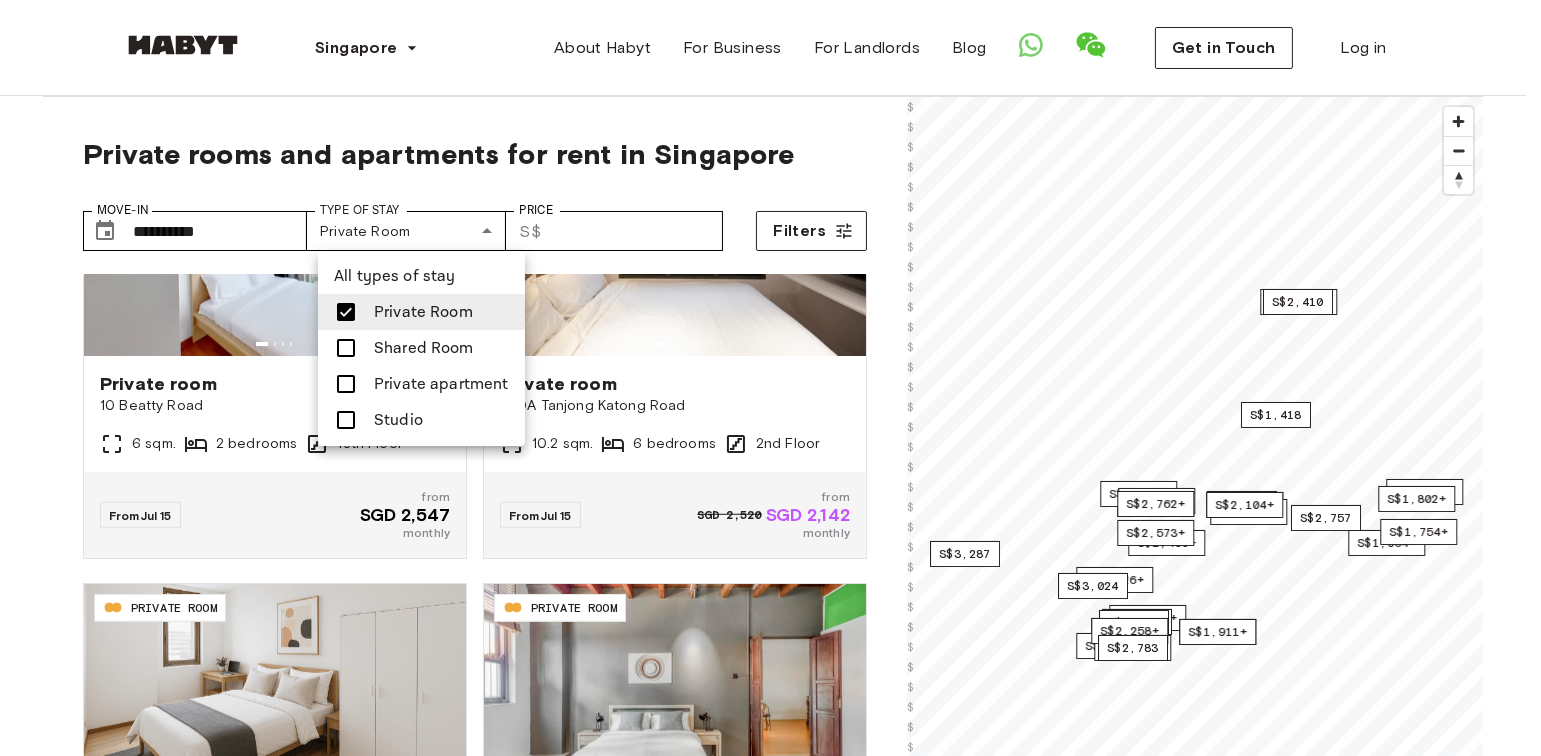 click on "Private apartment" at bounding box center (441, 384) 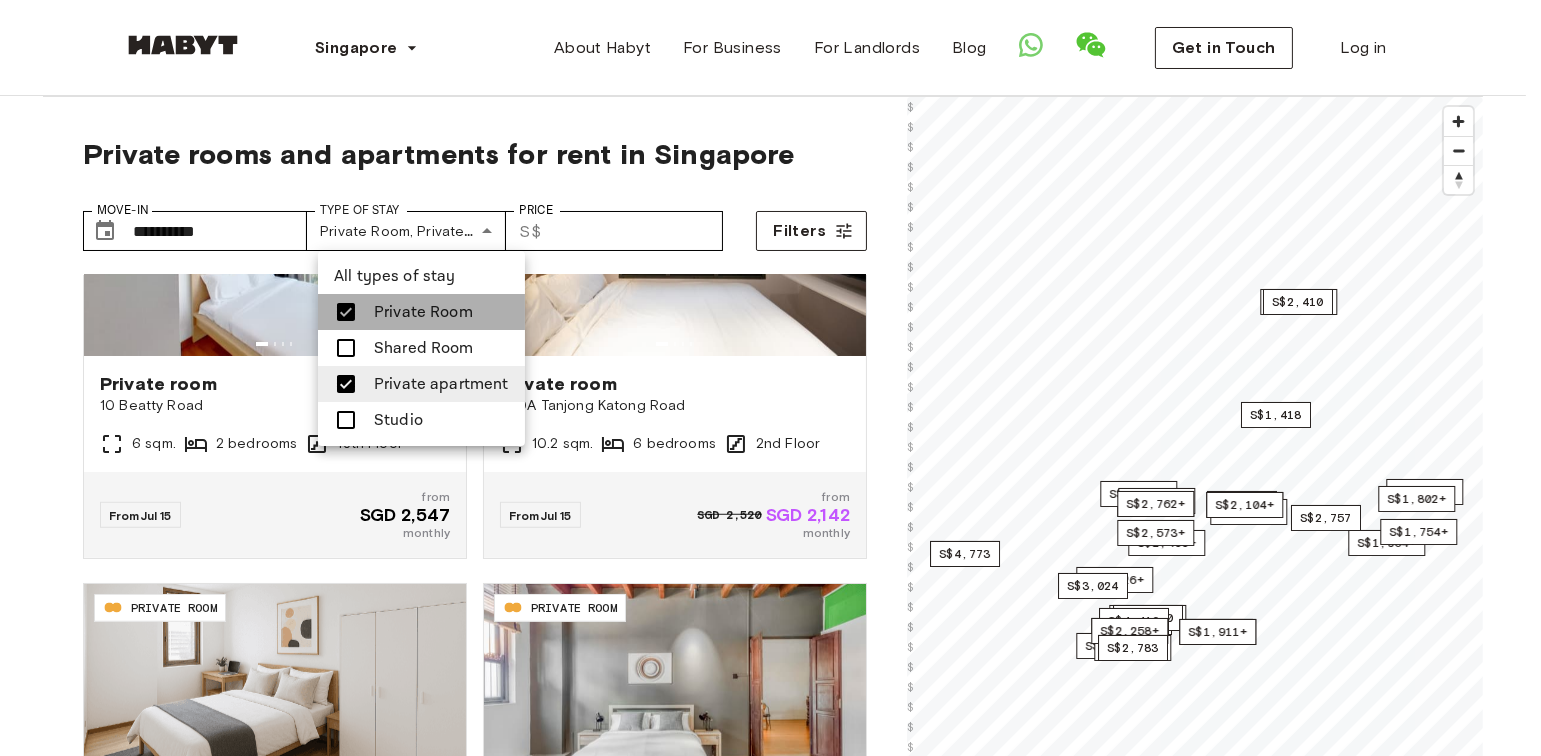 click on "Private Room" at bounding box center (423, 312) 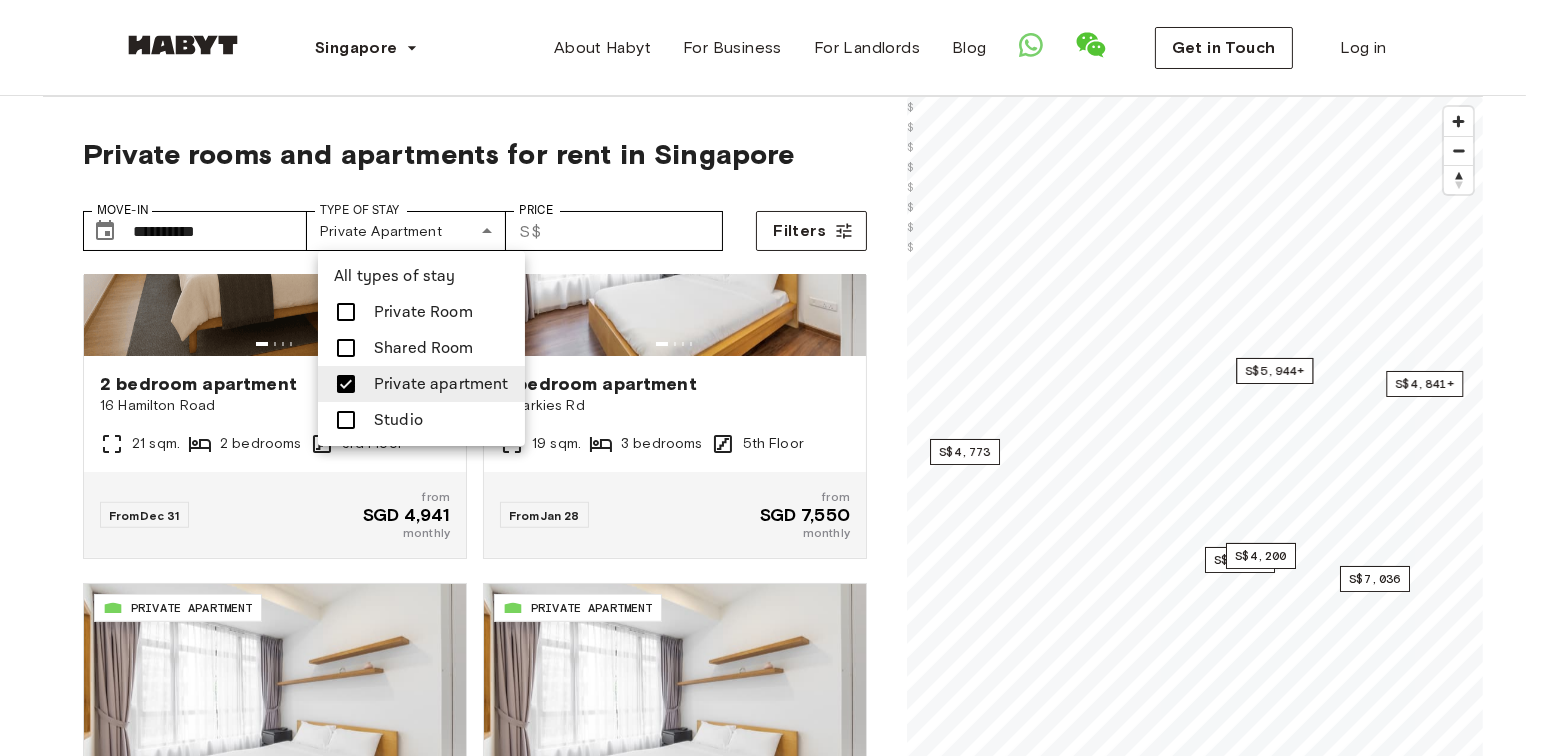 click at bounding box center (770, 378) 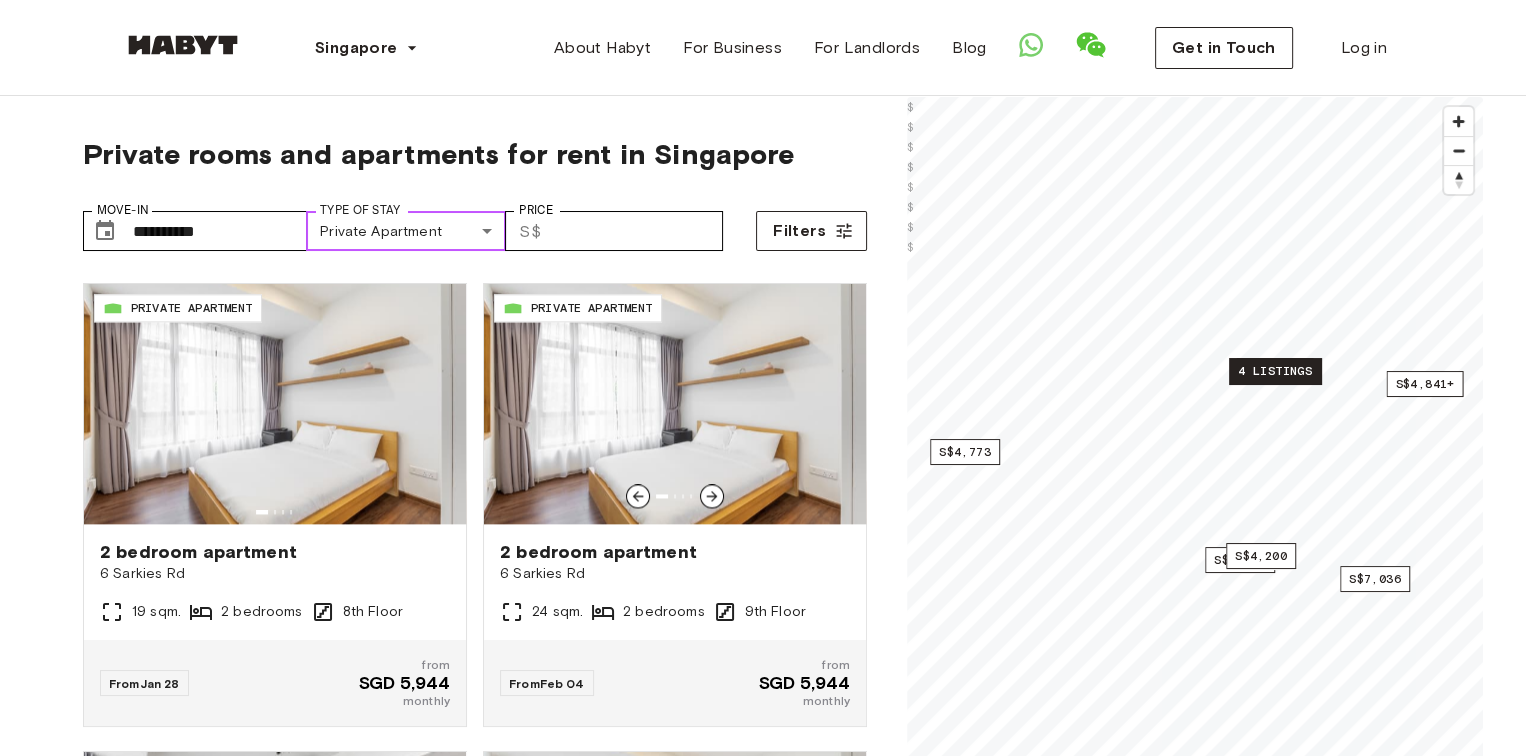 scroll, scrollTop: 3015, scrollLeft: 0, axis: vertical 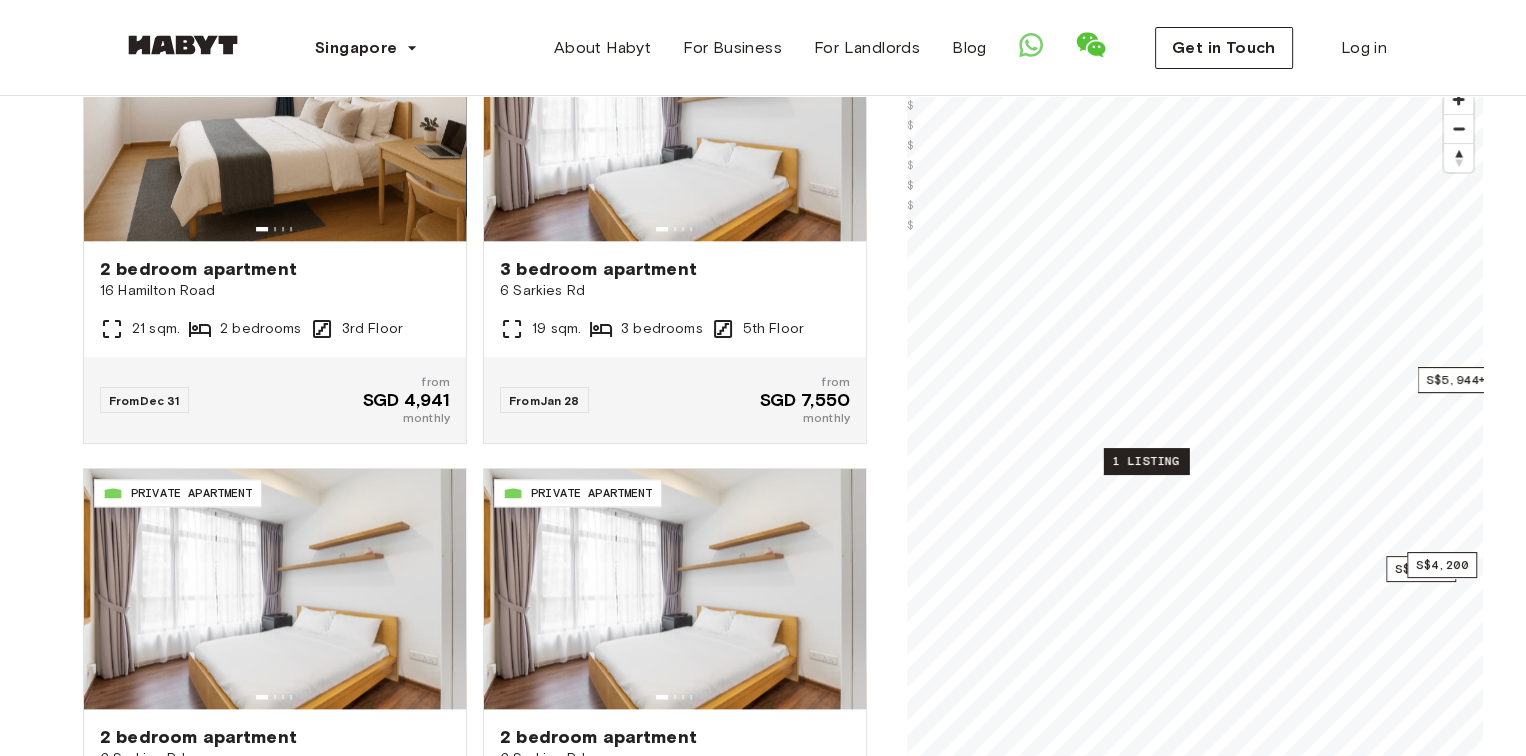 click on "1 listing" at bounding box center [1146, 461] 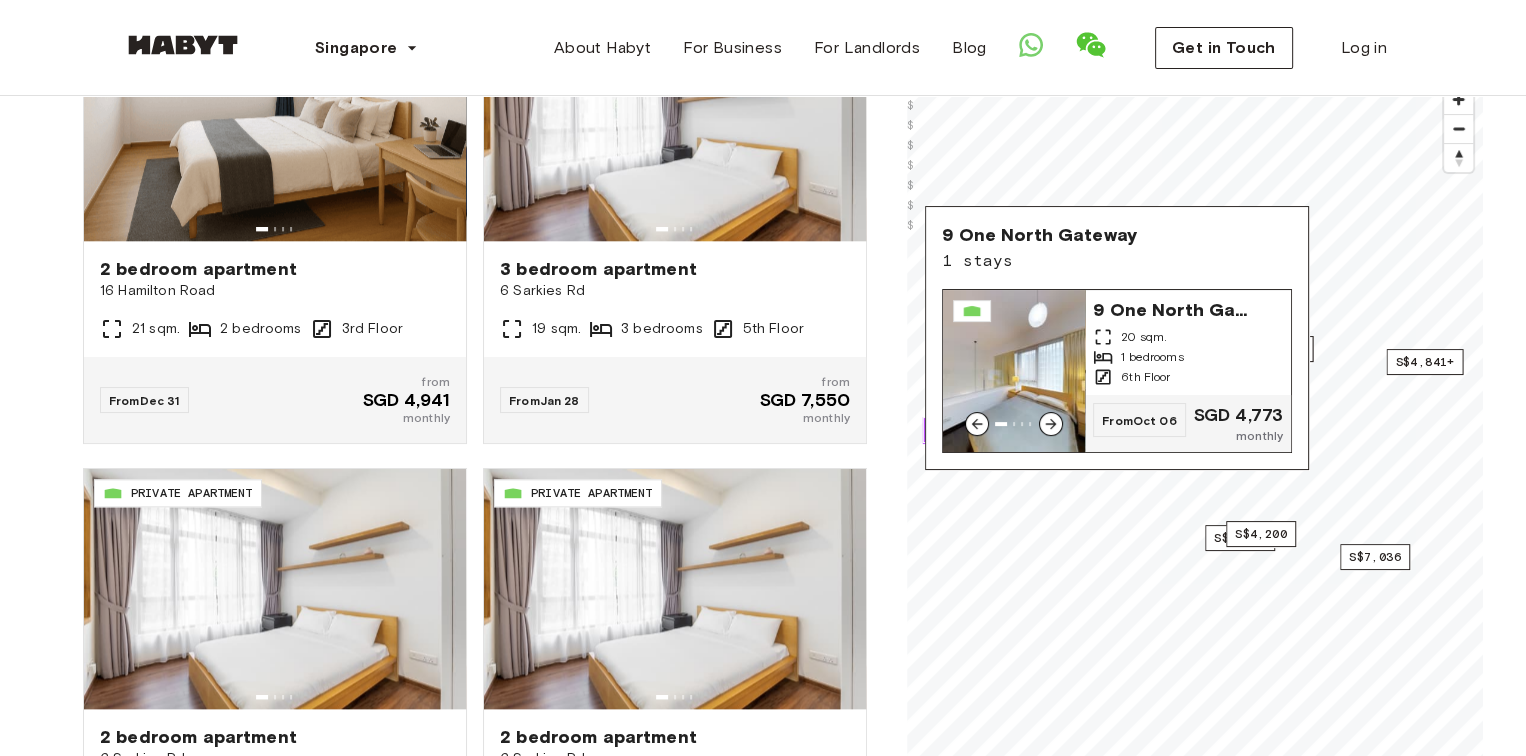 click on "20 sqm." at bounding box center (1144, 337) 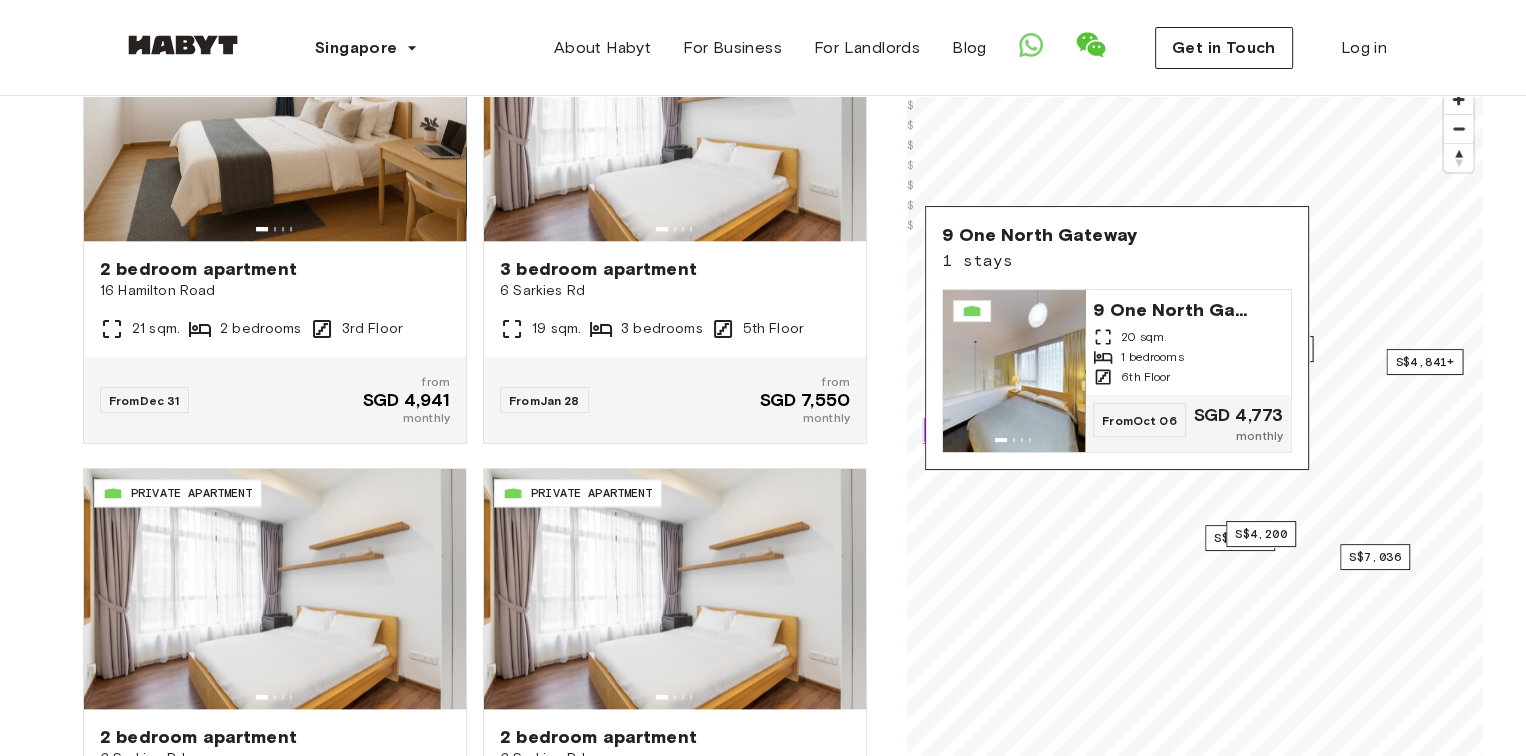 scroll, scrollTop: 0, scrollLeft: 0, axis: both 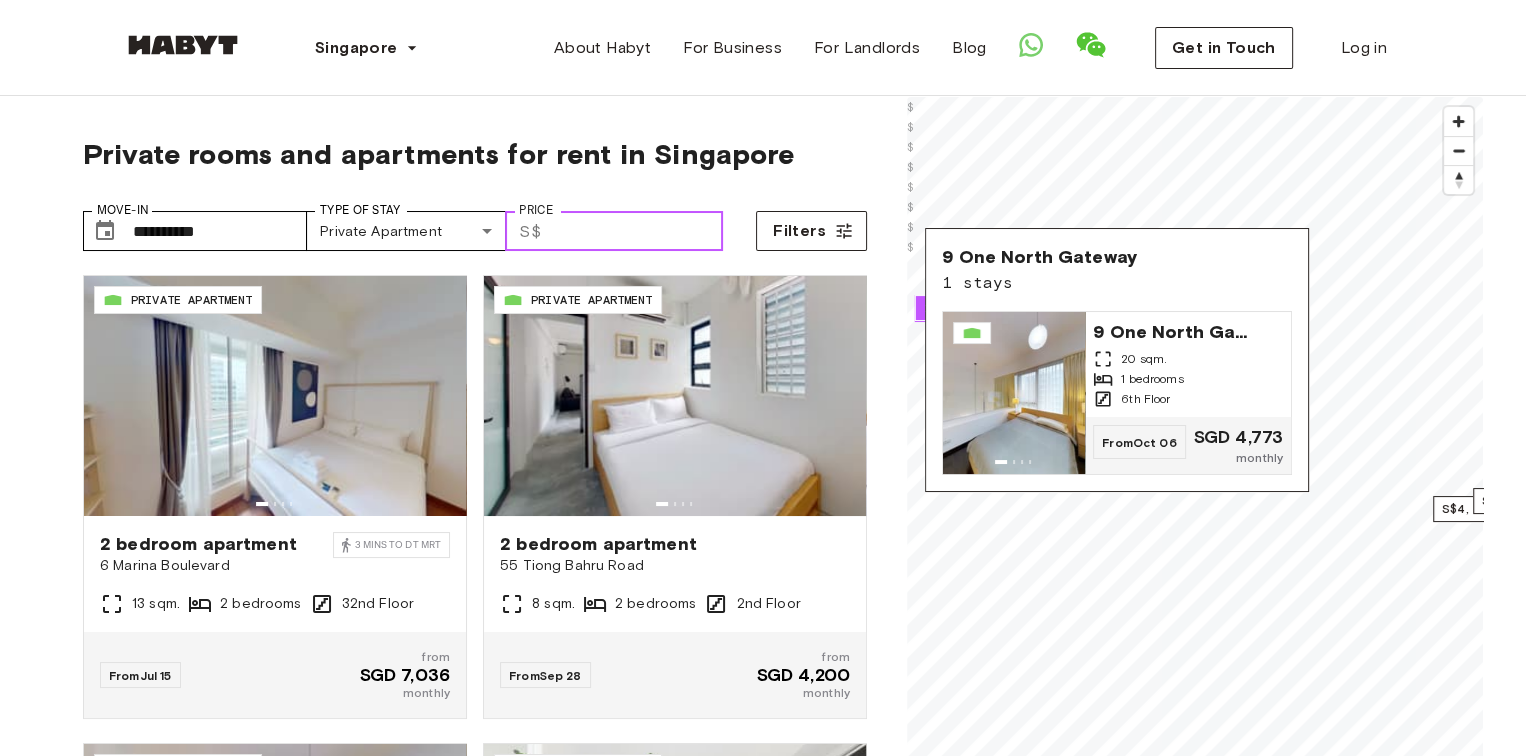 click on "Price" at bounding box center (636, 231) 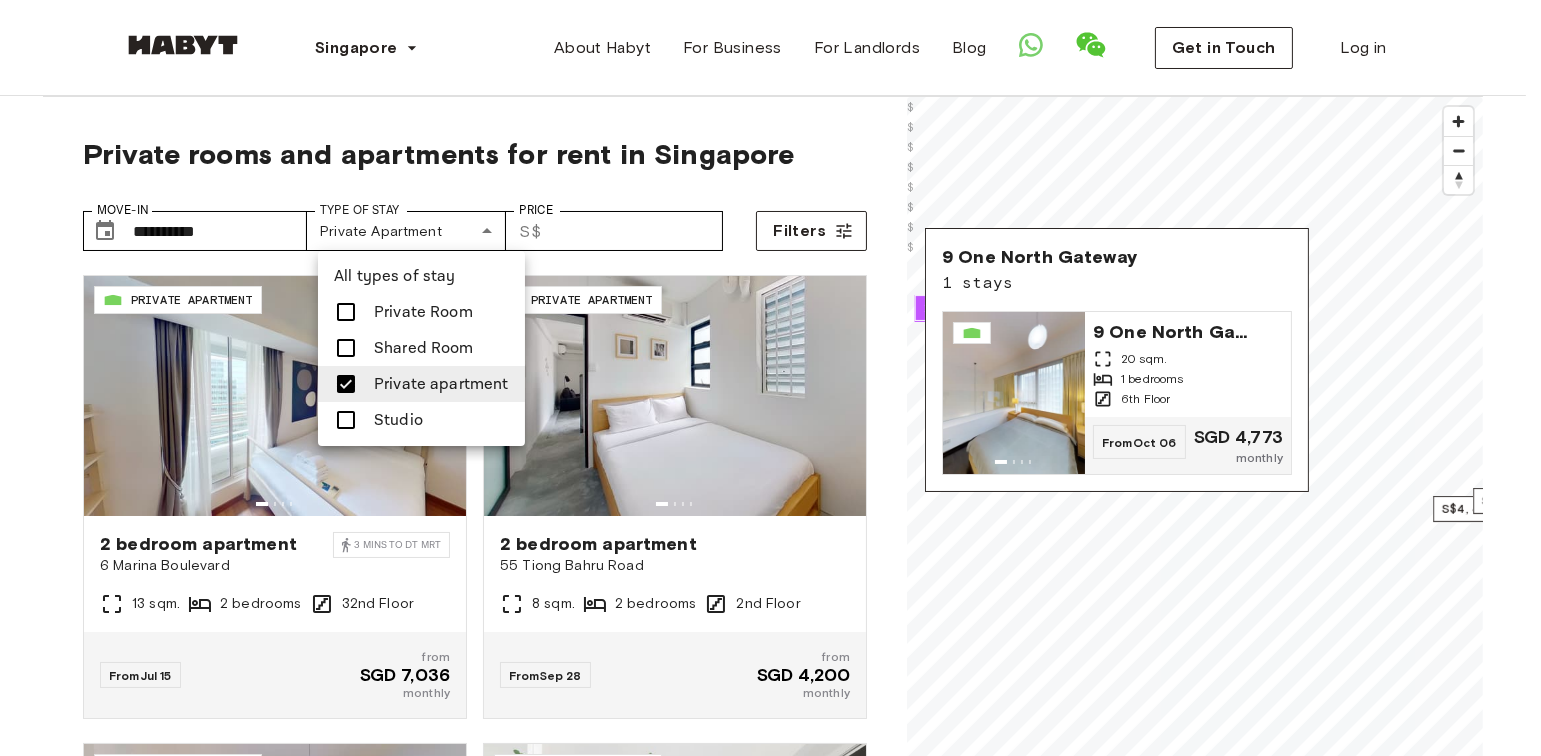 click on "**********" at bounding box center (770, 2323) 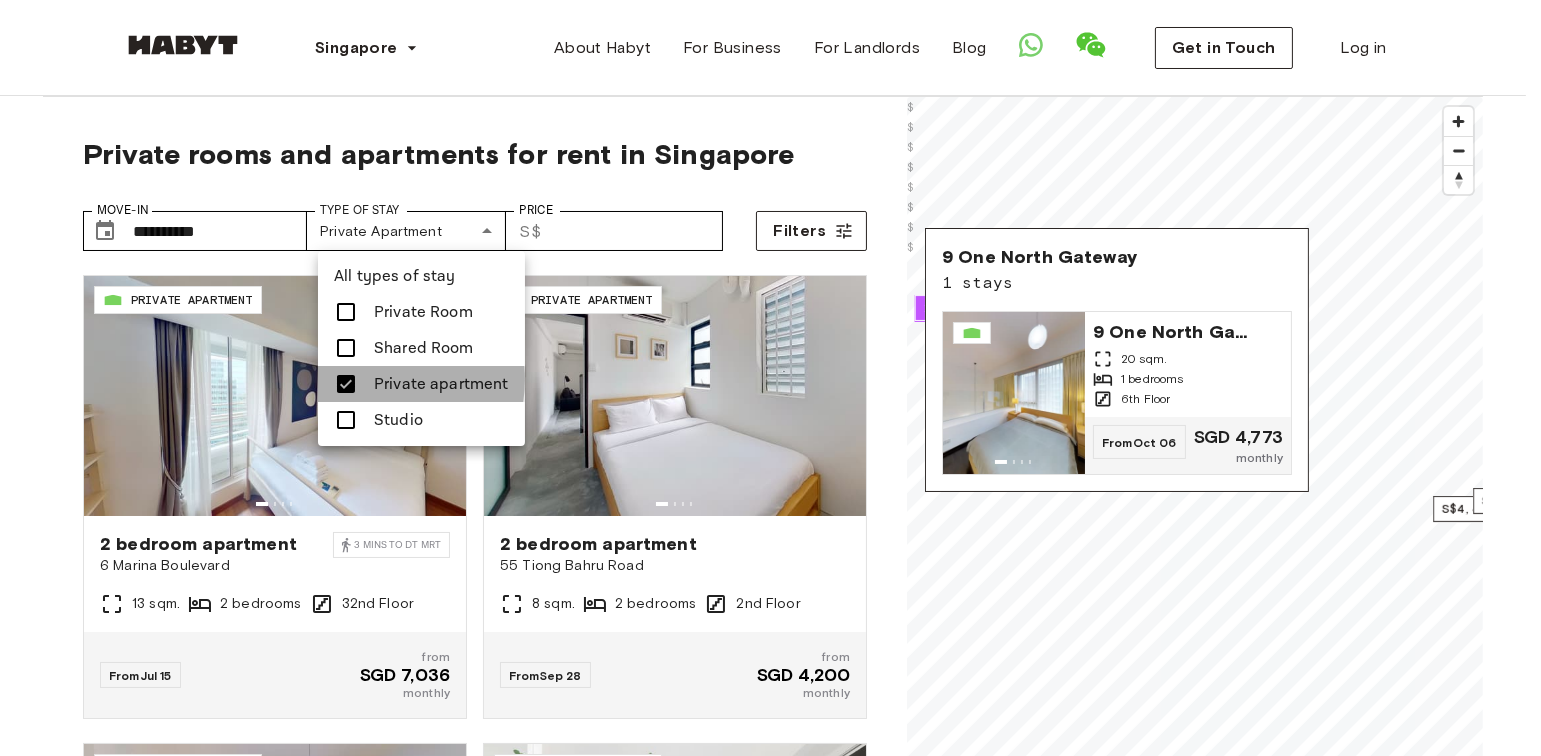 click on "Private apartment" at bounding box center [441, 384] 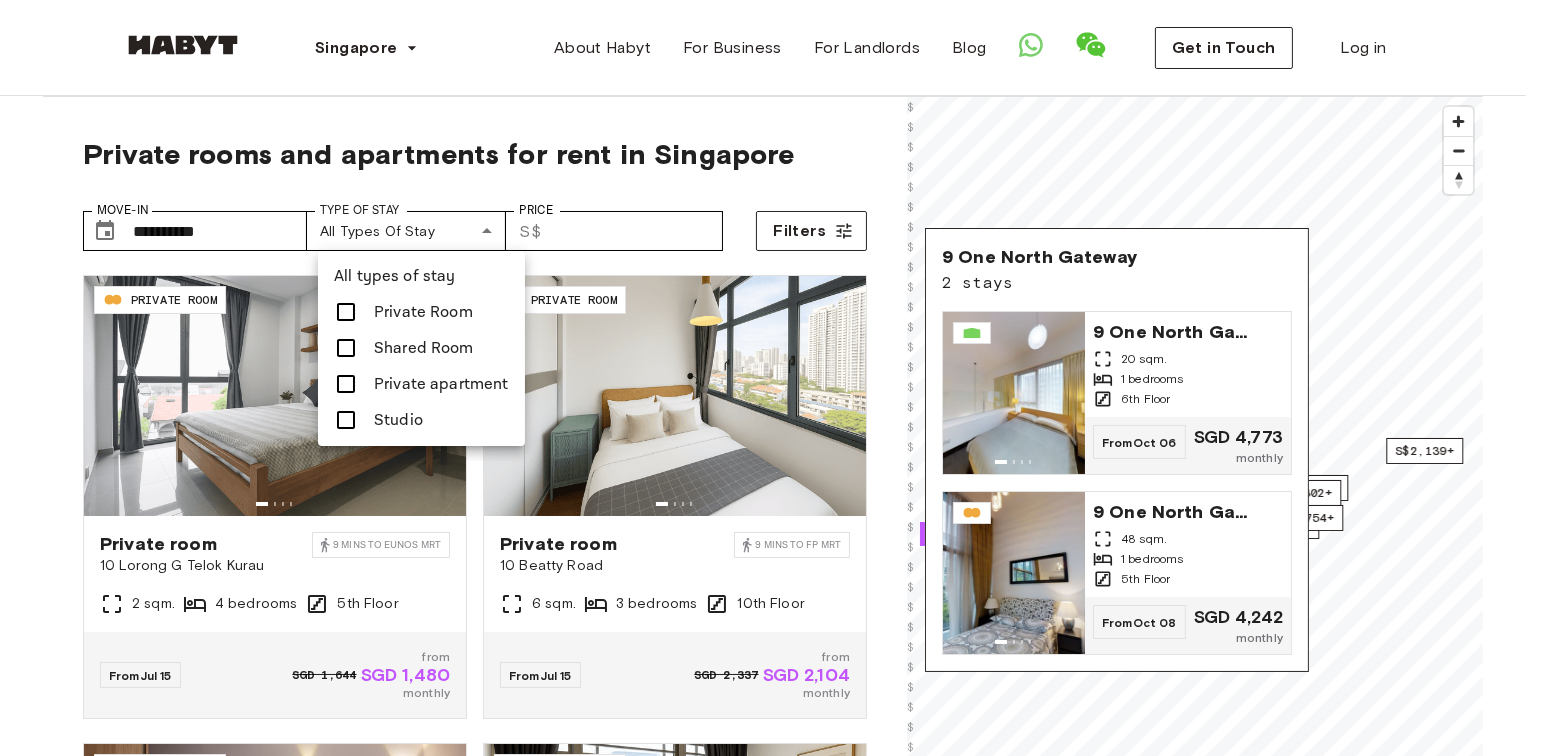 click on "Private Room" at bounding box center (423, 312) 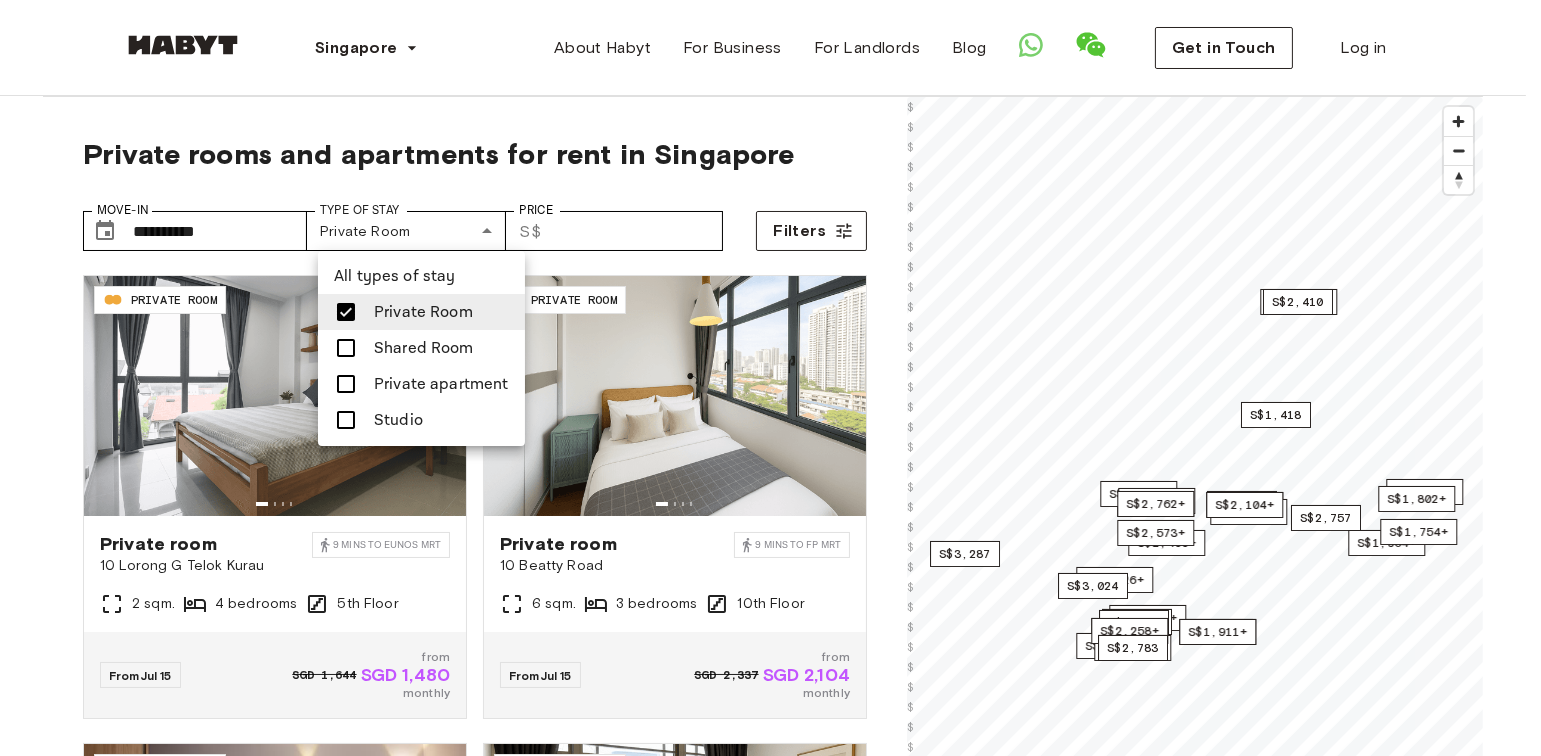 click at bounding box center (770, 378) 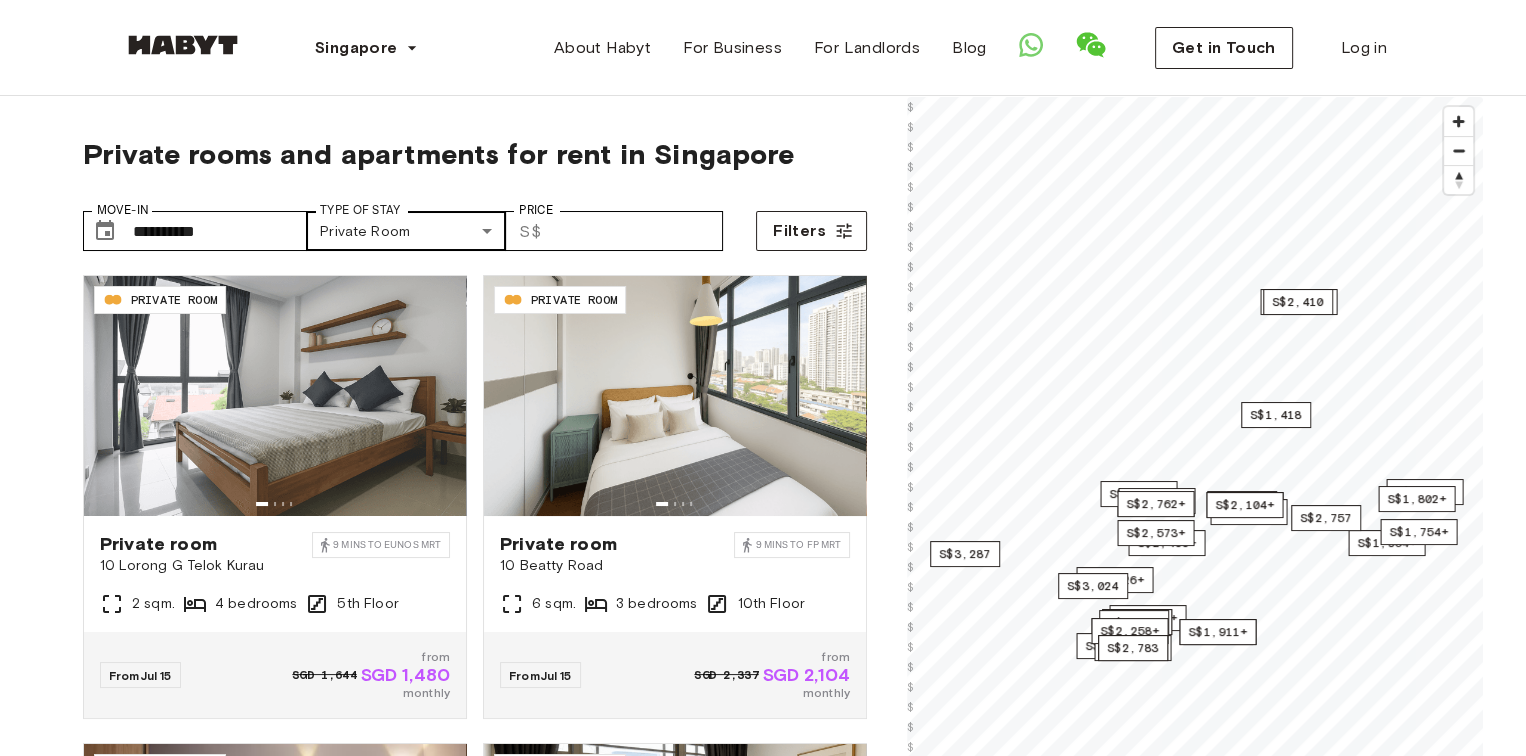 click on "**********" at bounding box center [763, 2323] 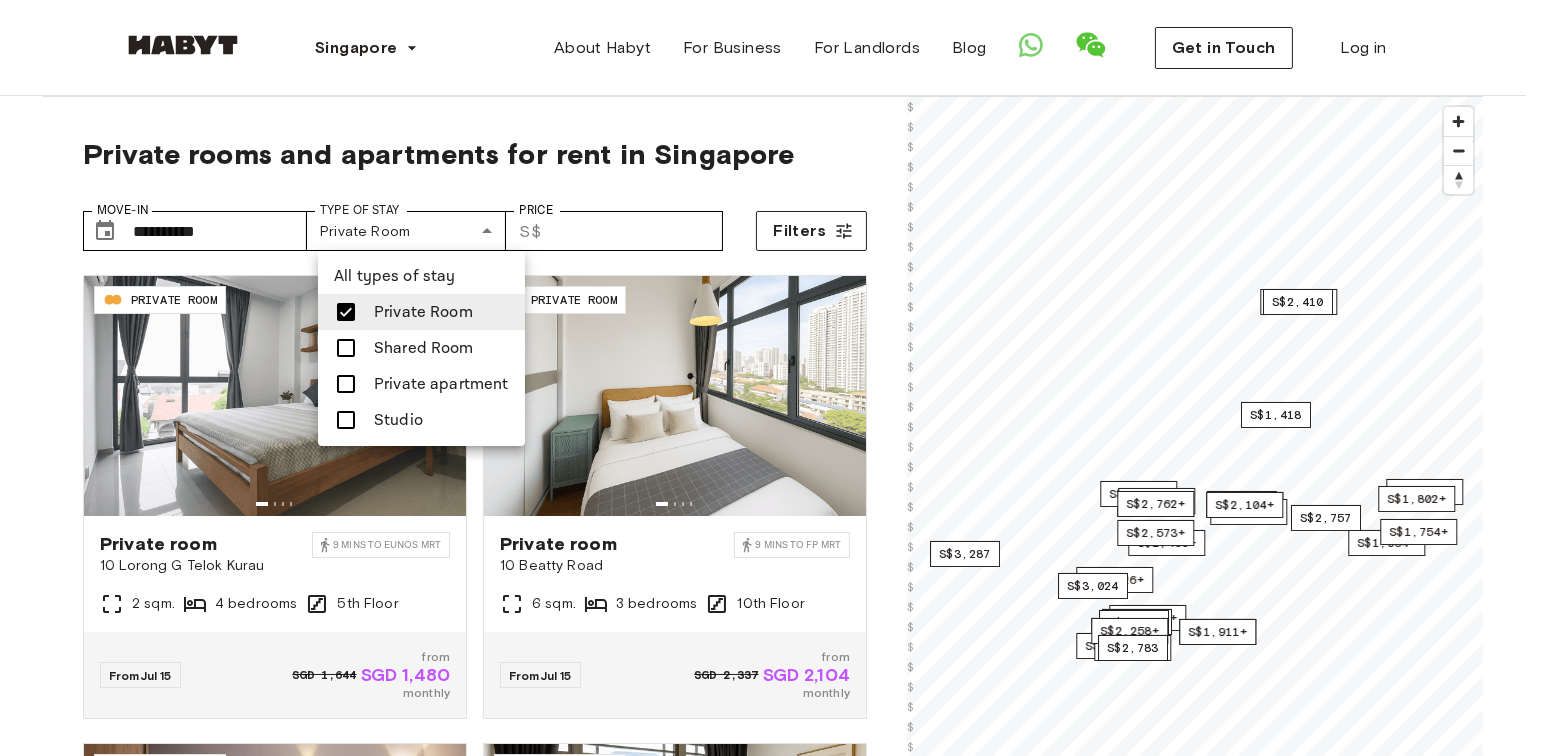 click on "Studio" at bounding box center (398, 420) 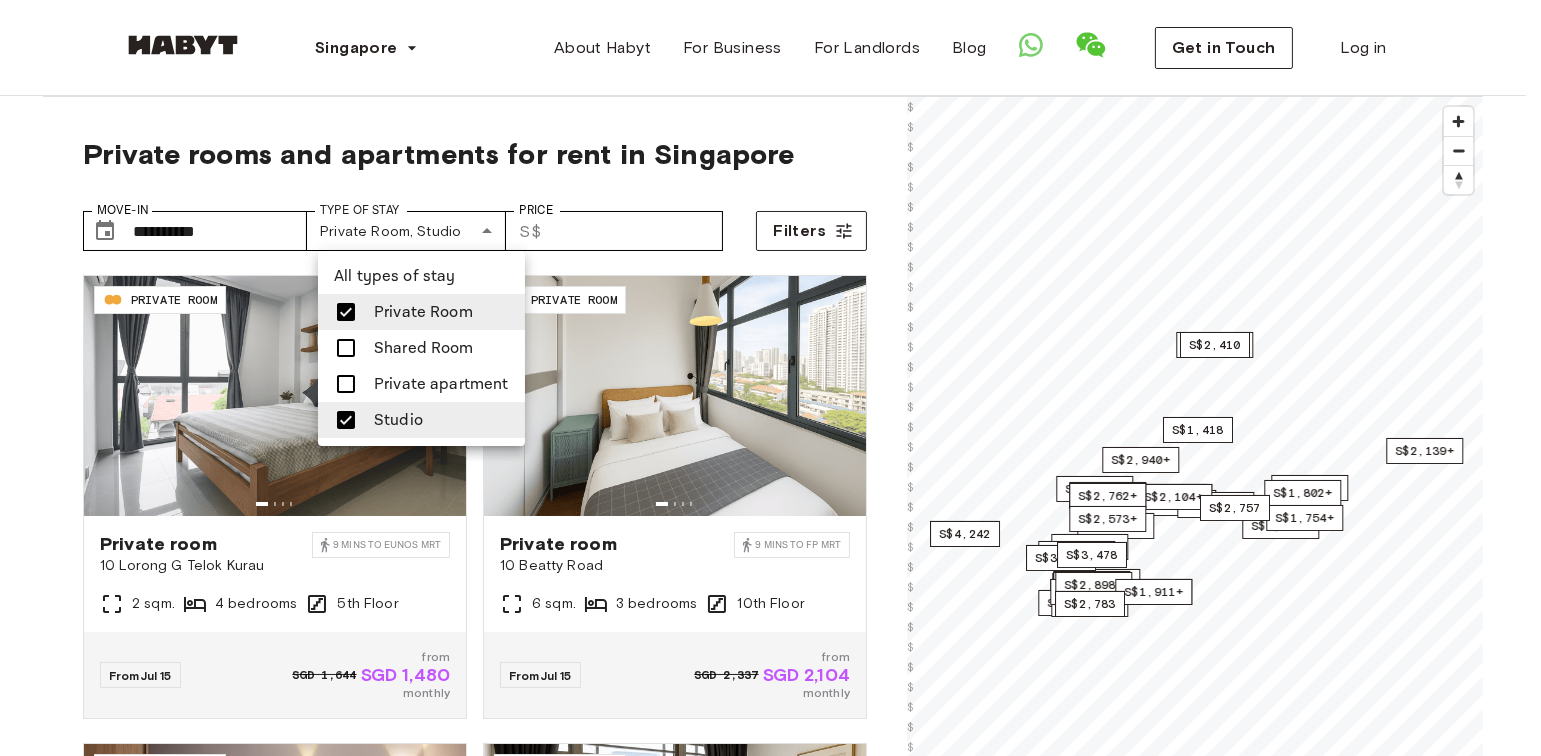 click on "Private Room" at bounding box center [423, 312] 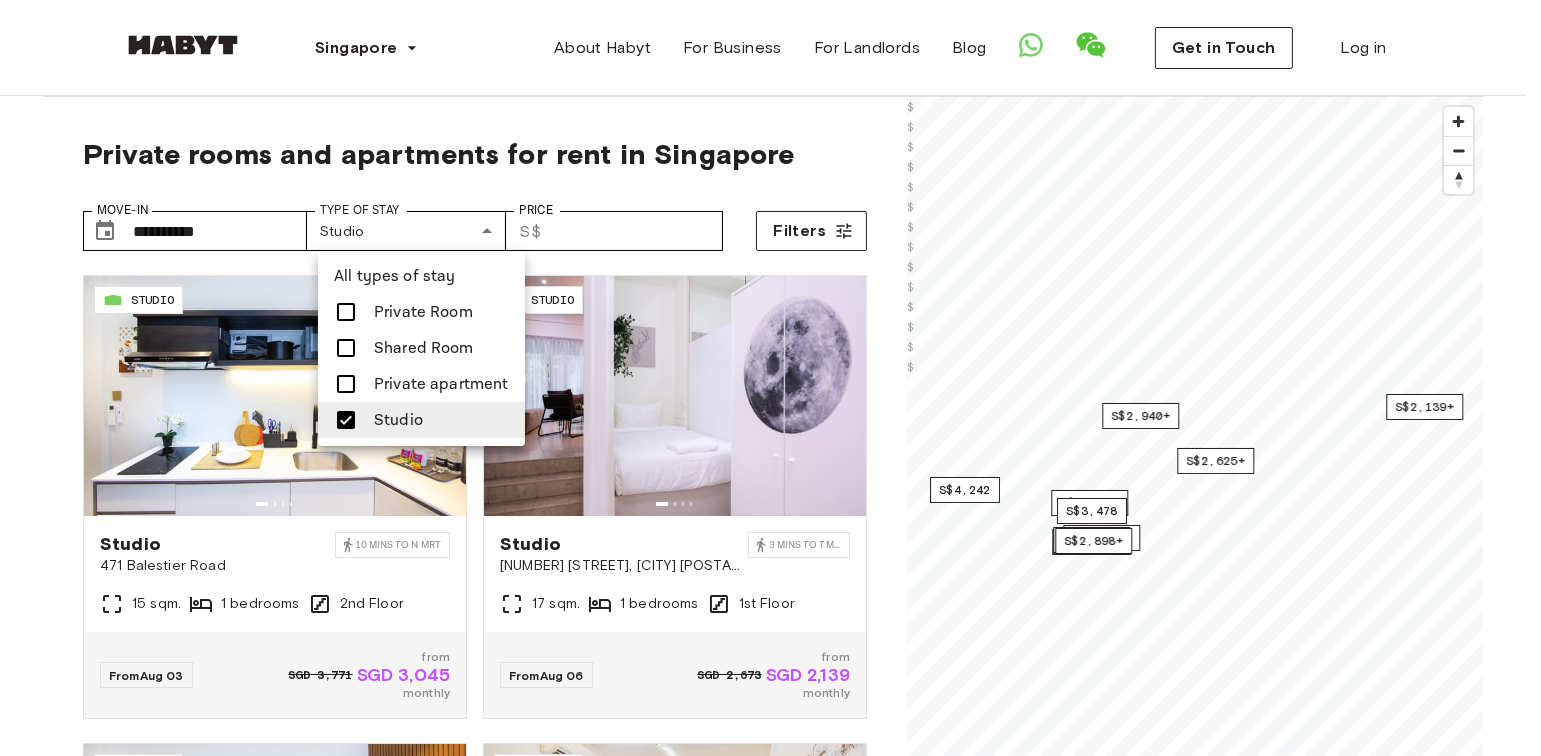 click at bounding box center (770, 378) 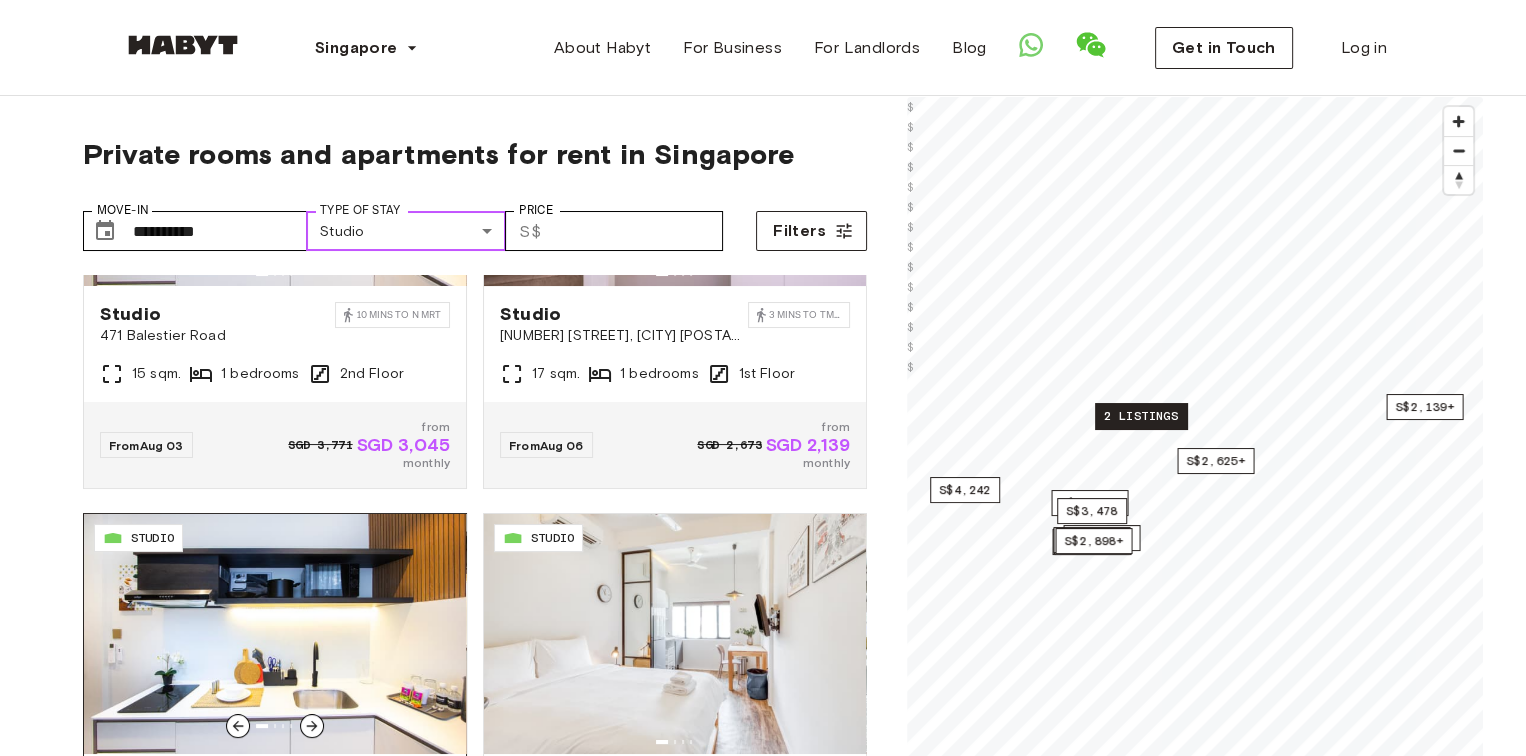 scroll, scrollTop: 500, scrollLeft: 0, axis: vertical 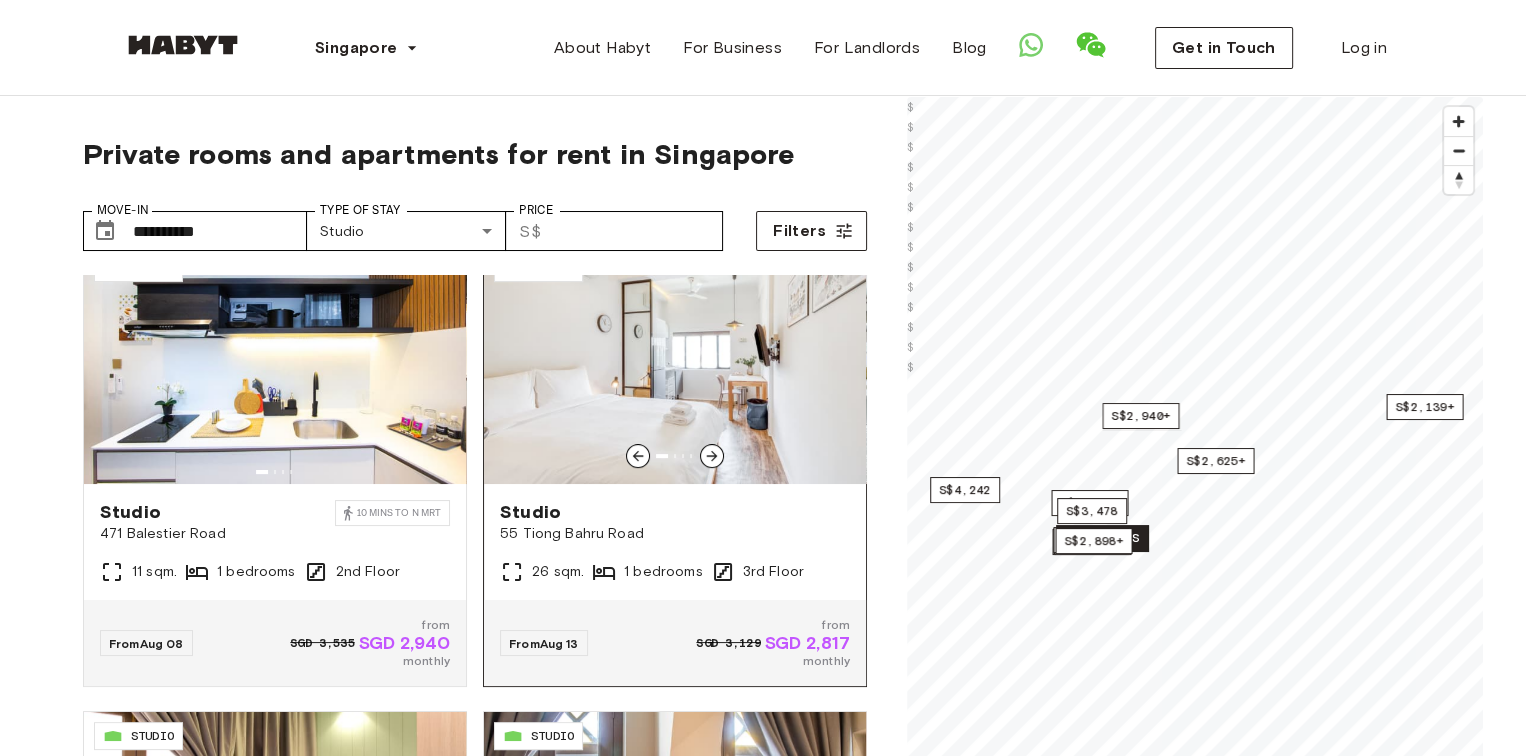 click on "26 sqm." at bounding box center [558, 572] 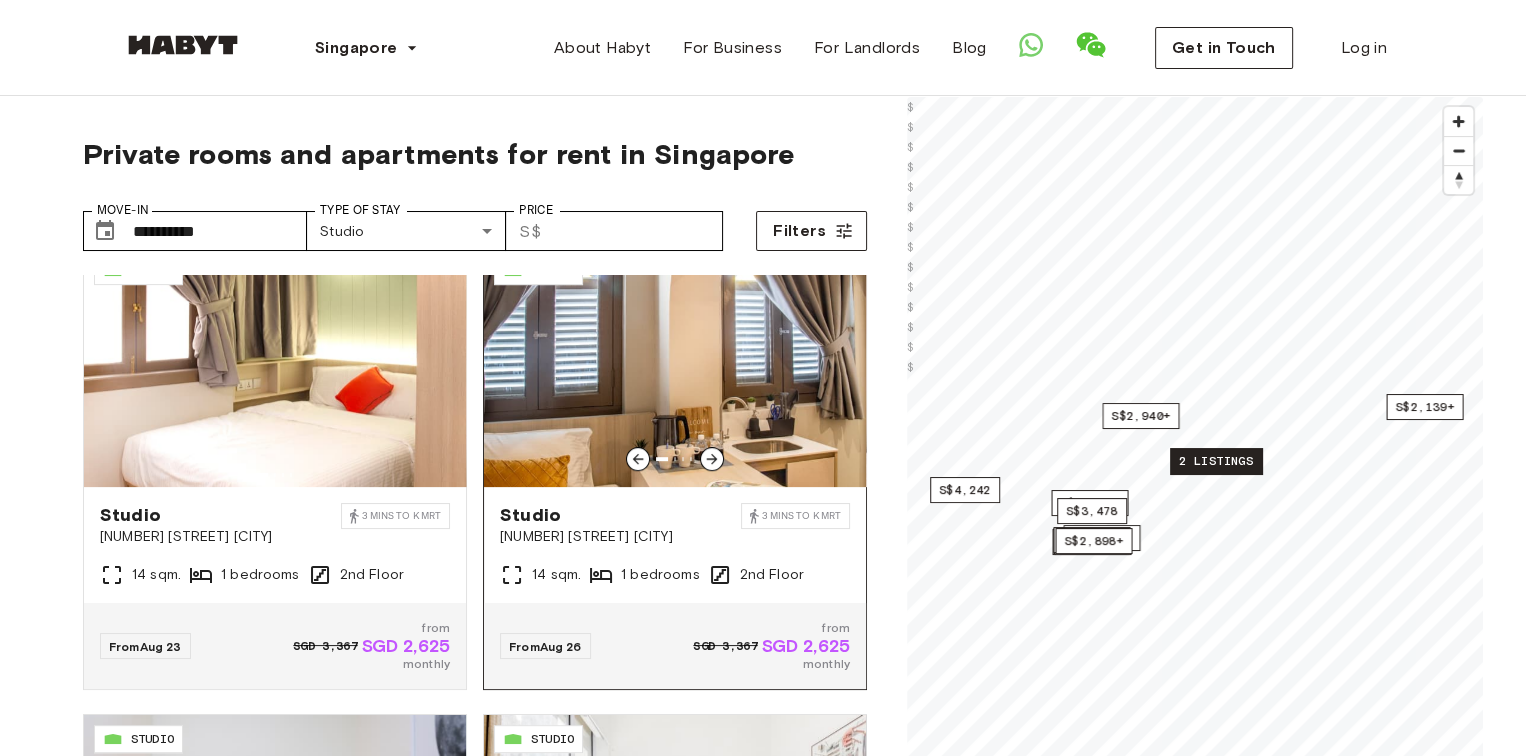 scroll, scrollTop: 1000, scrollLeft: 0, axis: vertical 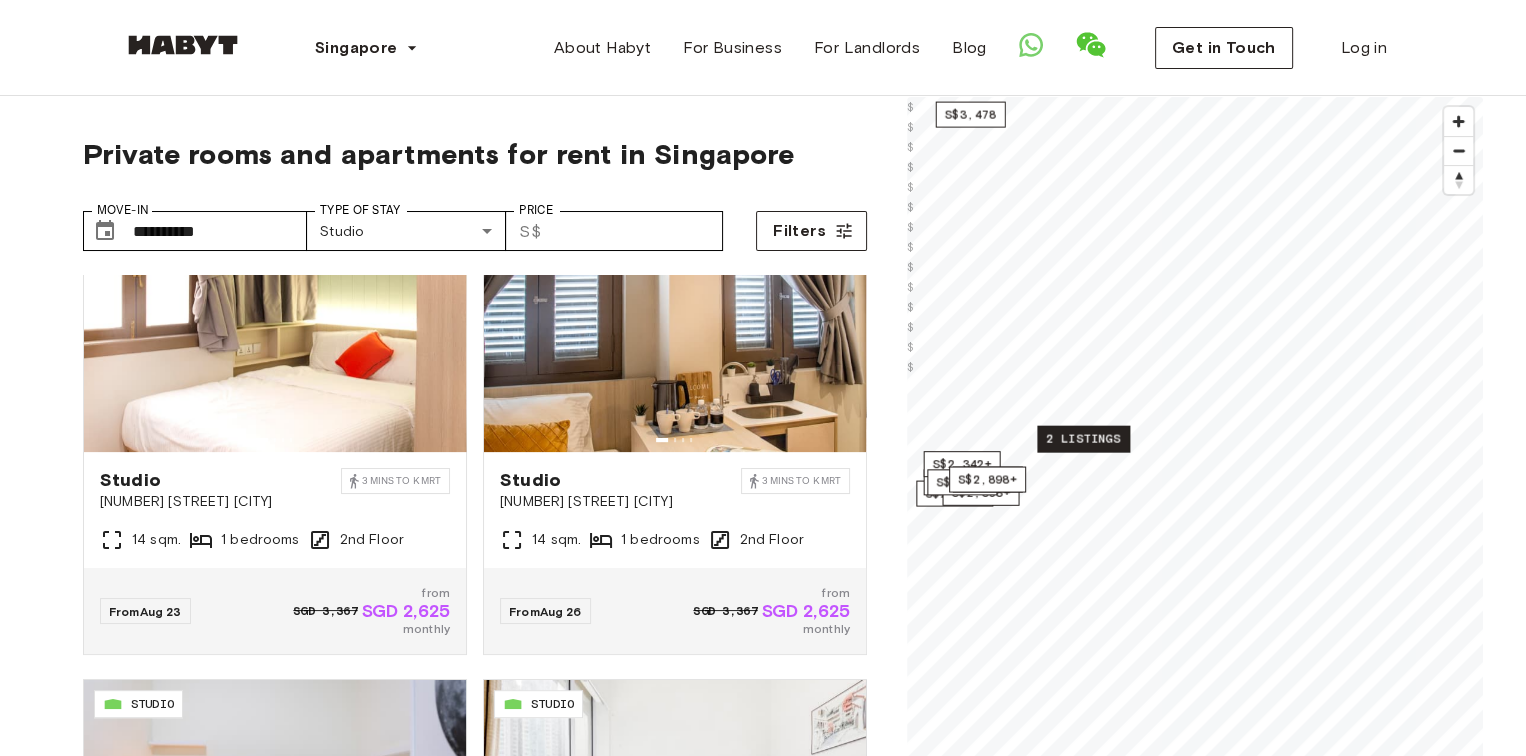 click on "2 listings" at bounding box center (1083, 439) 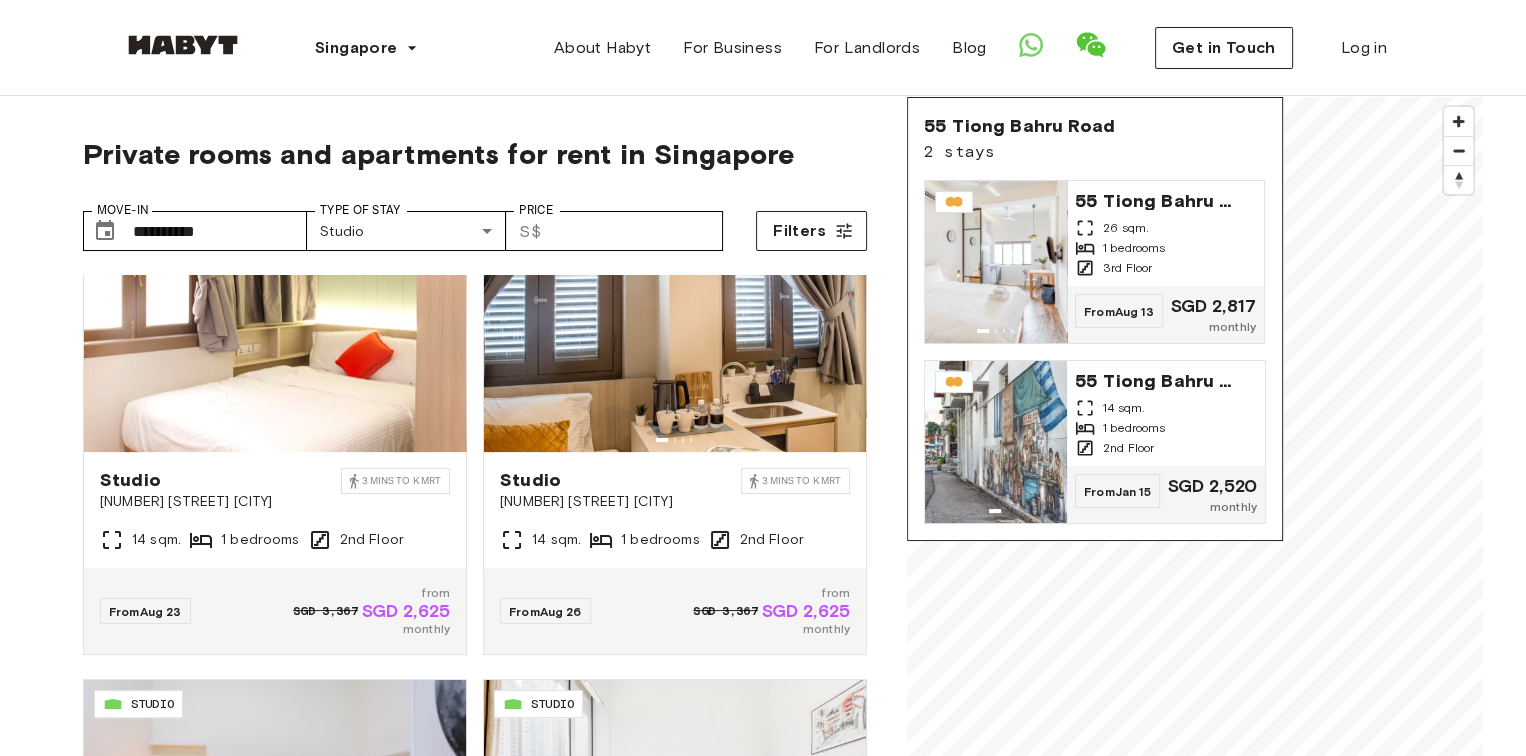 click on "**********" at bounding box center [763, 2323] 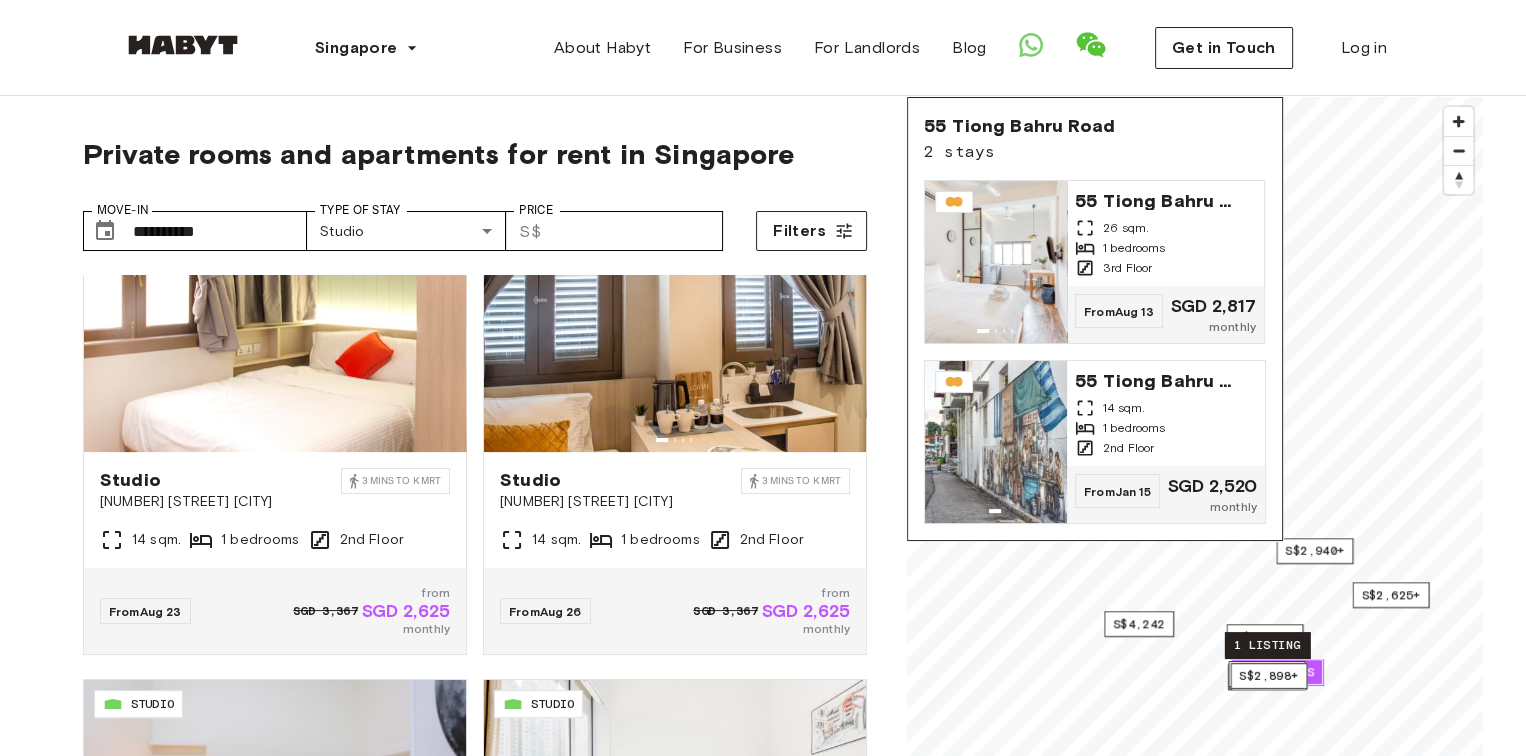 click on "1 listing" at bounding box center [1267, 645] 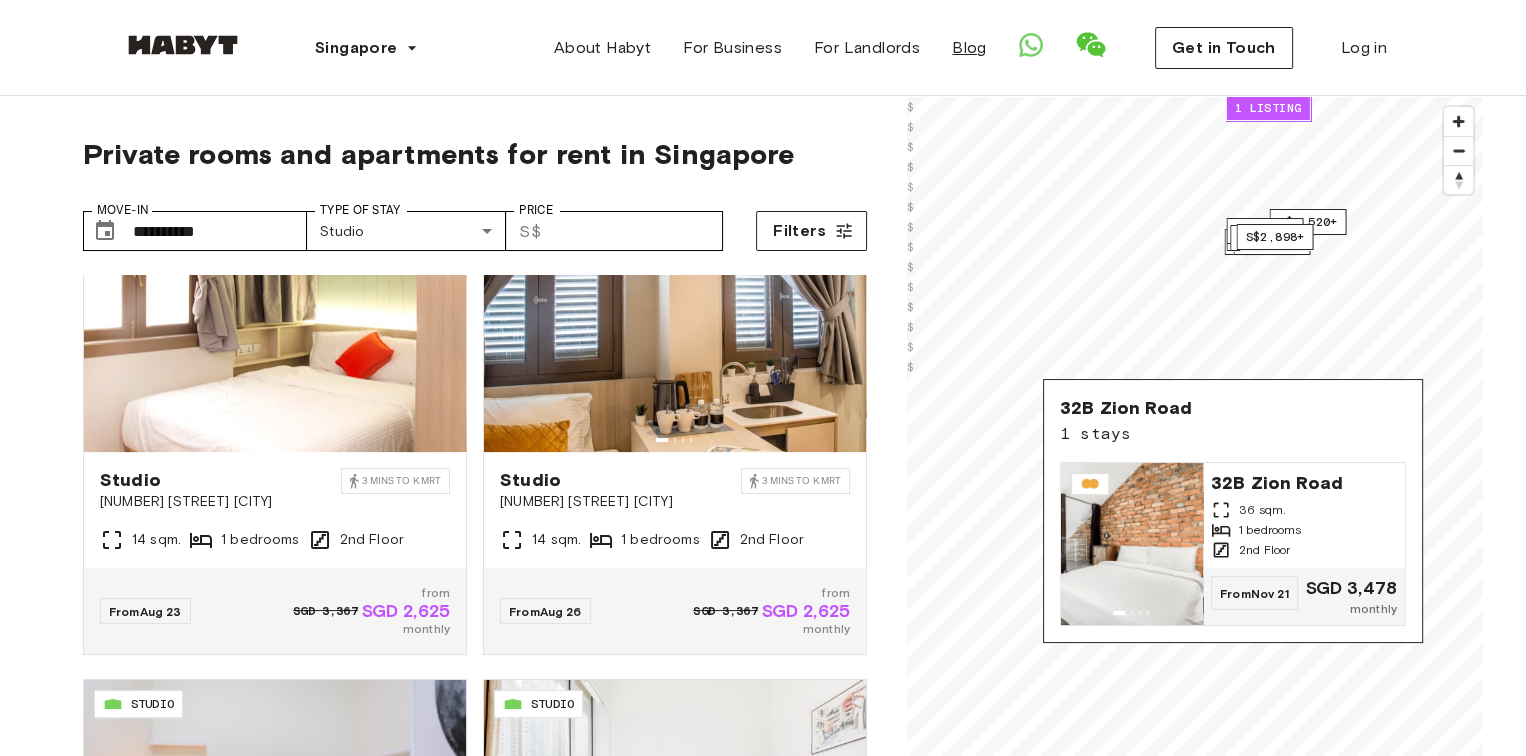 click on "**********" at bounding box center [763, 2323] 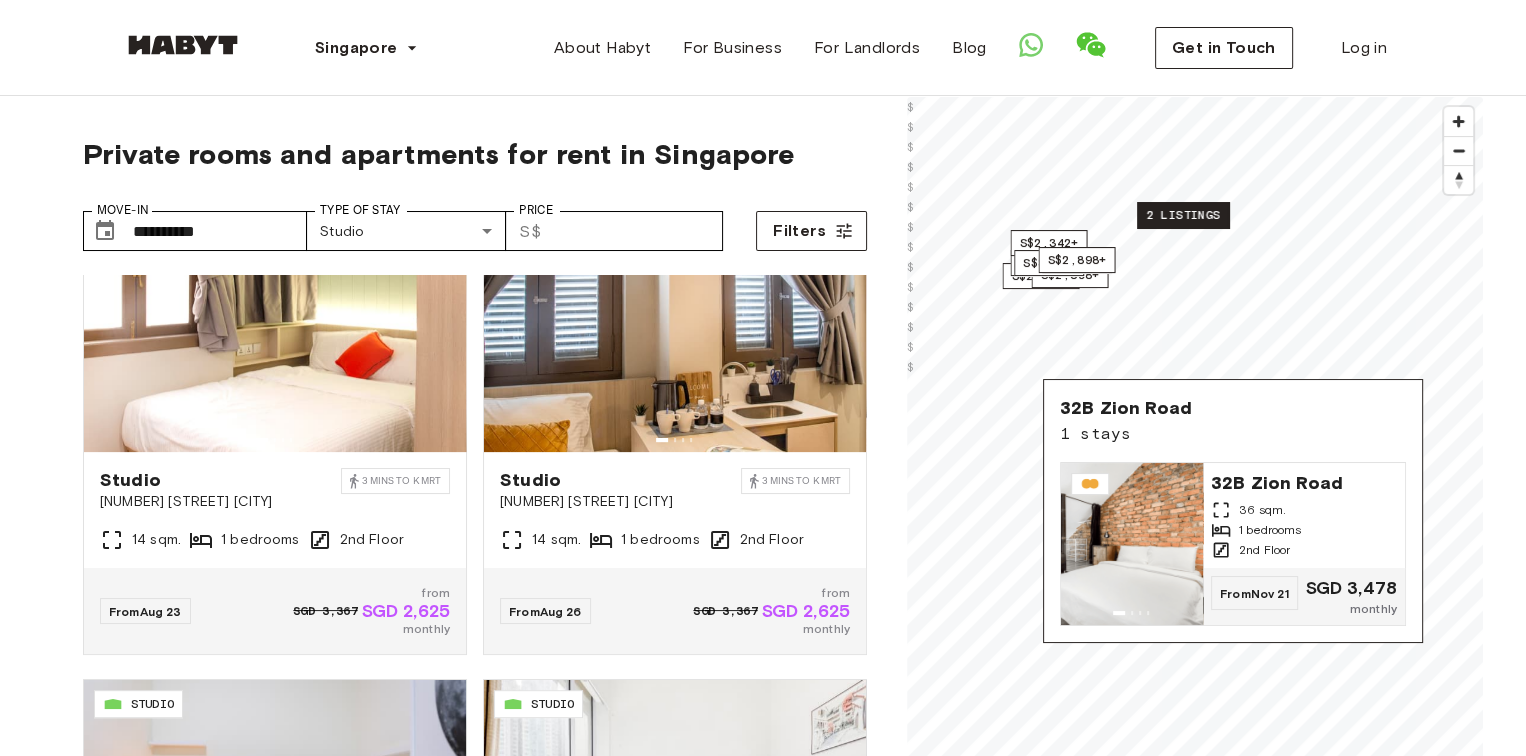 click on "2 listings" at bounding box center (1183, 215) 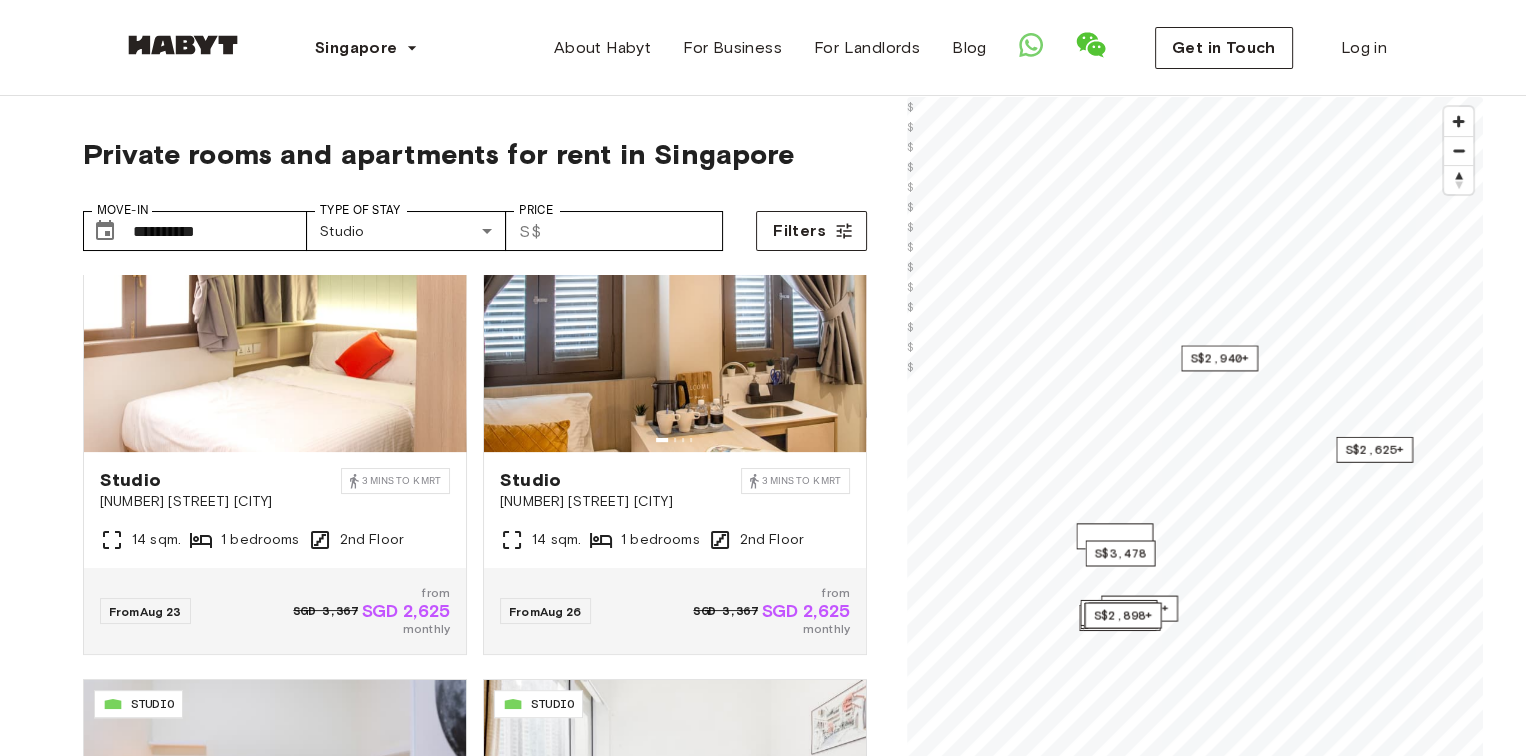 click on "S$3,261+" at bounding box center (1114, 536) 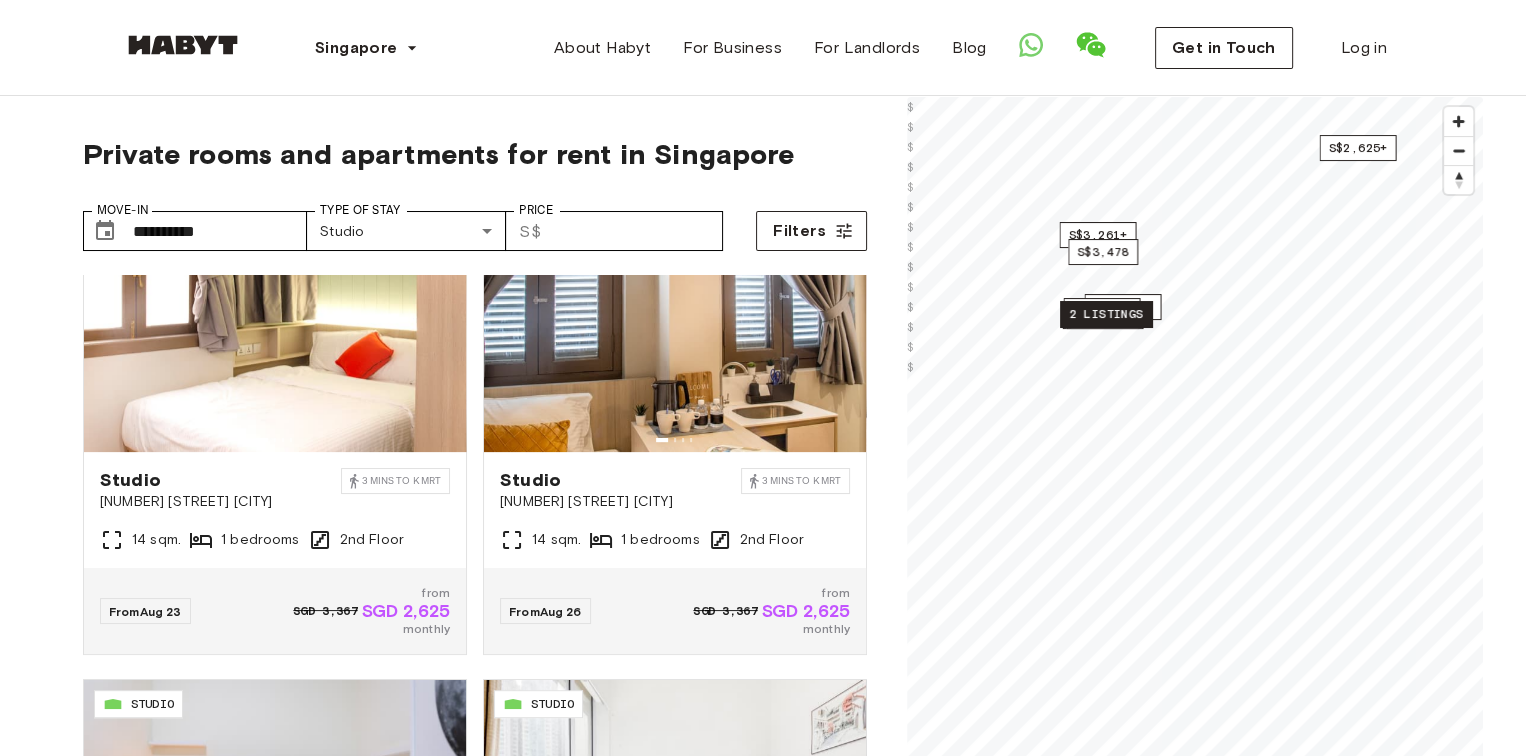 click on "2 listings" at bounding box center [1106, 314] 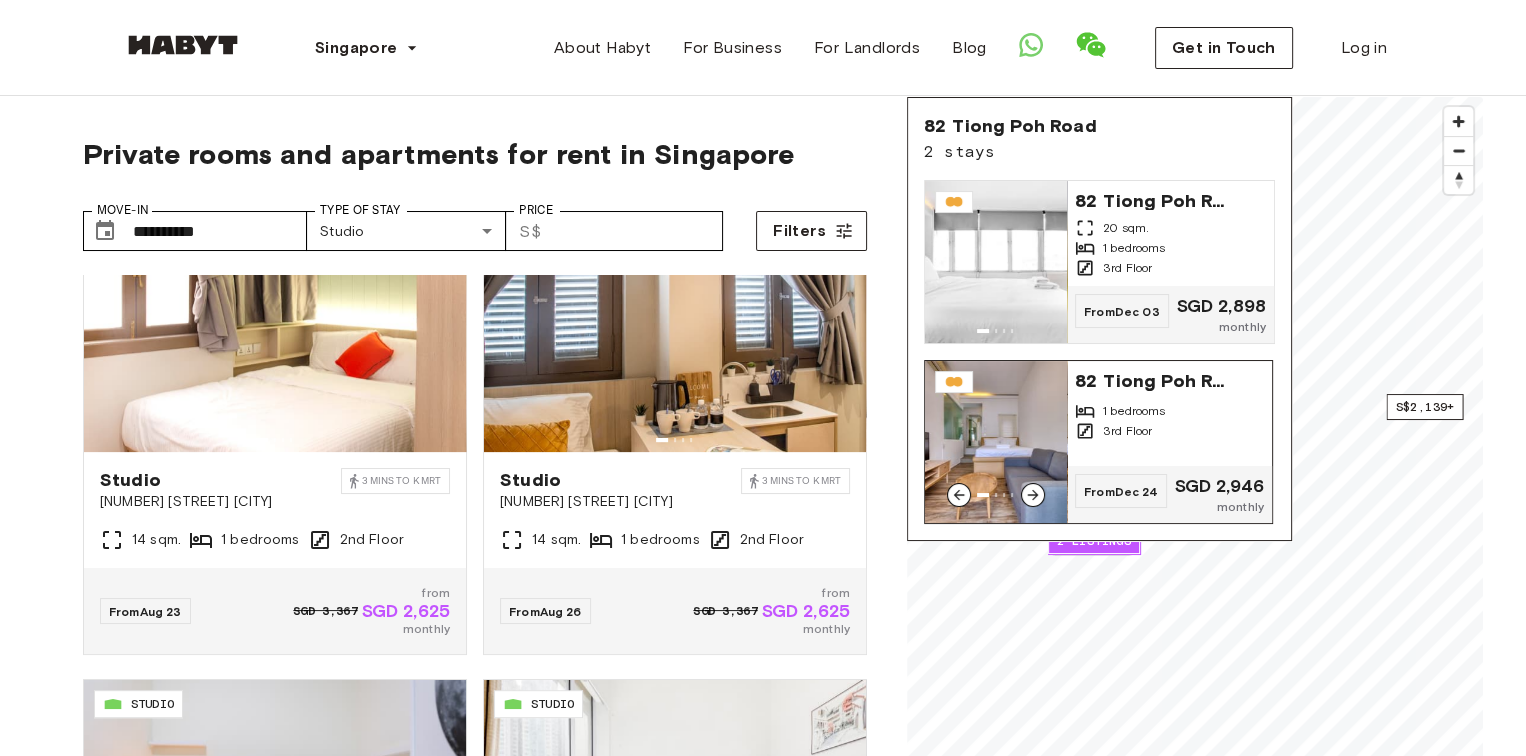 click on "3rd Floor" at bounding box center [1127, 431] 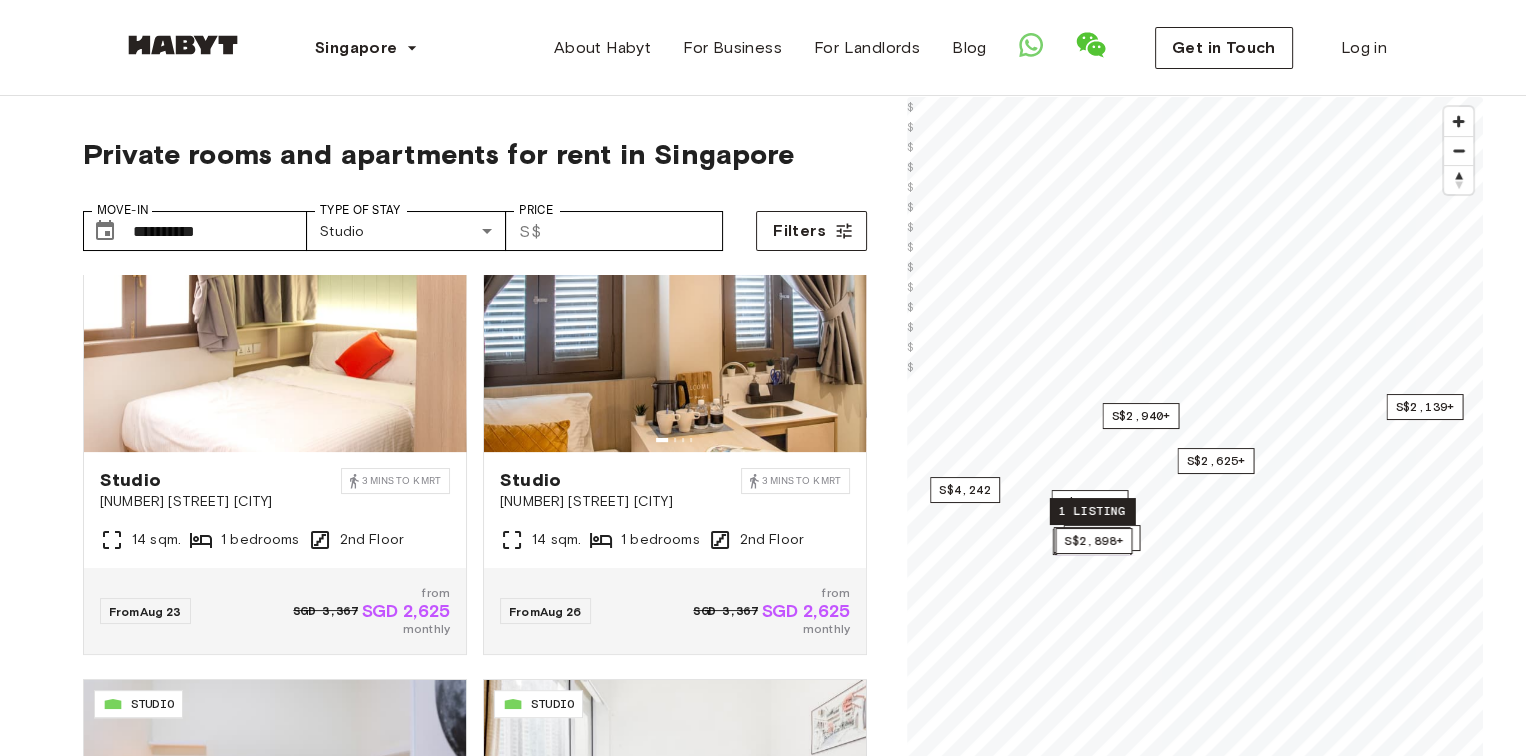 click on "1 listing" at bounding box center [1092, 511] 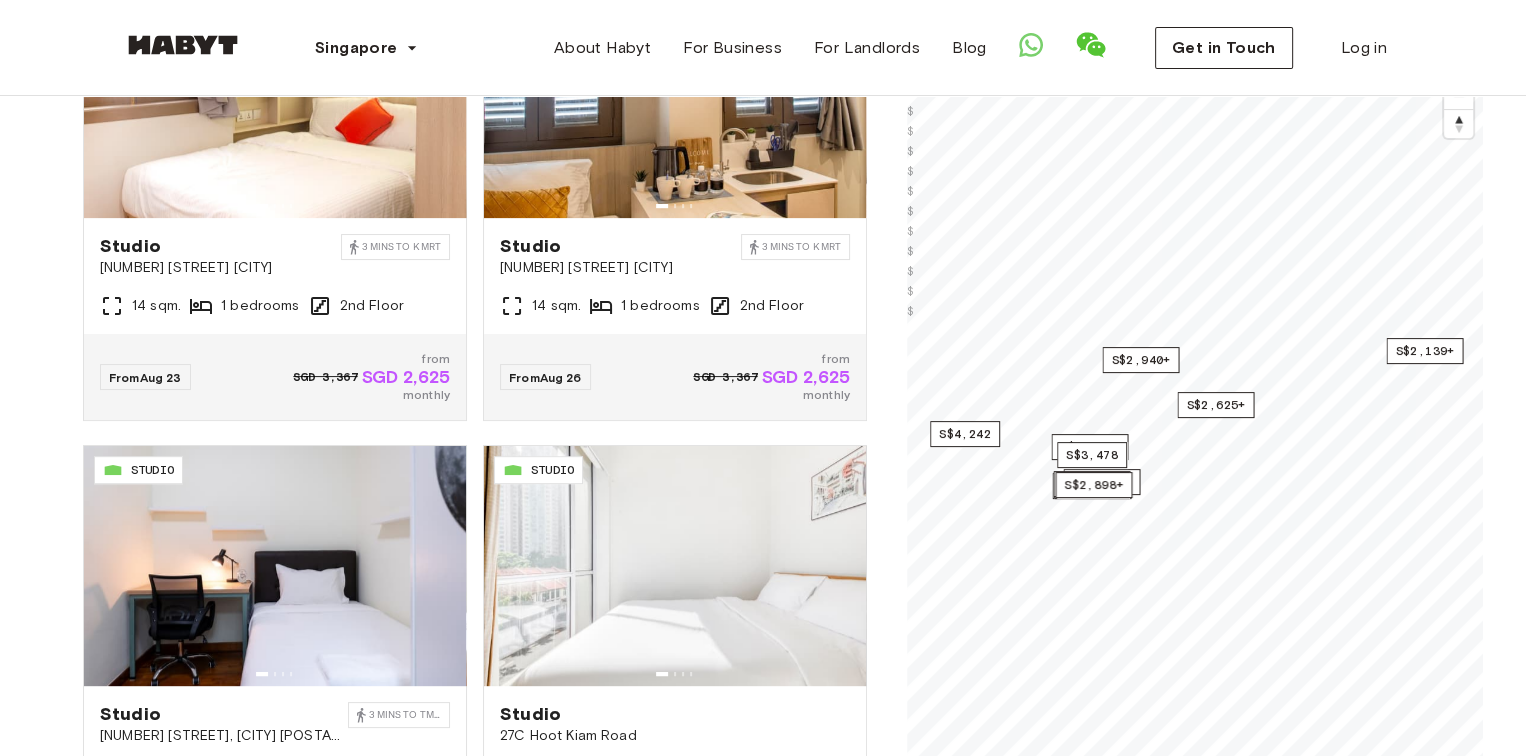 scroll, scrollTop: 200, scrollLeft: 0, axis: vertical 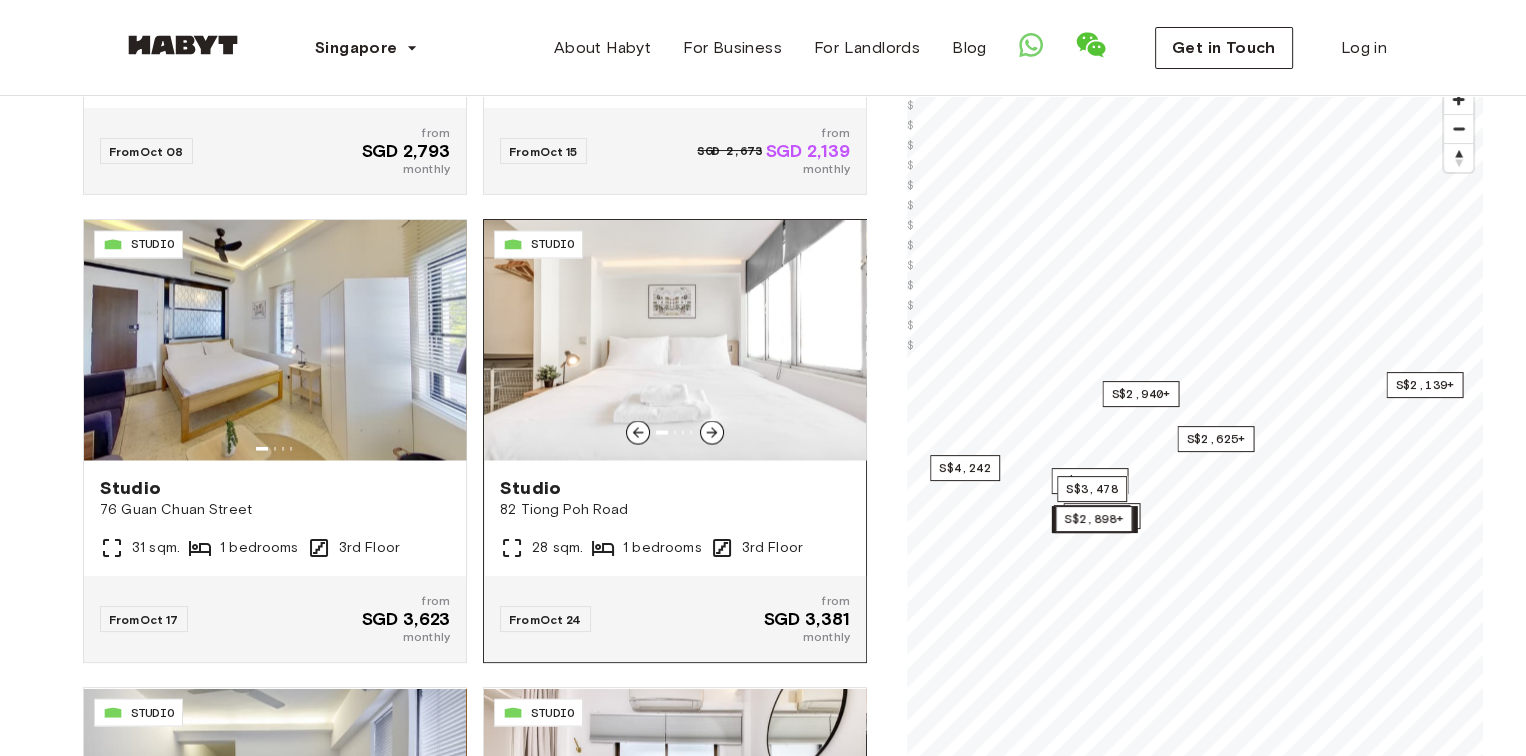 click at bounding box center [675, 340] 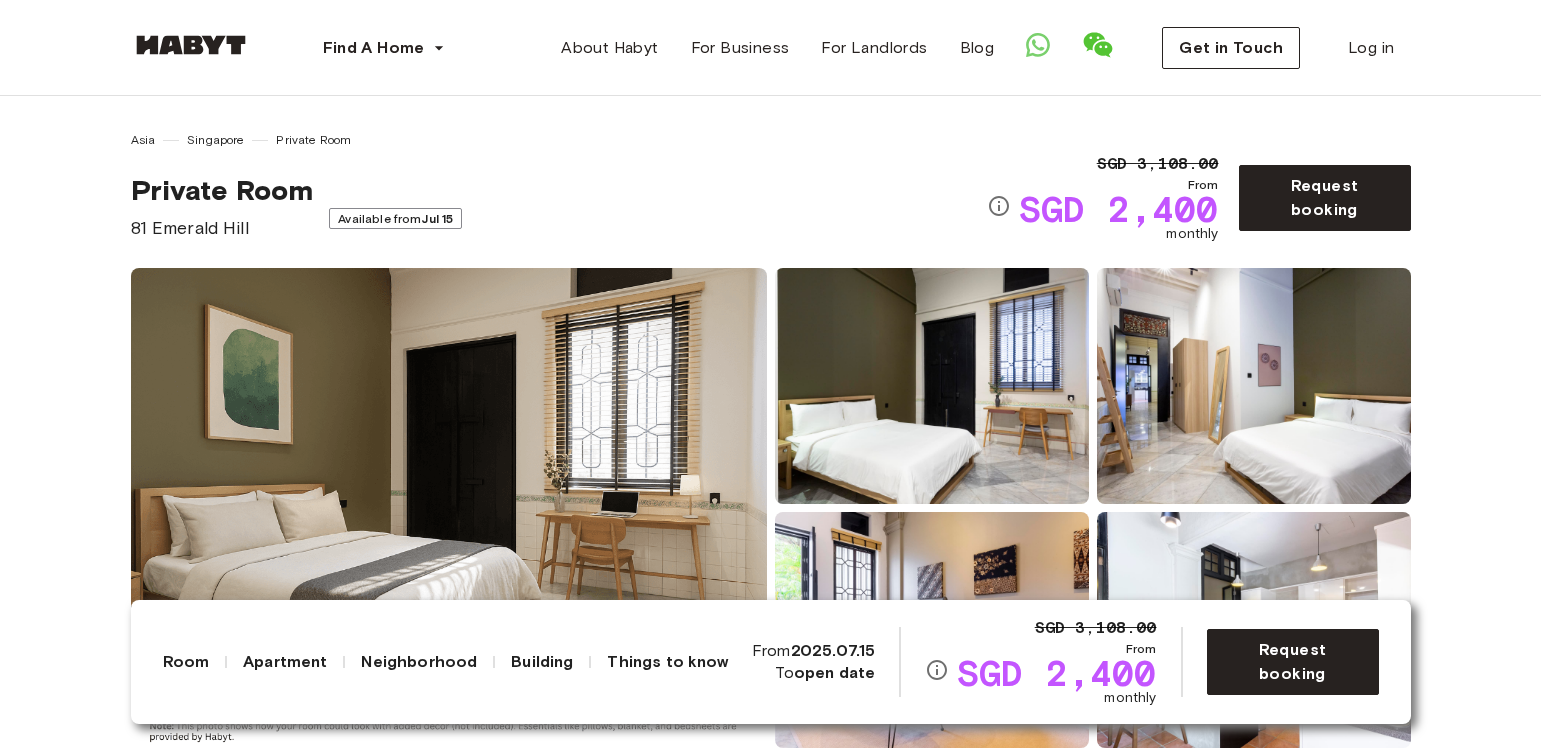 scroll, scrollTop: 0, scrollLeft: 0, axis: both 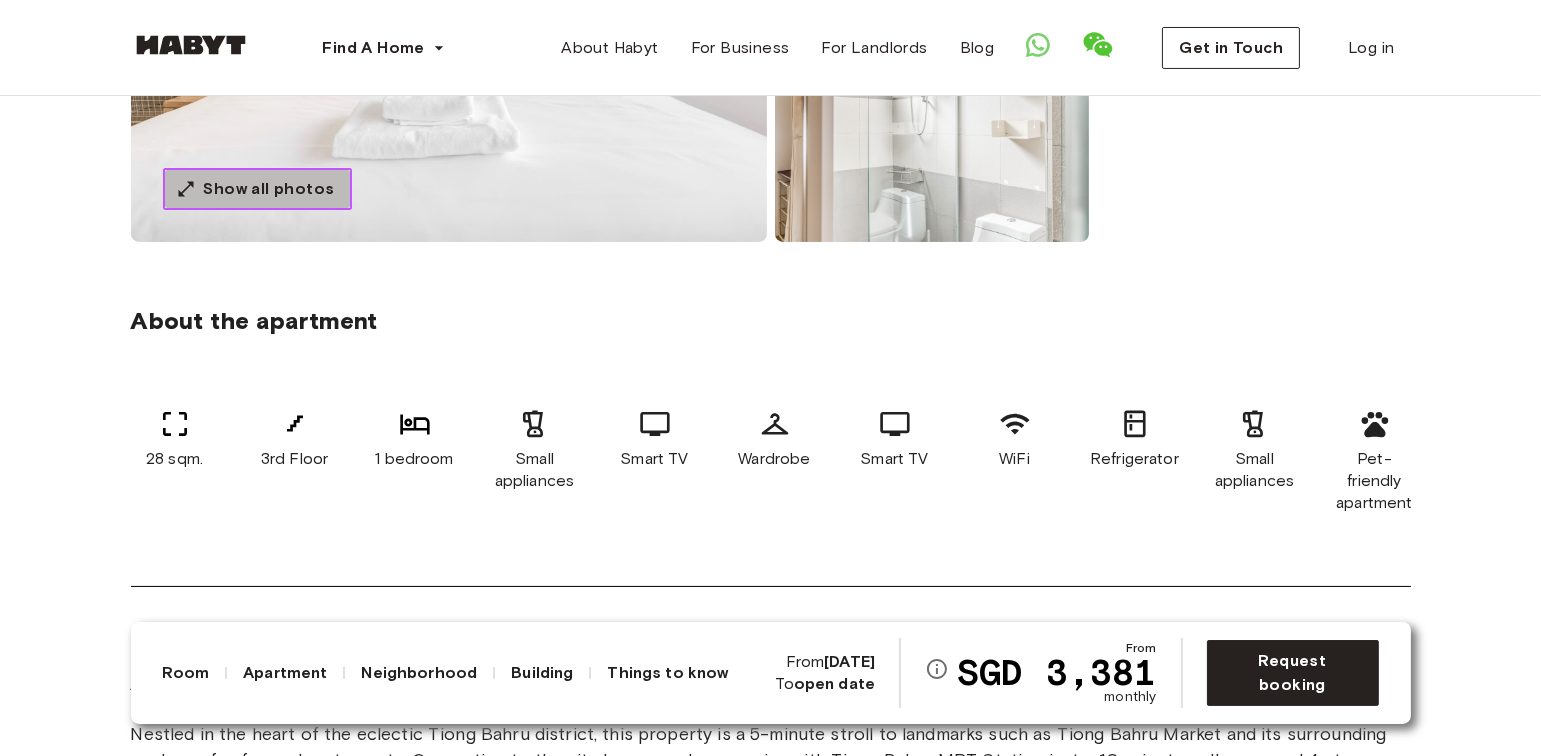 click on "Show all photos" at bounding box center [269, 189] 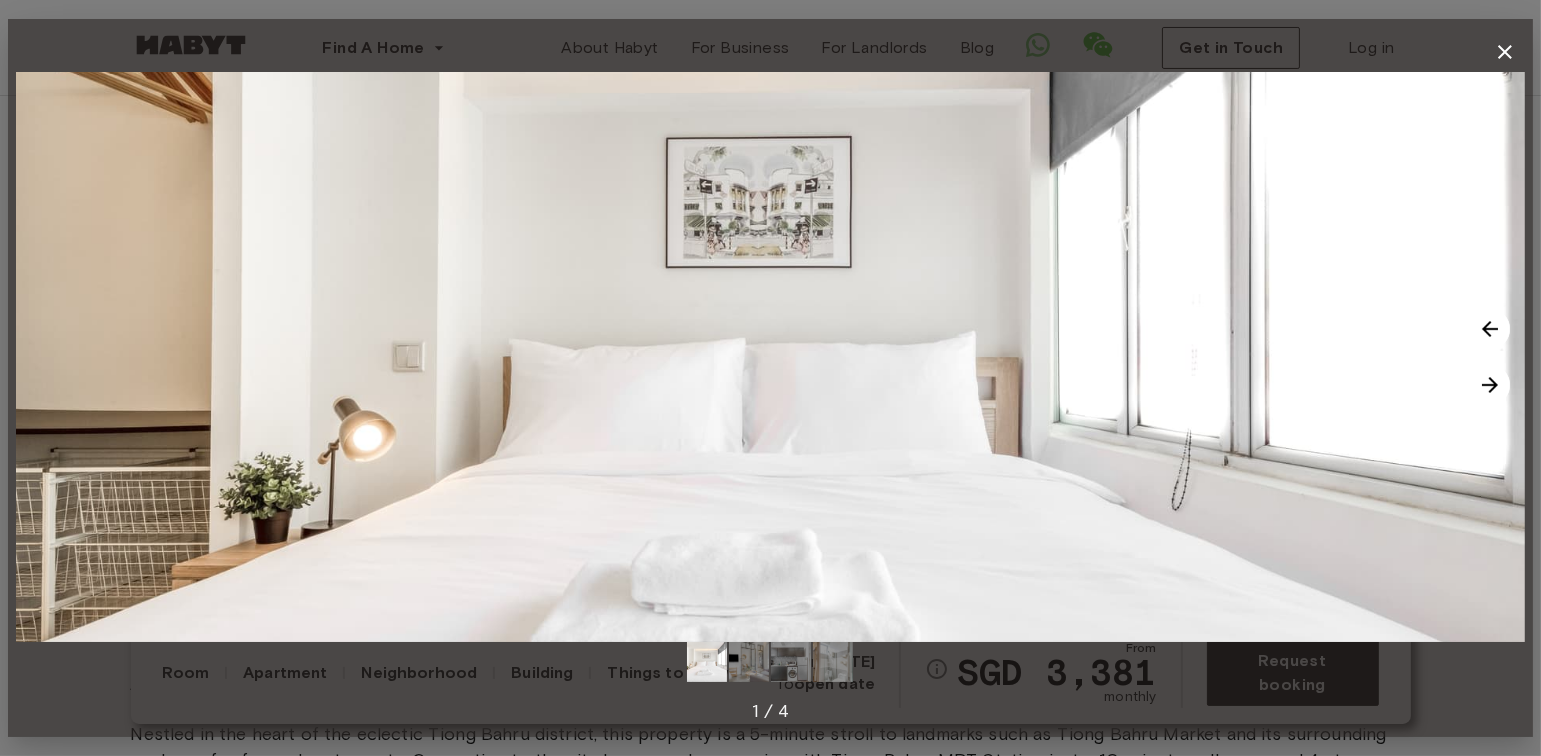 click at bounding box center [1490, 329] 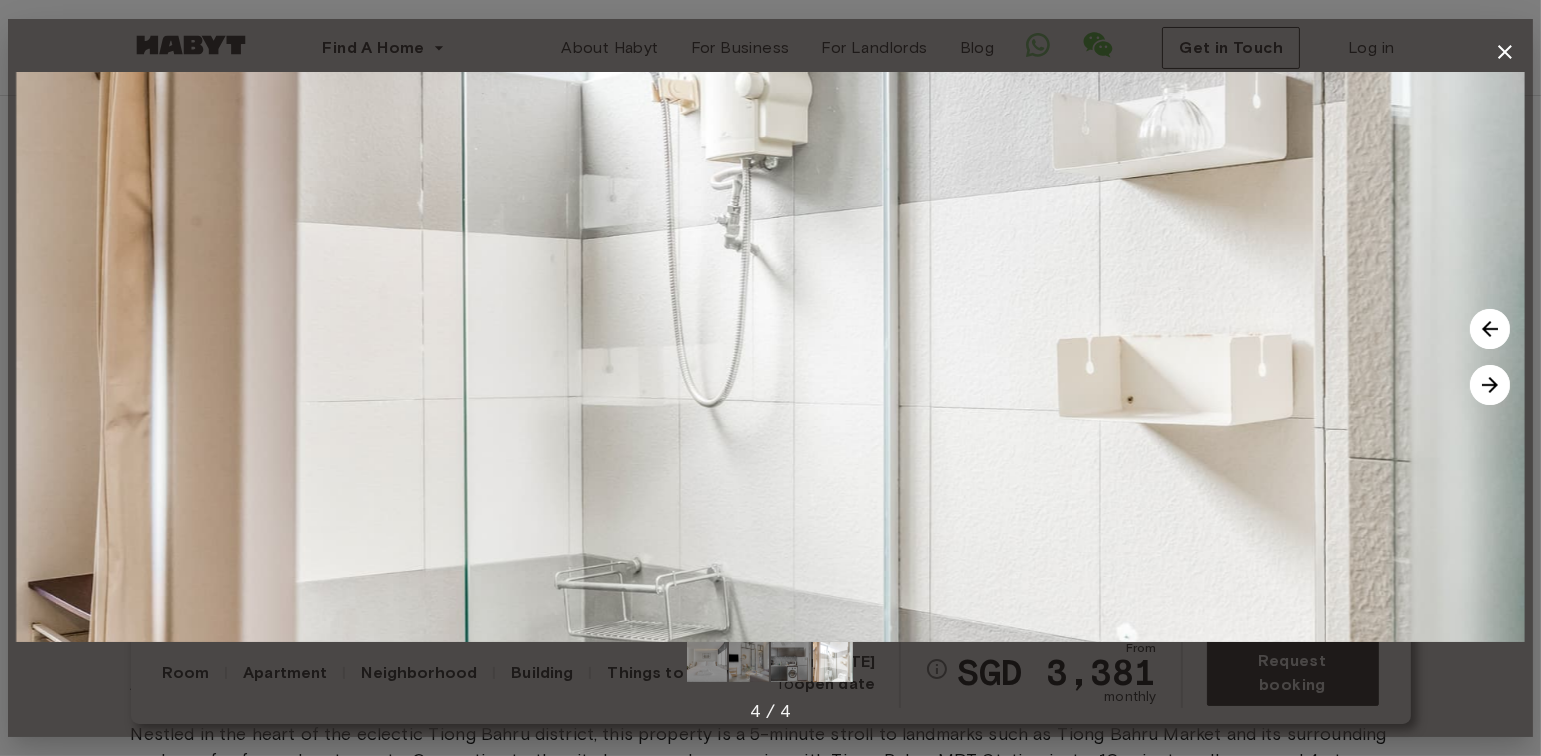 click at bounding box center (1490, 385) 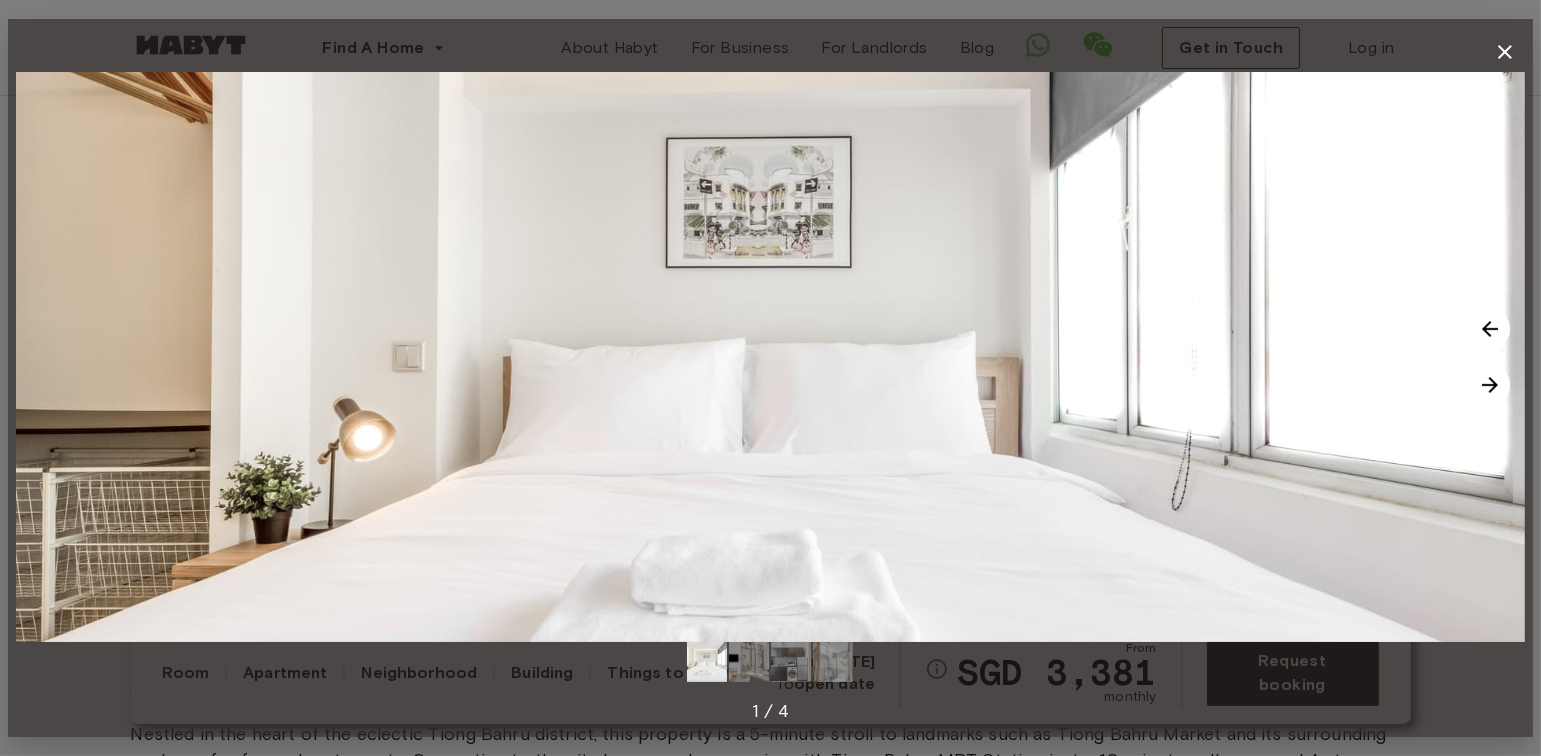 click at bounding box center (1490, 385) 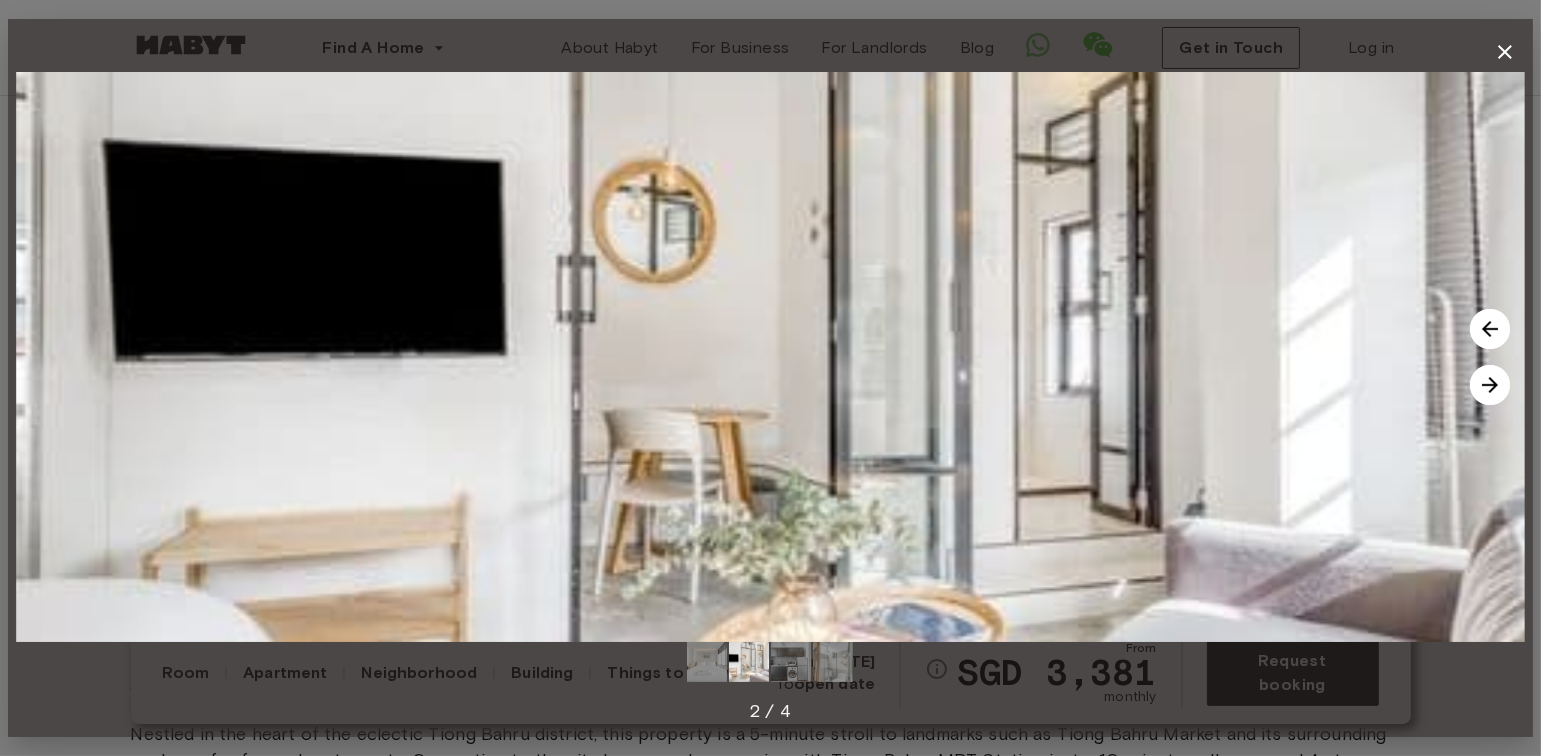 click at bounding box center (1490, 385) 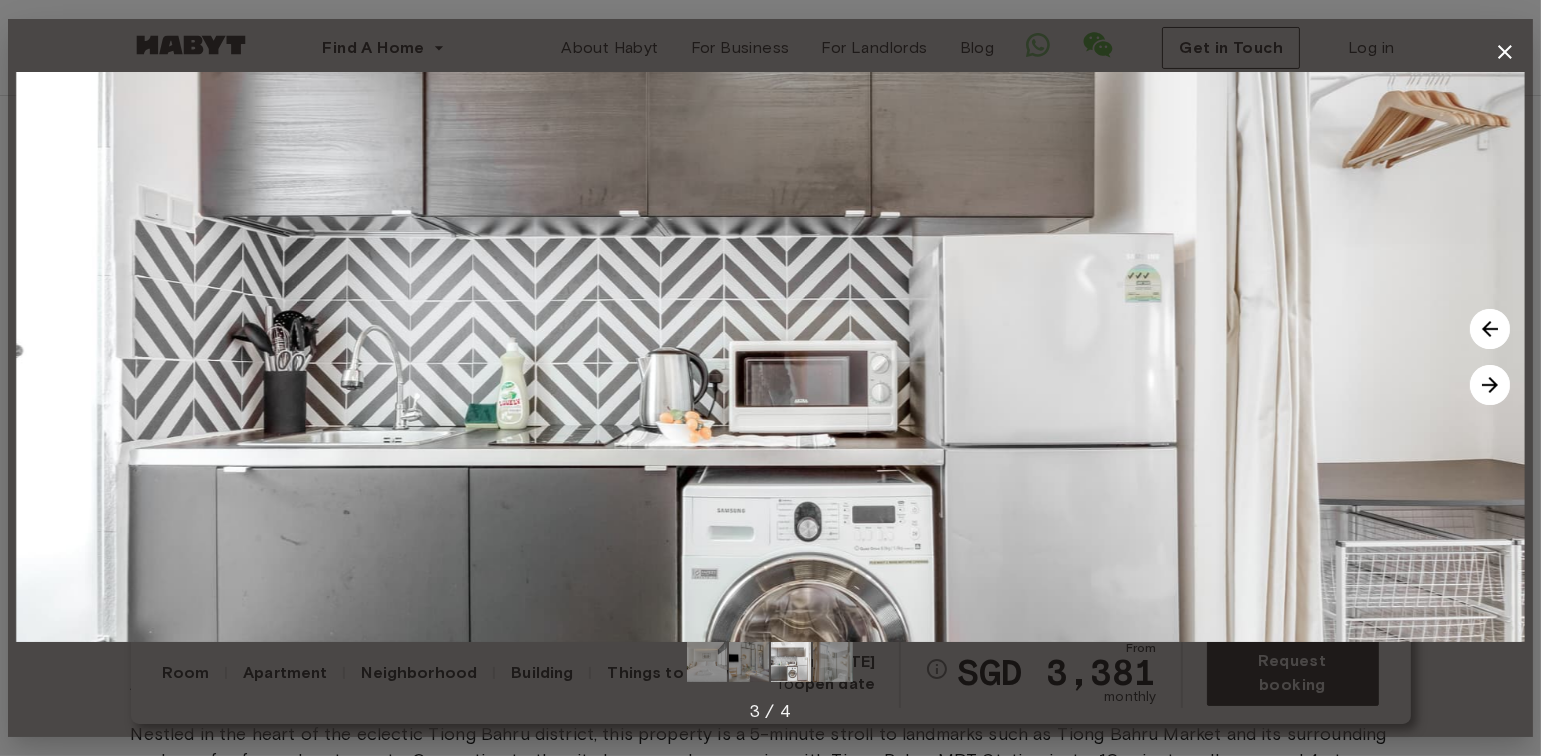 click at bounding box center [1490, 385] 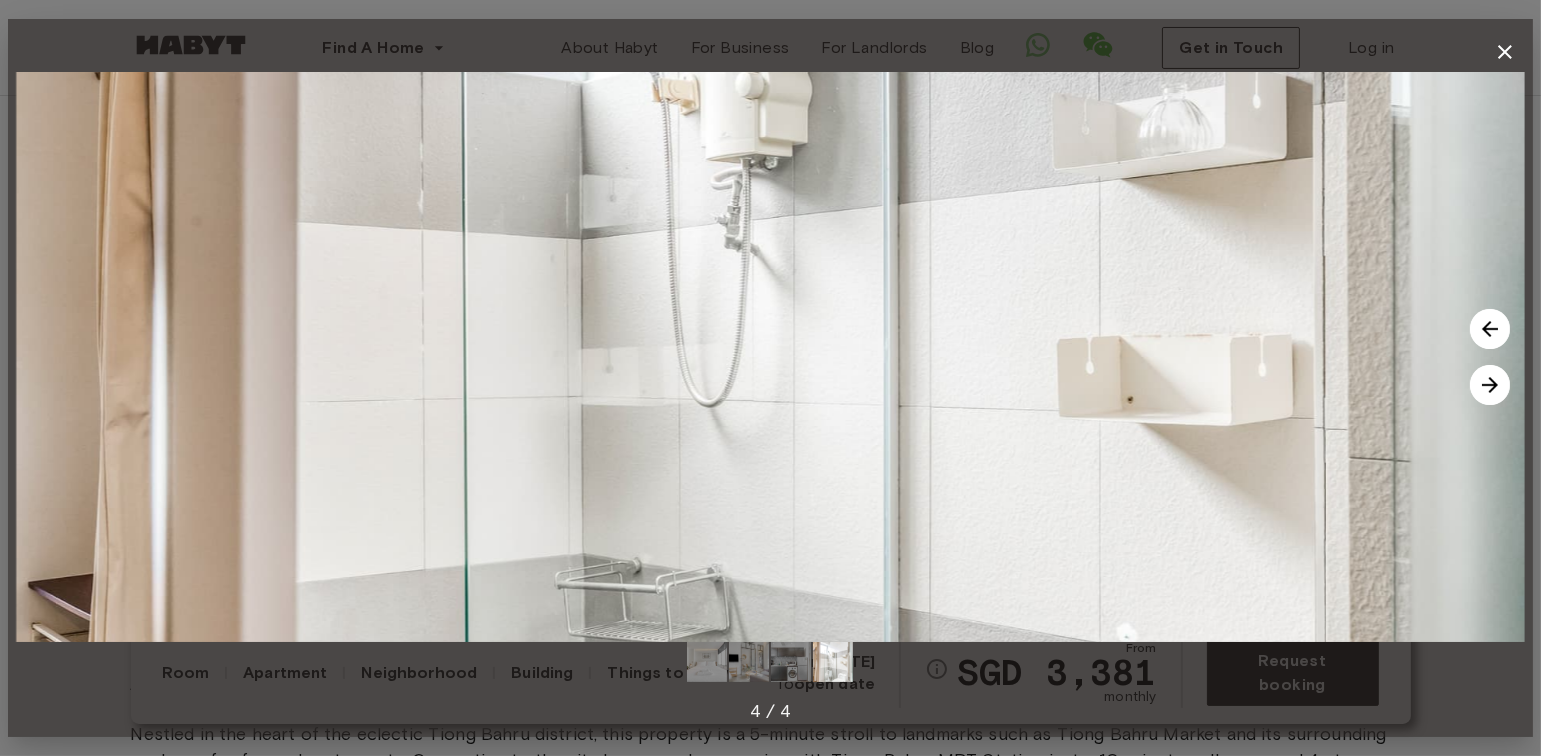 click at bounding box center [1490, 385] 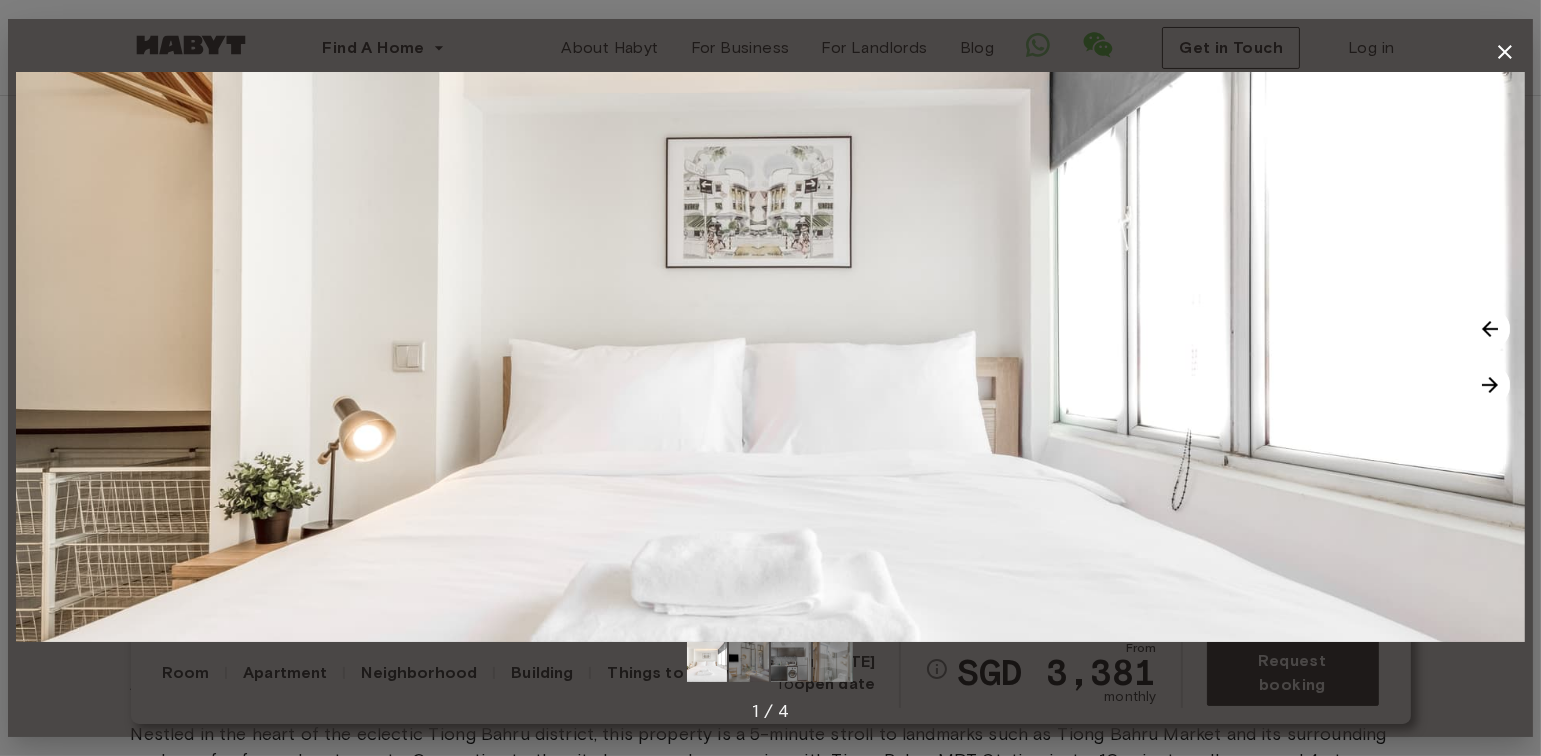 click at bounding box center [1490, 385] 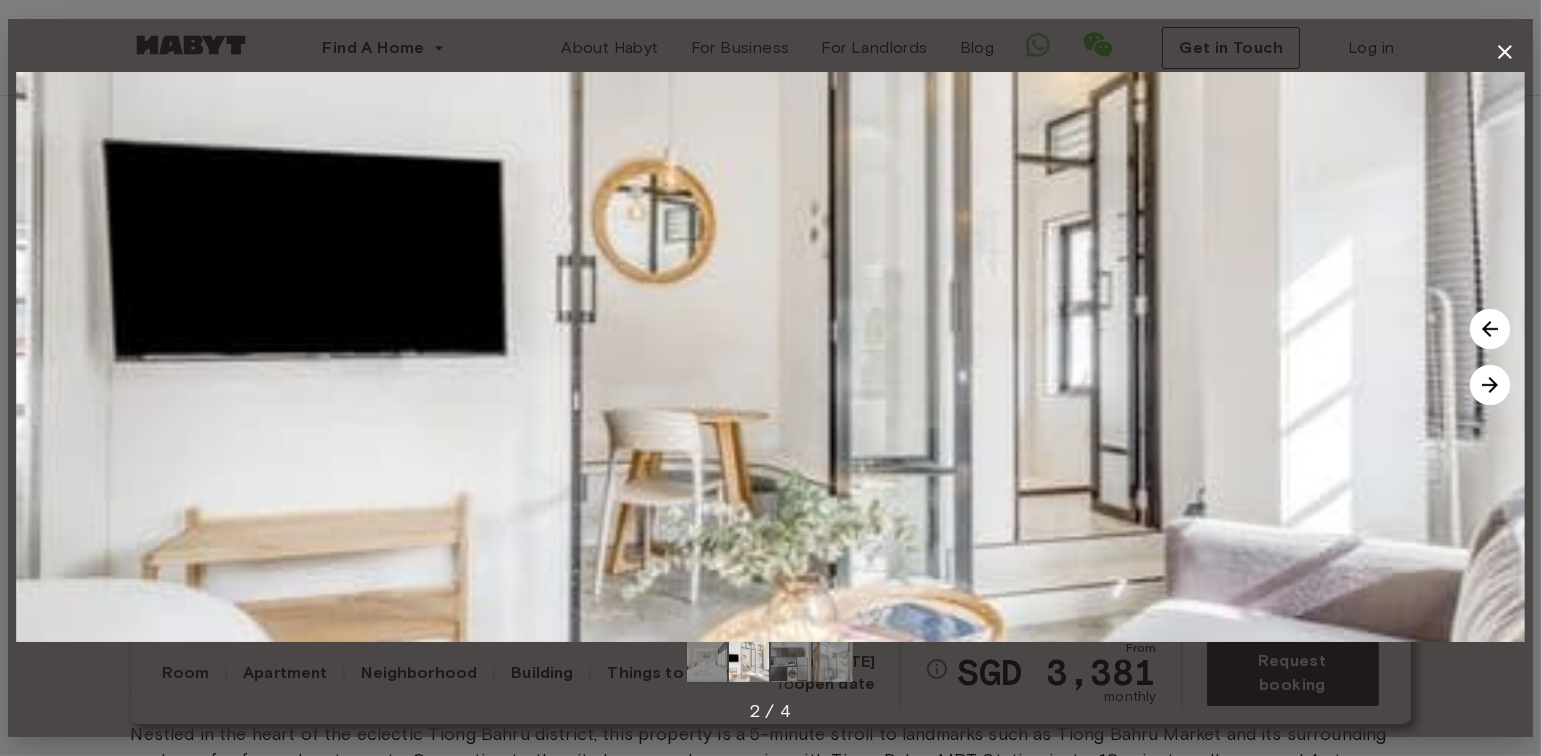 click 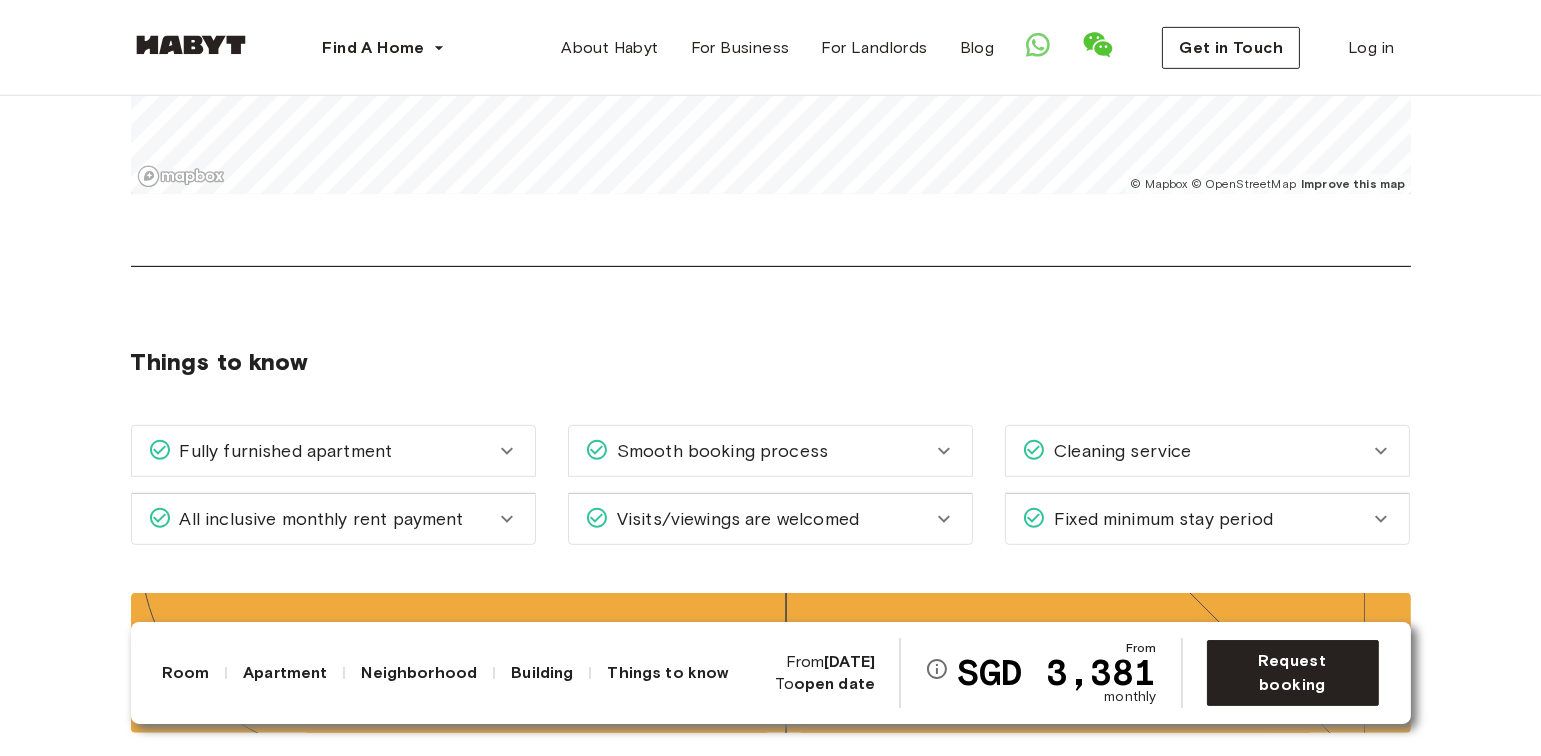 scroll, scrollTop: 1900, scrollLeft: 0, axis: vertical 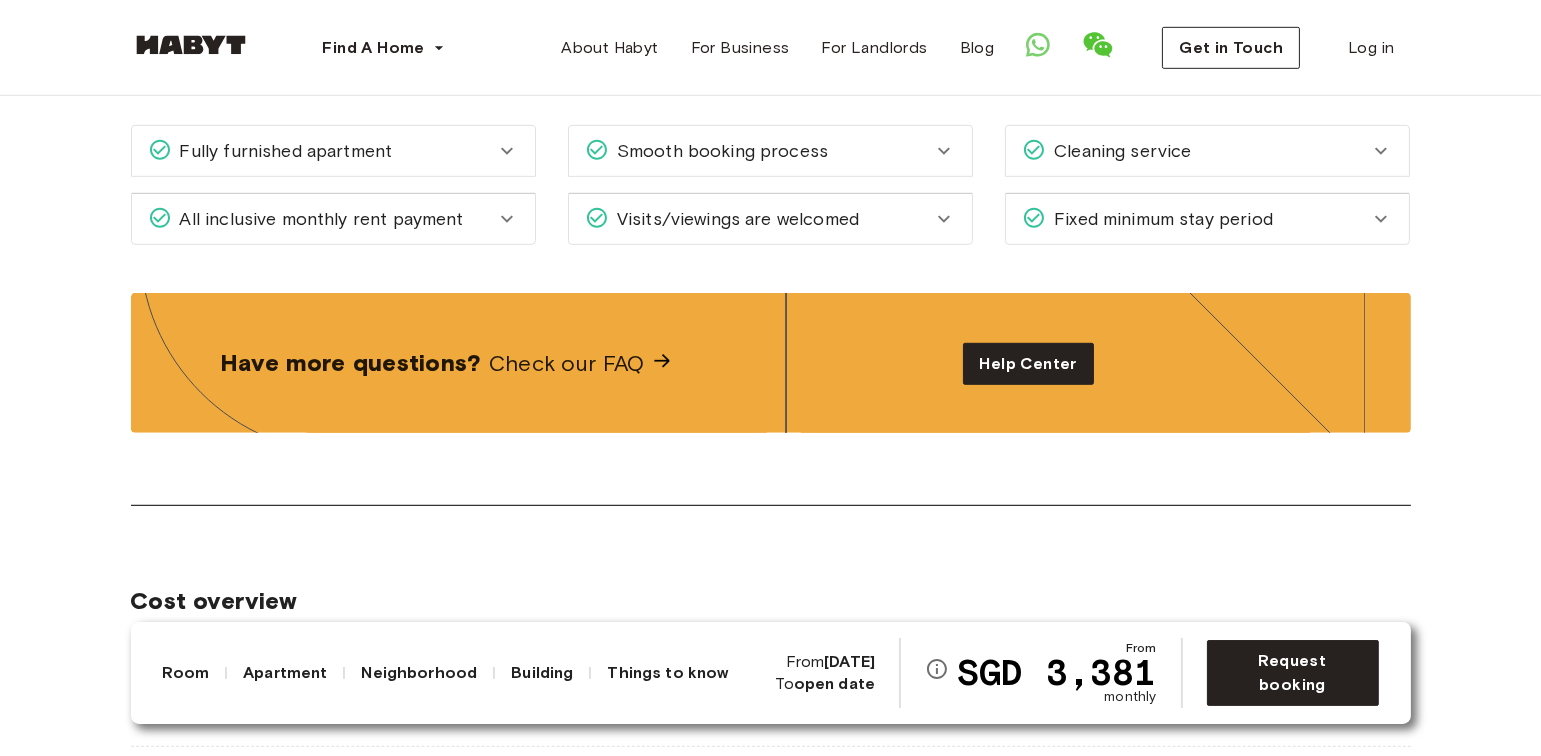 click on "Fixed minimum stay period" at bounding box center (1159, 219) 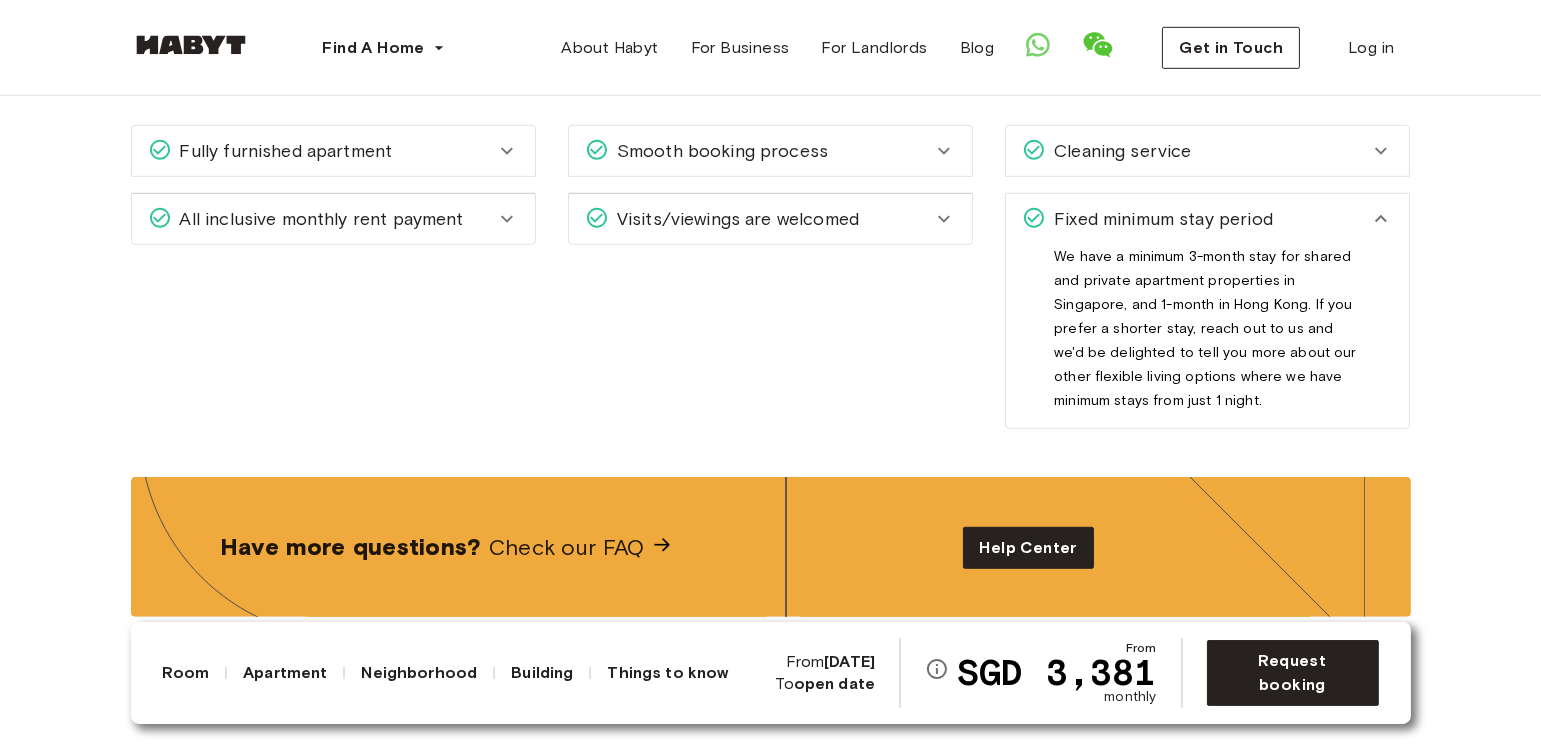 click on "Fixed minimum stay period" at bounding box center [1159, 219] 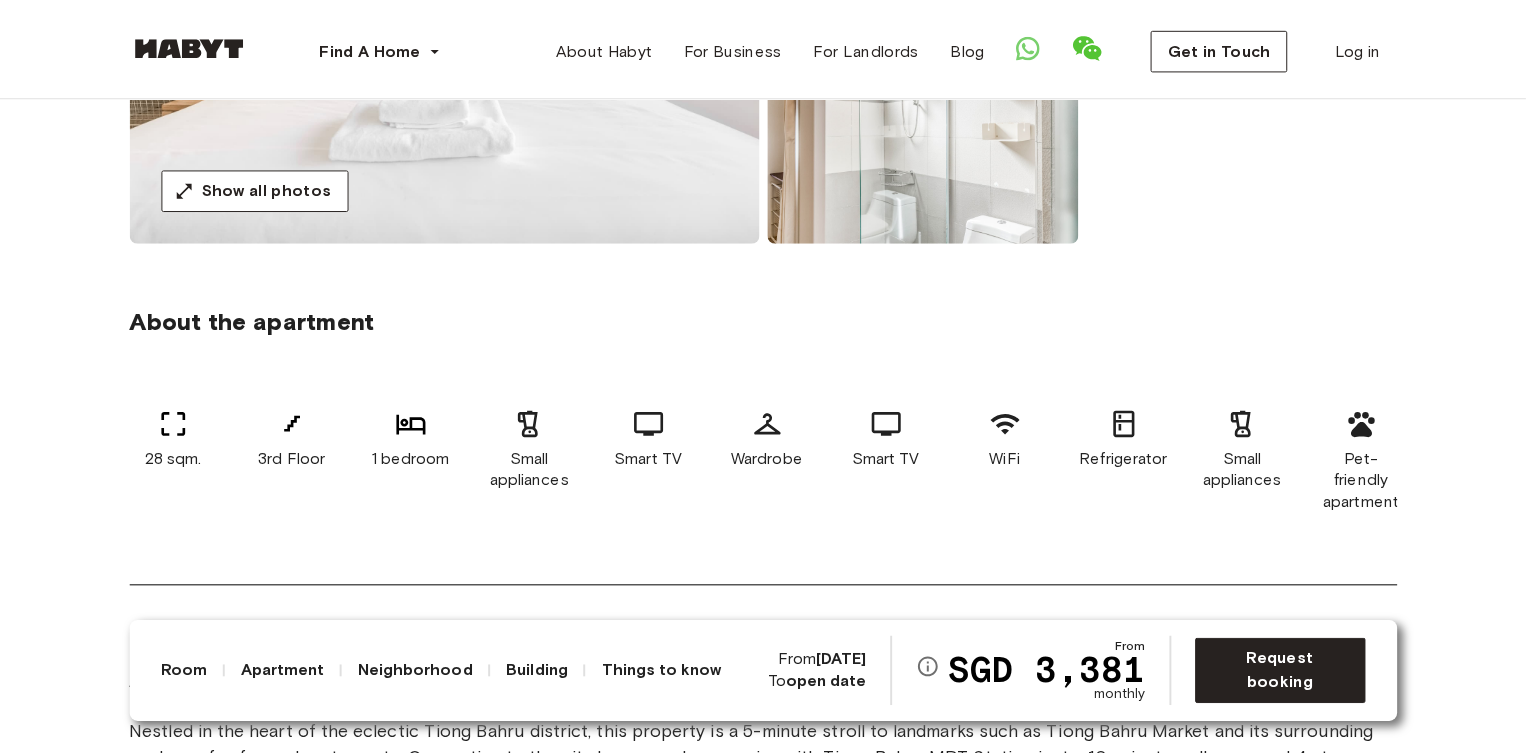 scroll, scrollTop: 0, scrollLeft: 0, axis: both 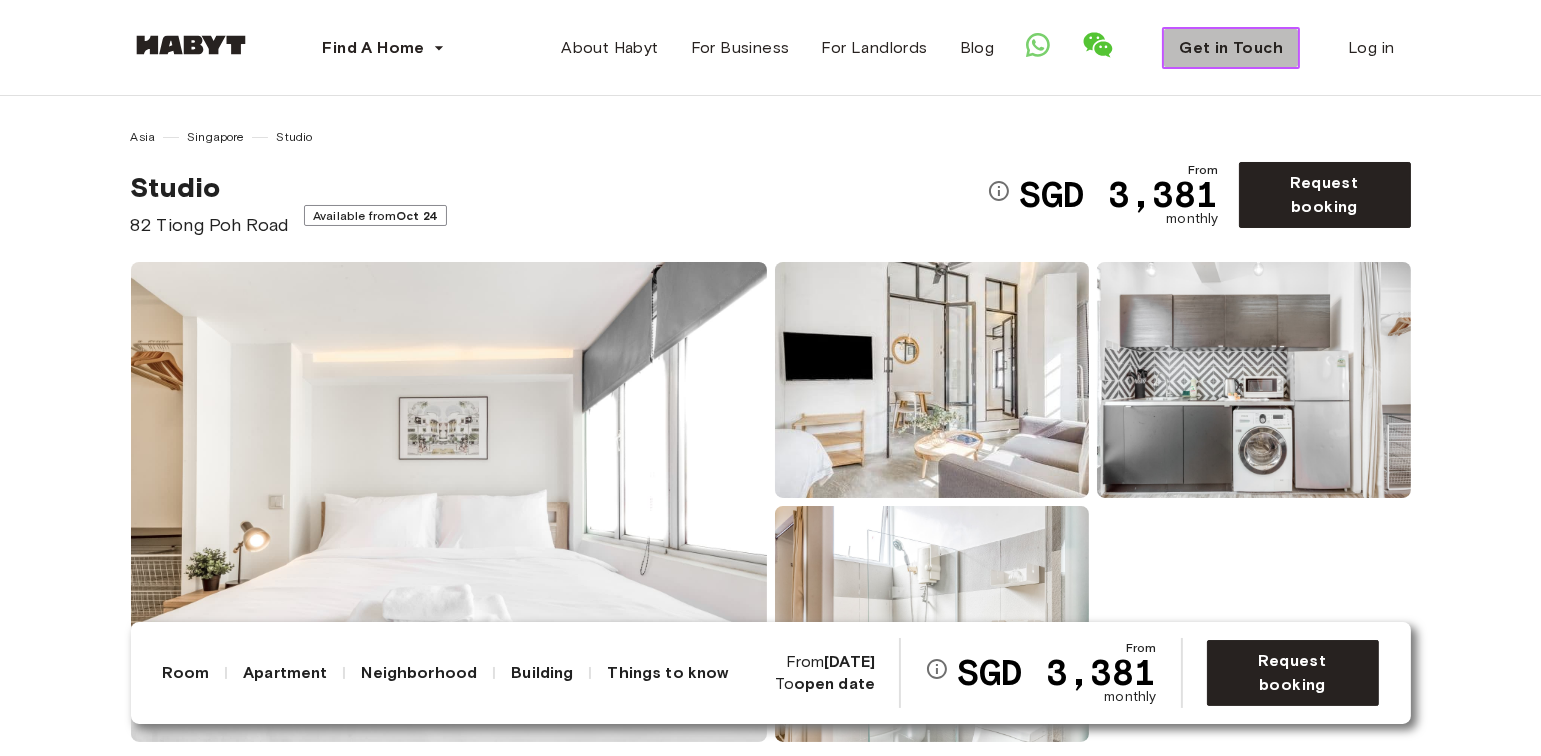 click on "Get in Touch" at bounding box center (1231, 48) 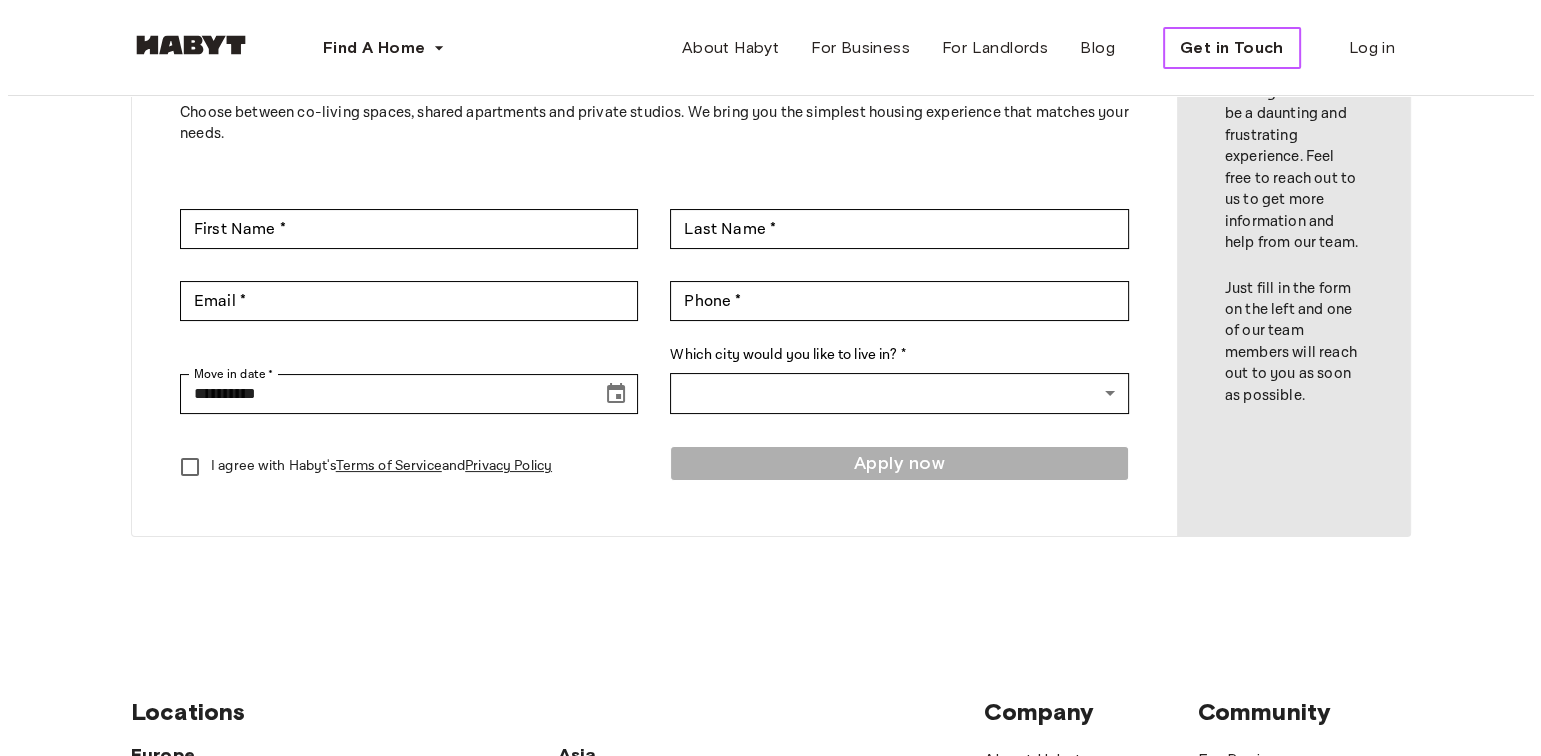 scroll, scrollTop: 200, scrollLeft: 0, axis: vertical 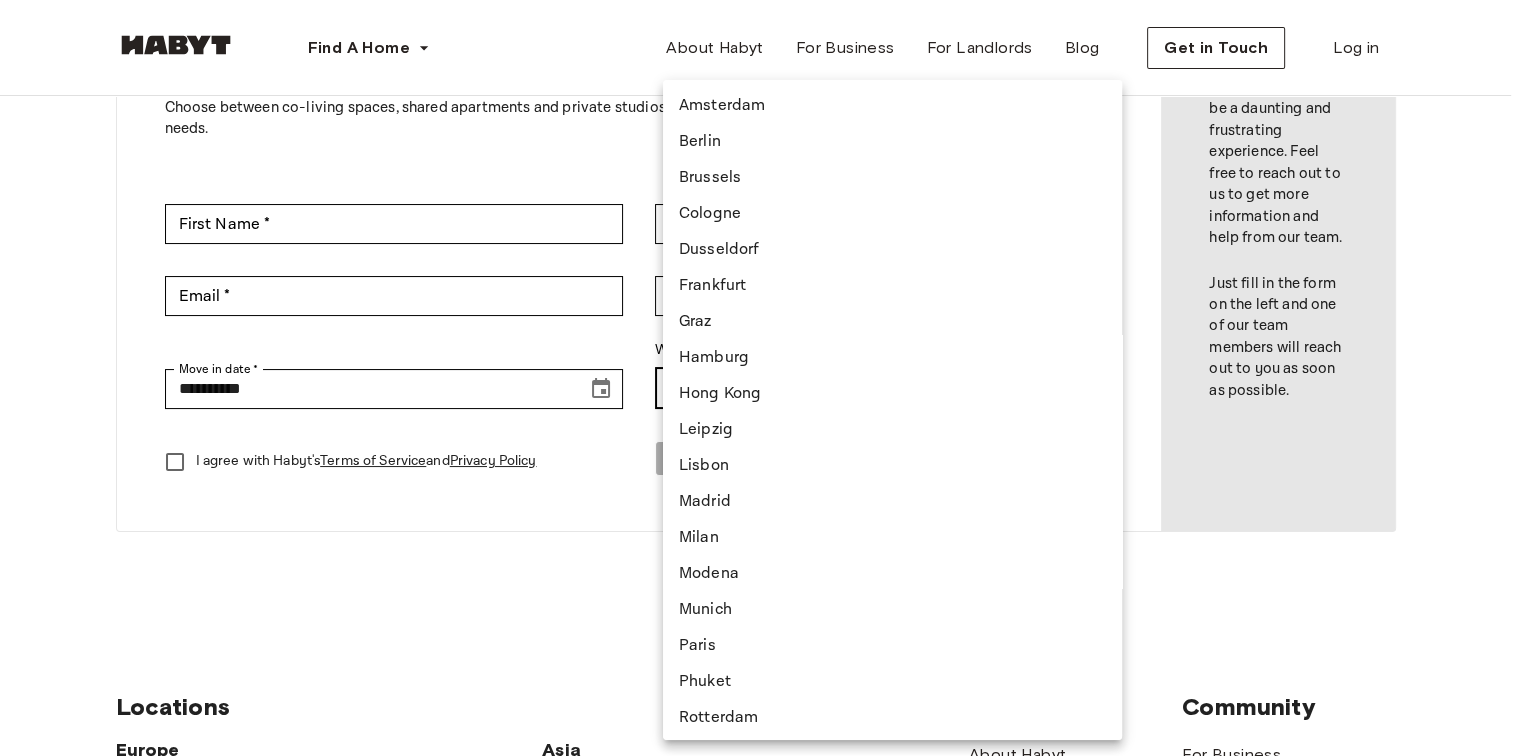 click on "**********" at bounding box center (763, 673) 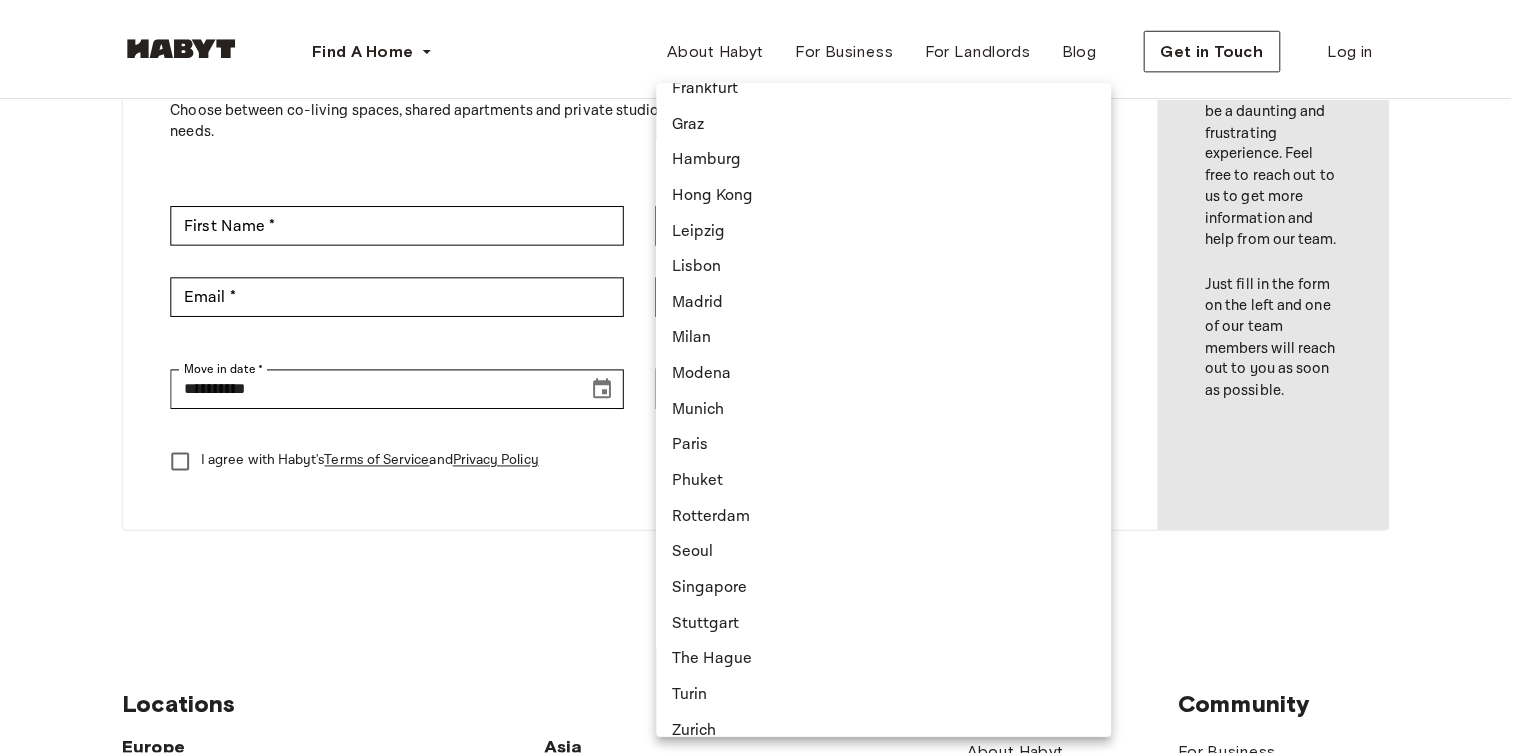 scroll, scrollTop: 220, scrollLeft: 0, axis: vertical 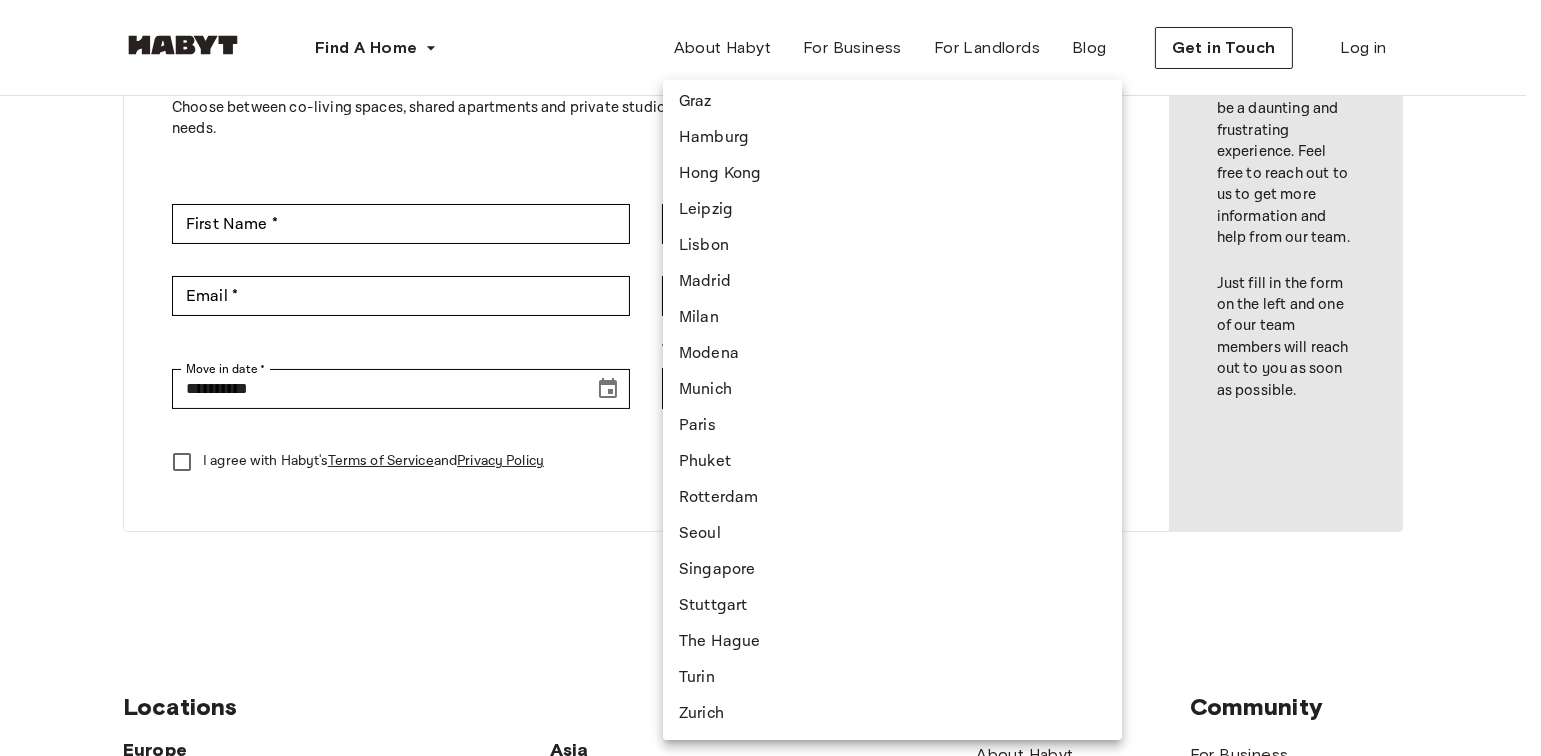 click on "Singapore" at bounding box center (892, 570) 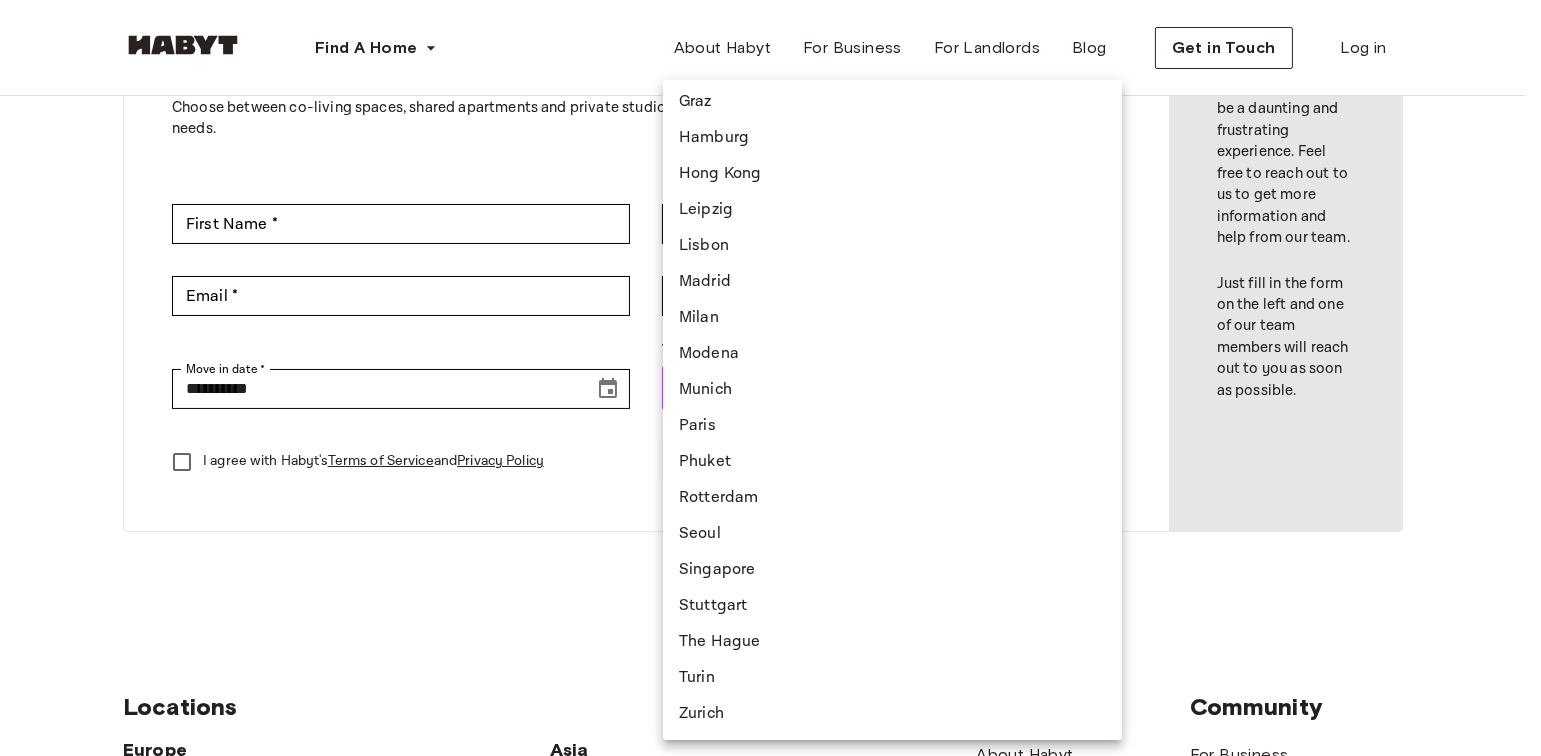 type on "*********" 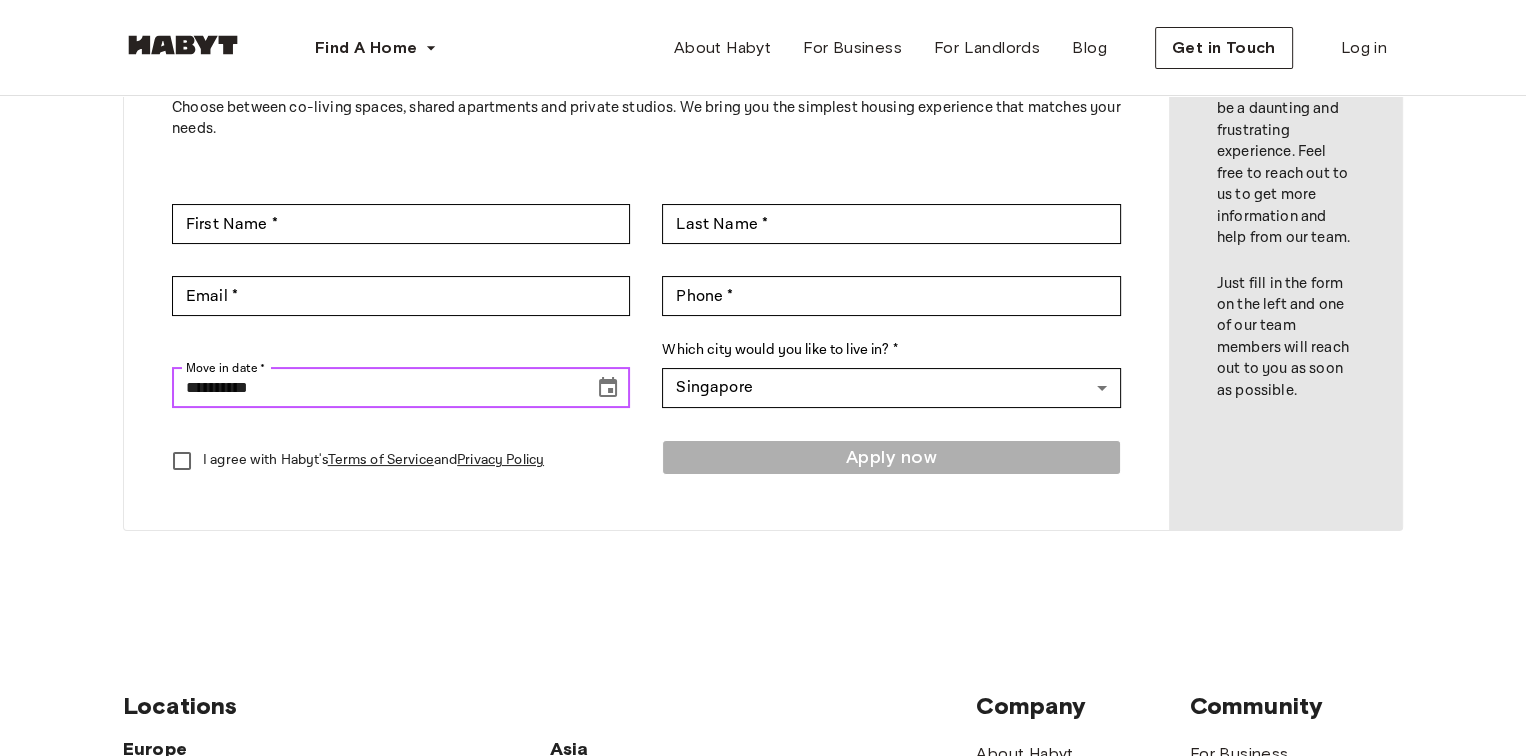 click on "**********" at bounding box center [376, 388] 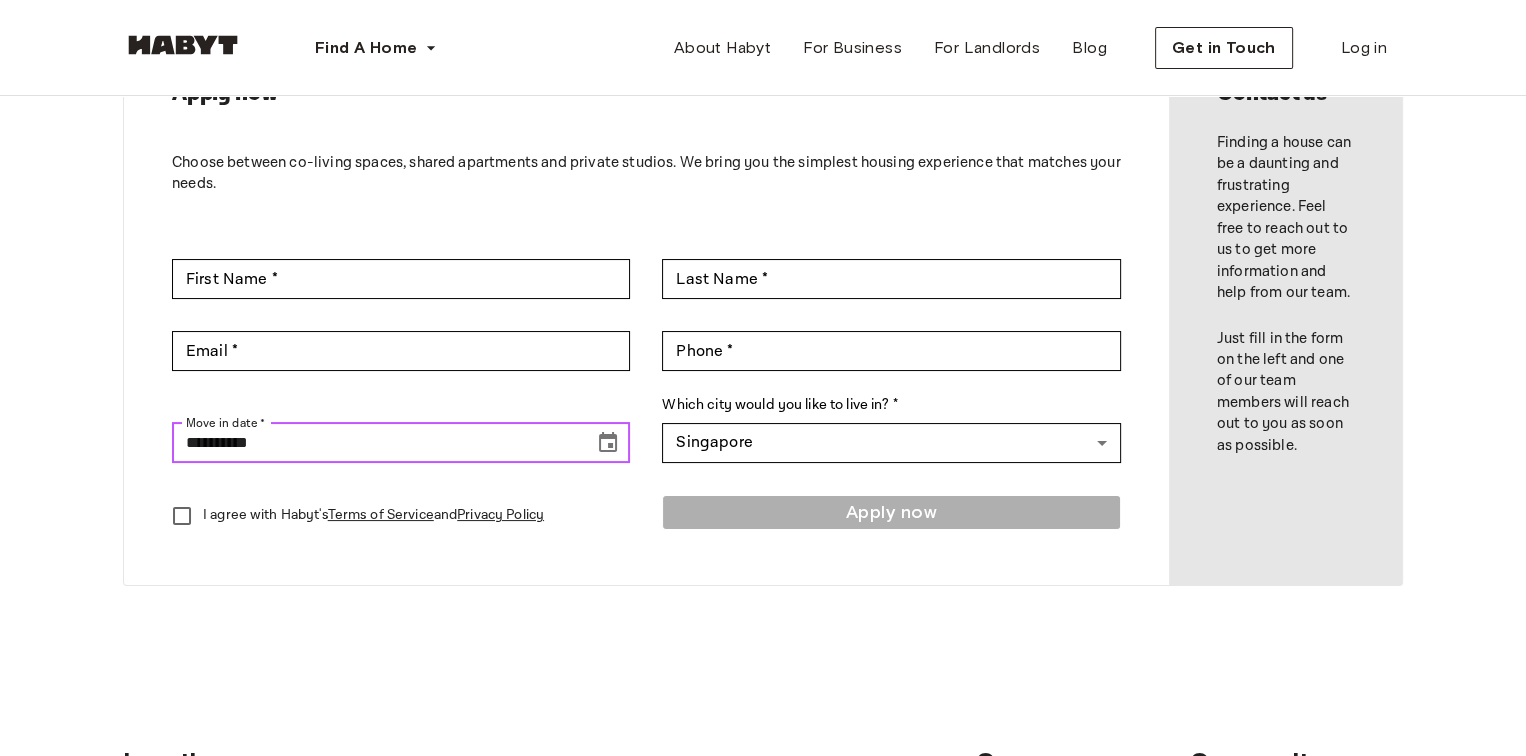 scroll, scrollTop: 100, scrollLeft: 0, axis: vertical 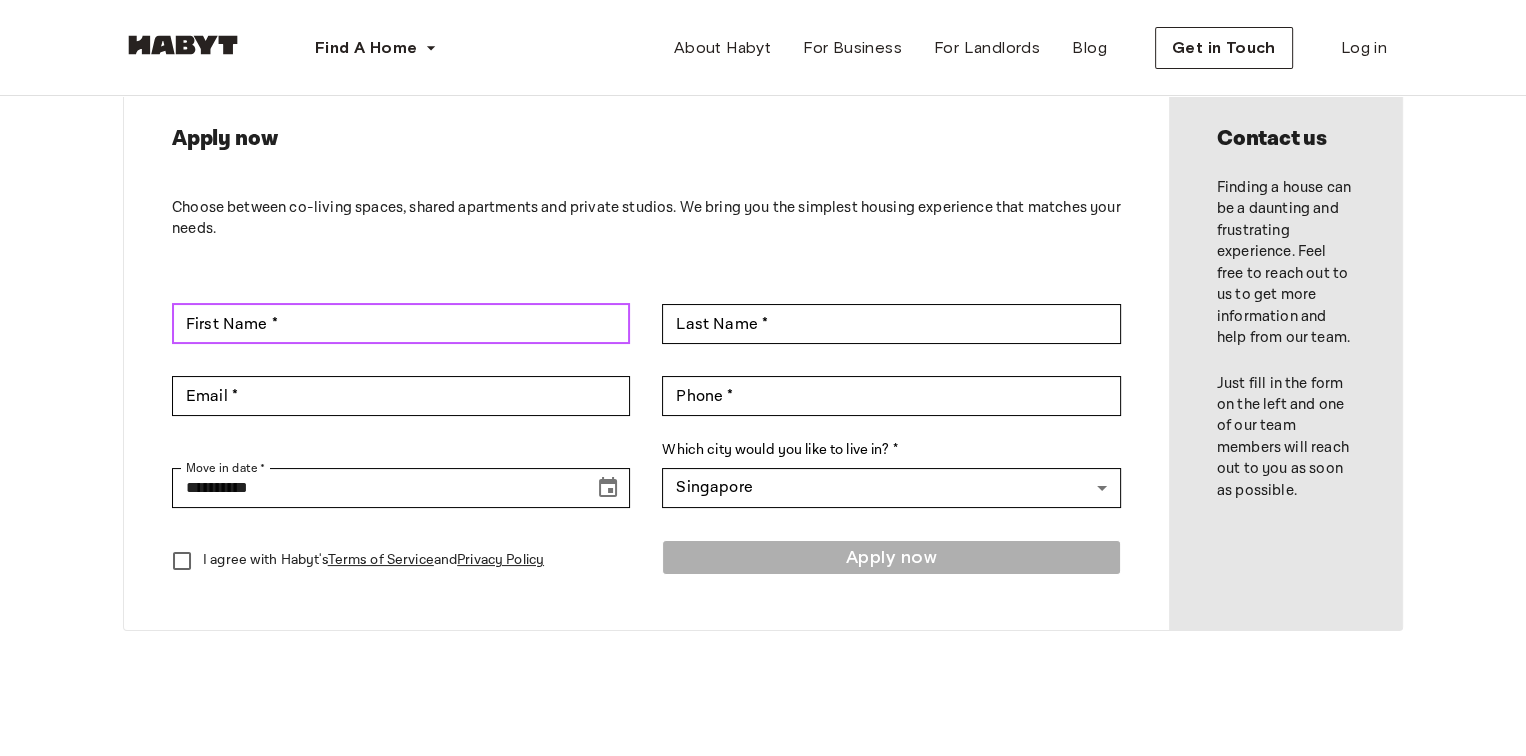 click on "First Name *" at bounding box center [401, 324] 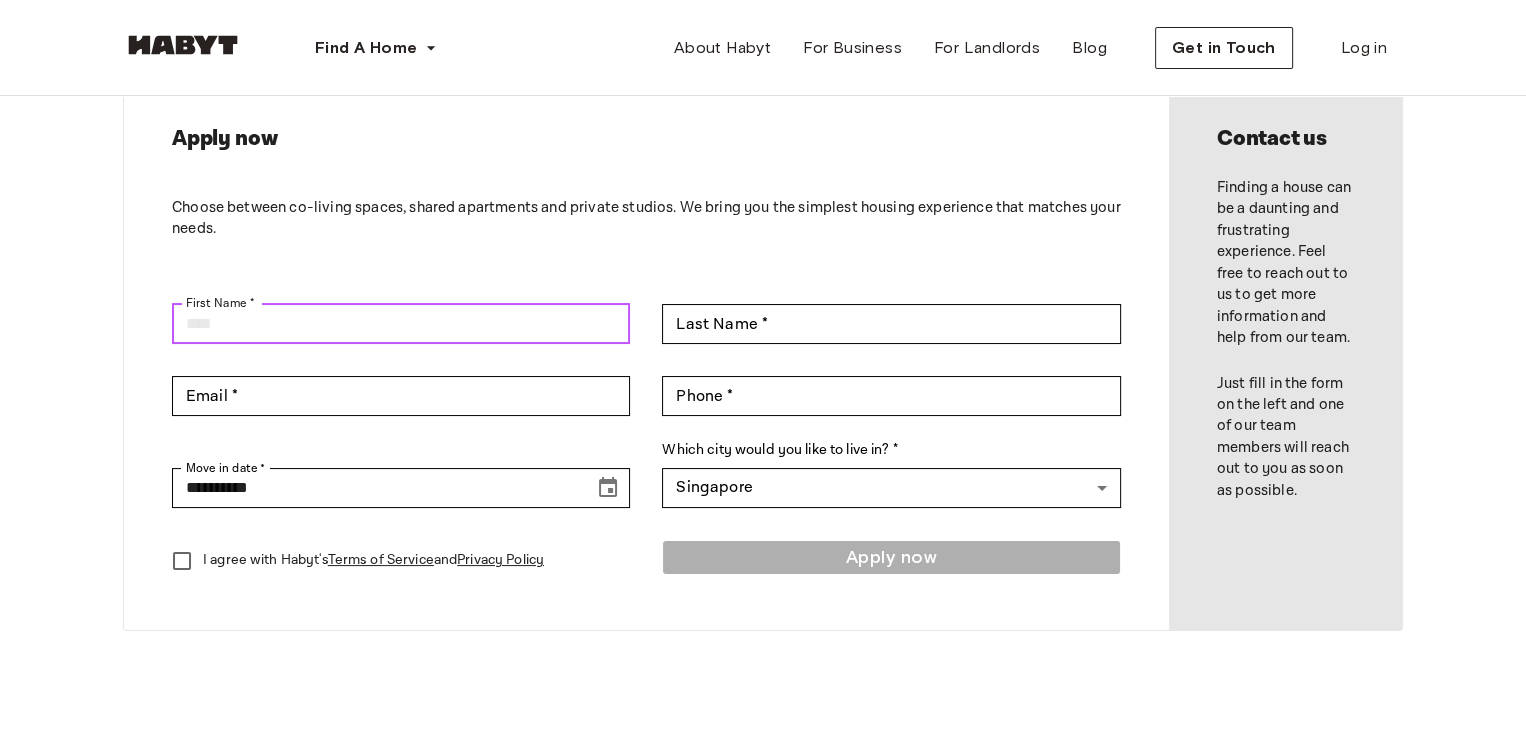 type on "******" 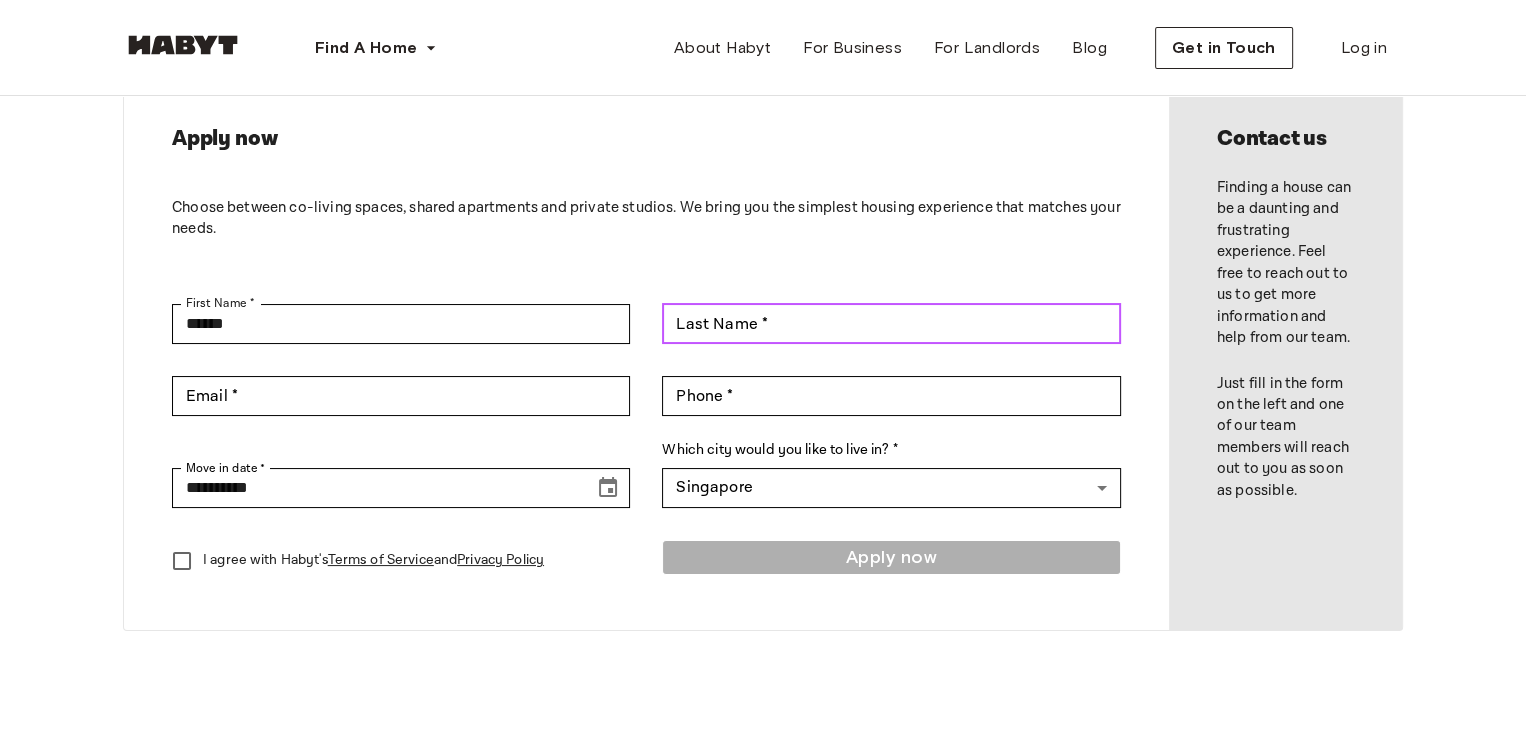 type on "***" 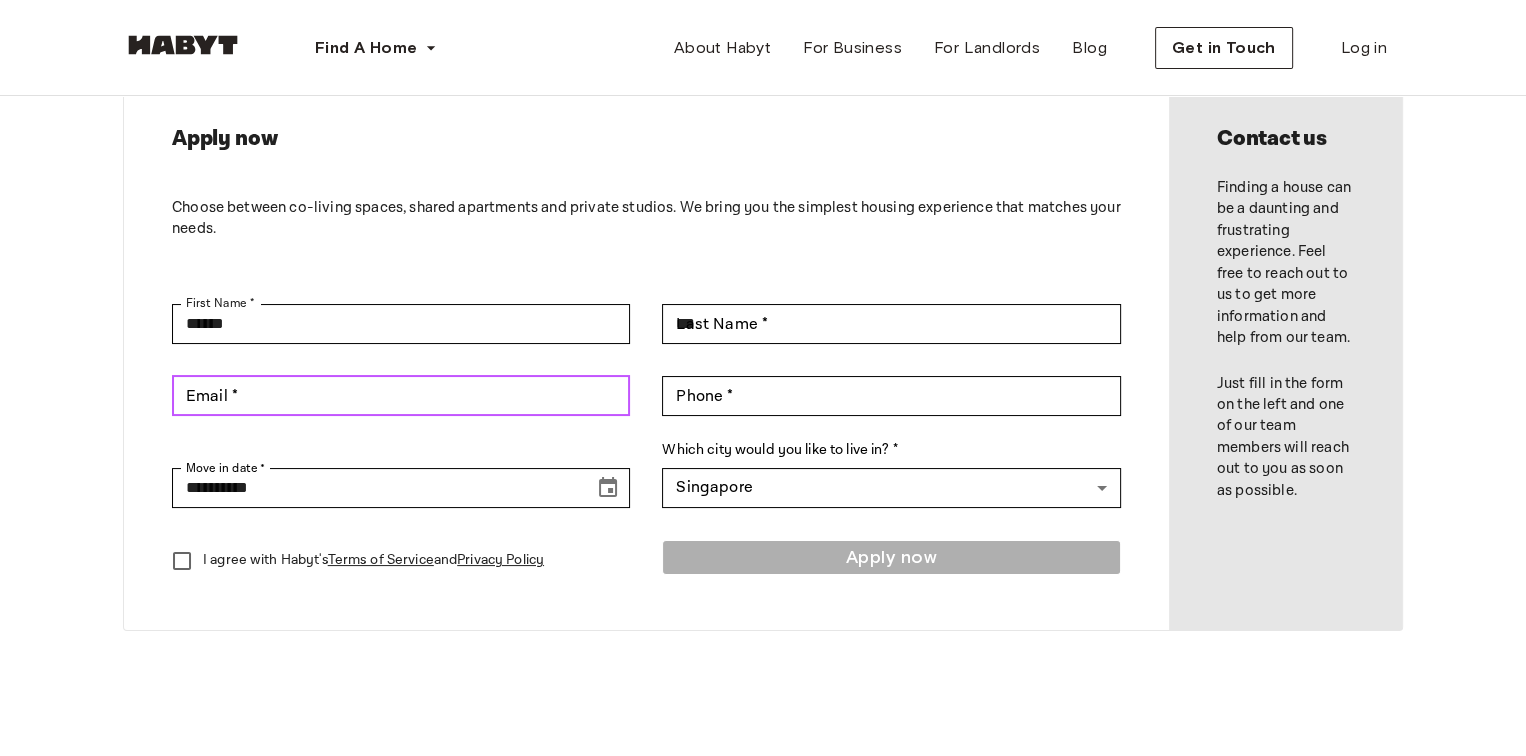 type on "**********" 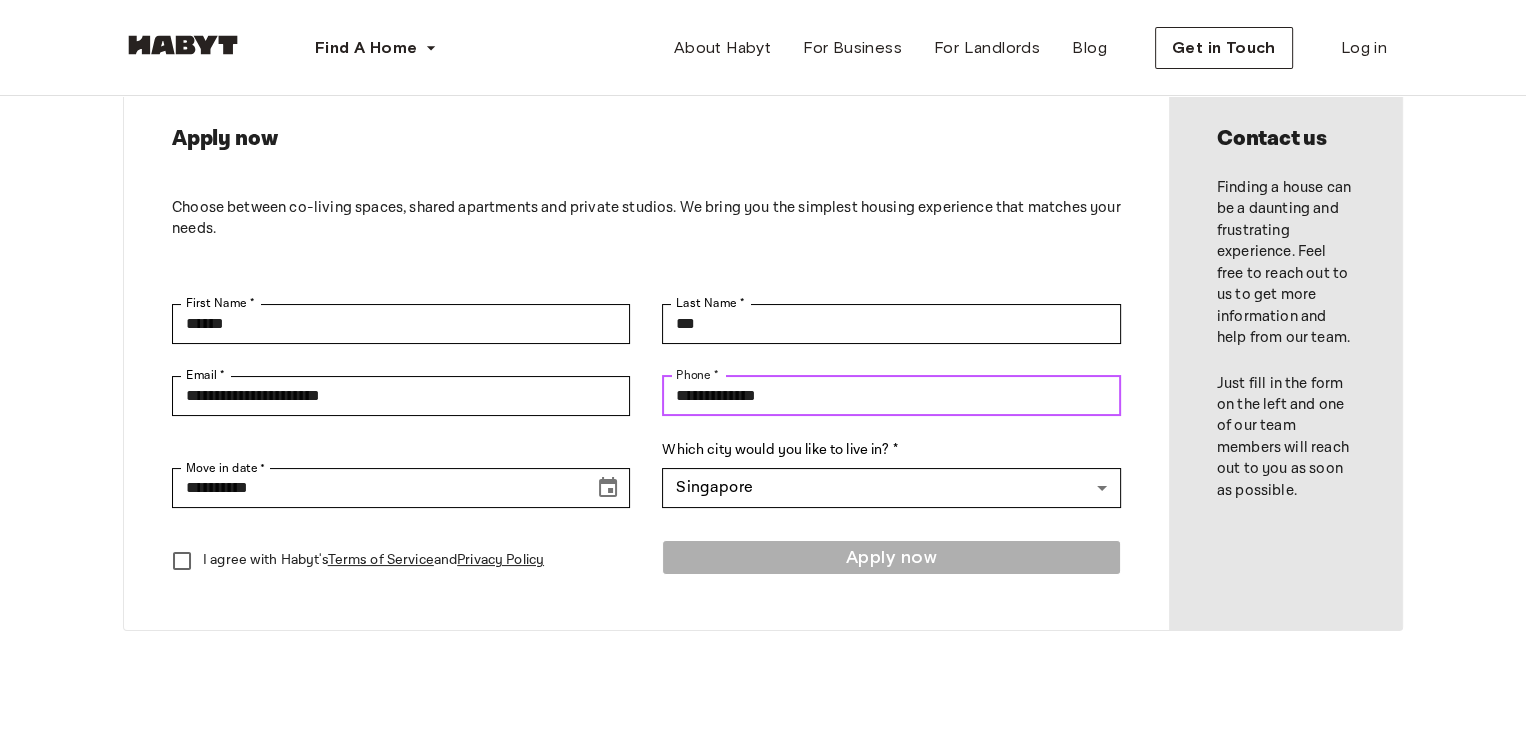 drag, startPoint x: 814, startPoint y: 392, endPoint x: 705, endPoint y: 391, distance: 109.004585 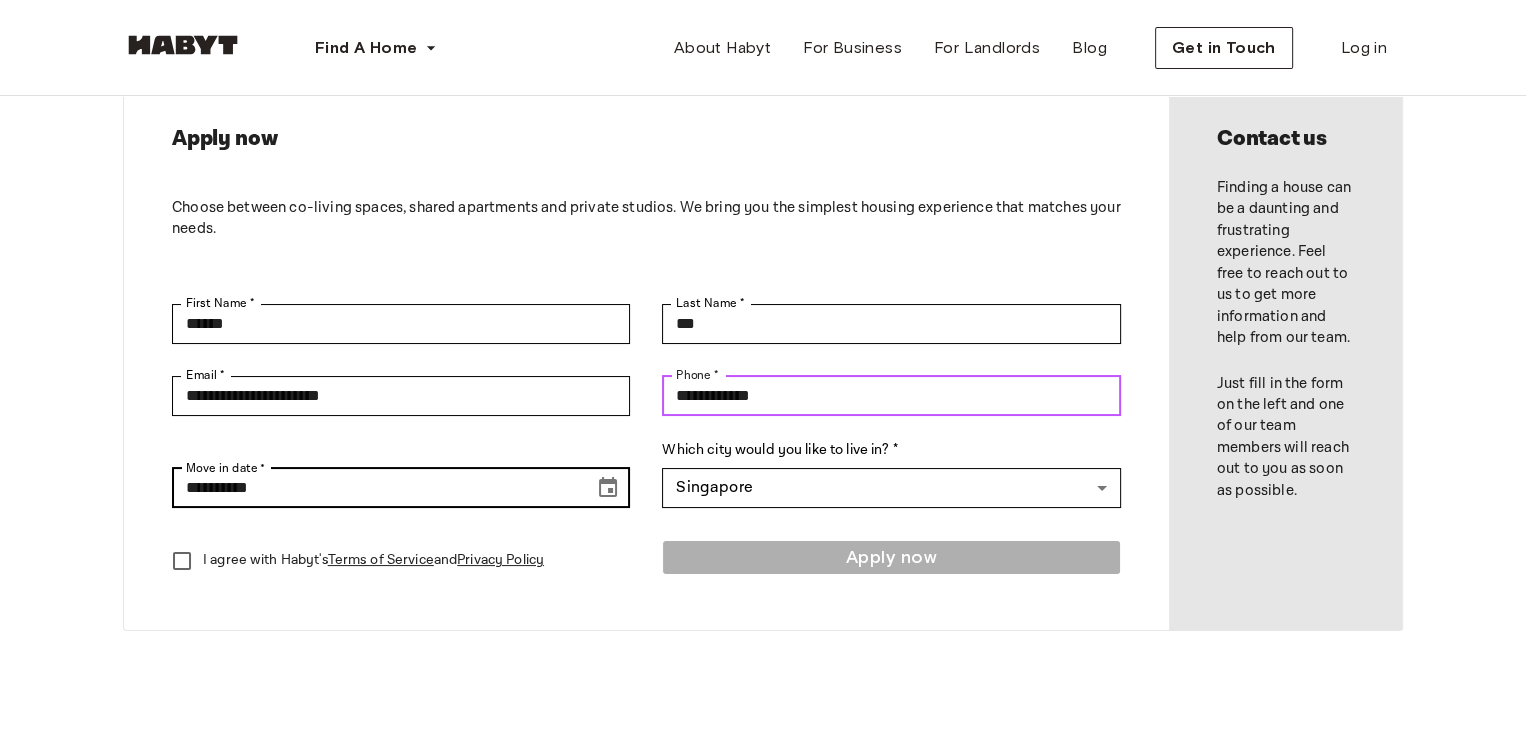 type on "**********" 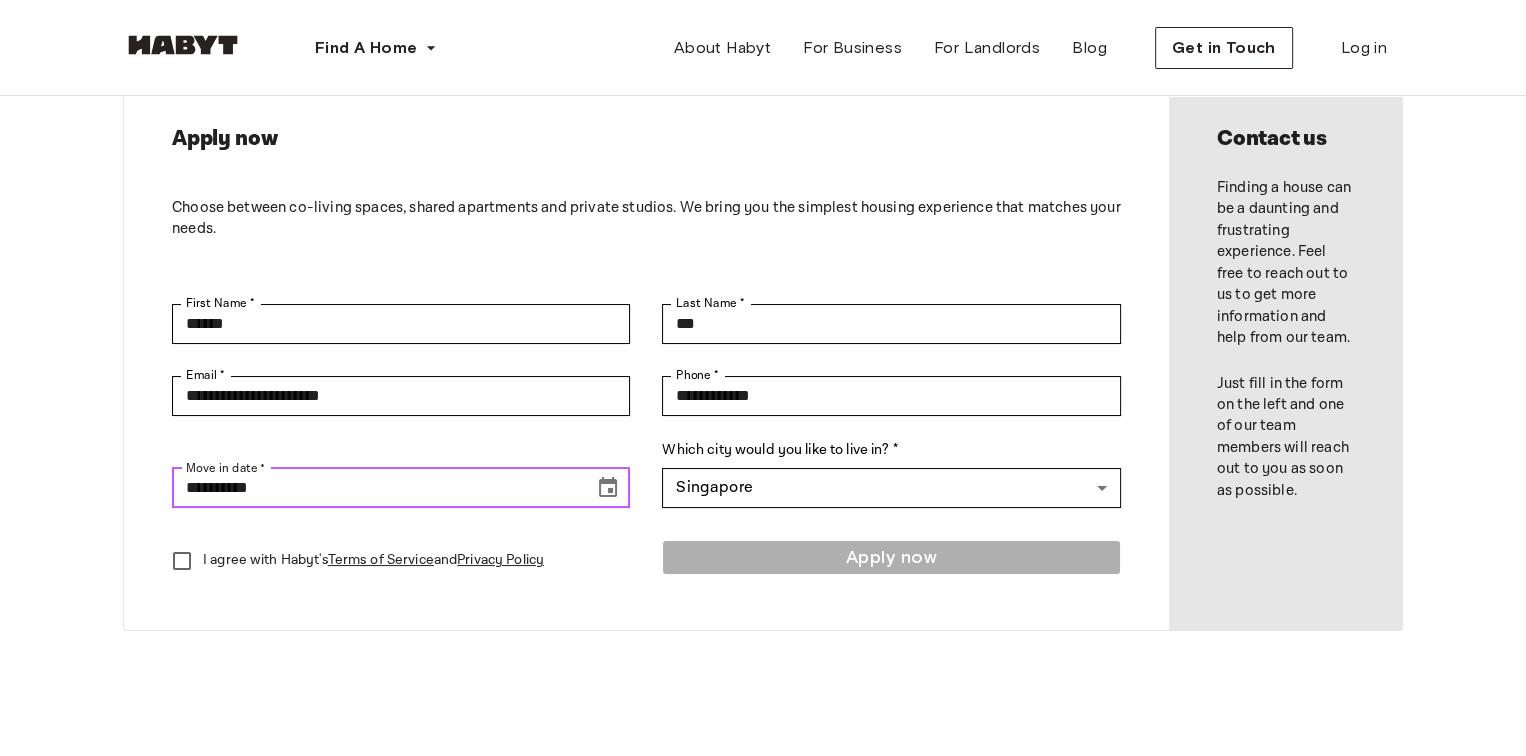 click on "**********" at bounding box center (376, 488) 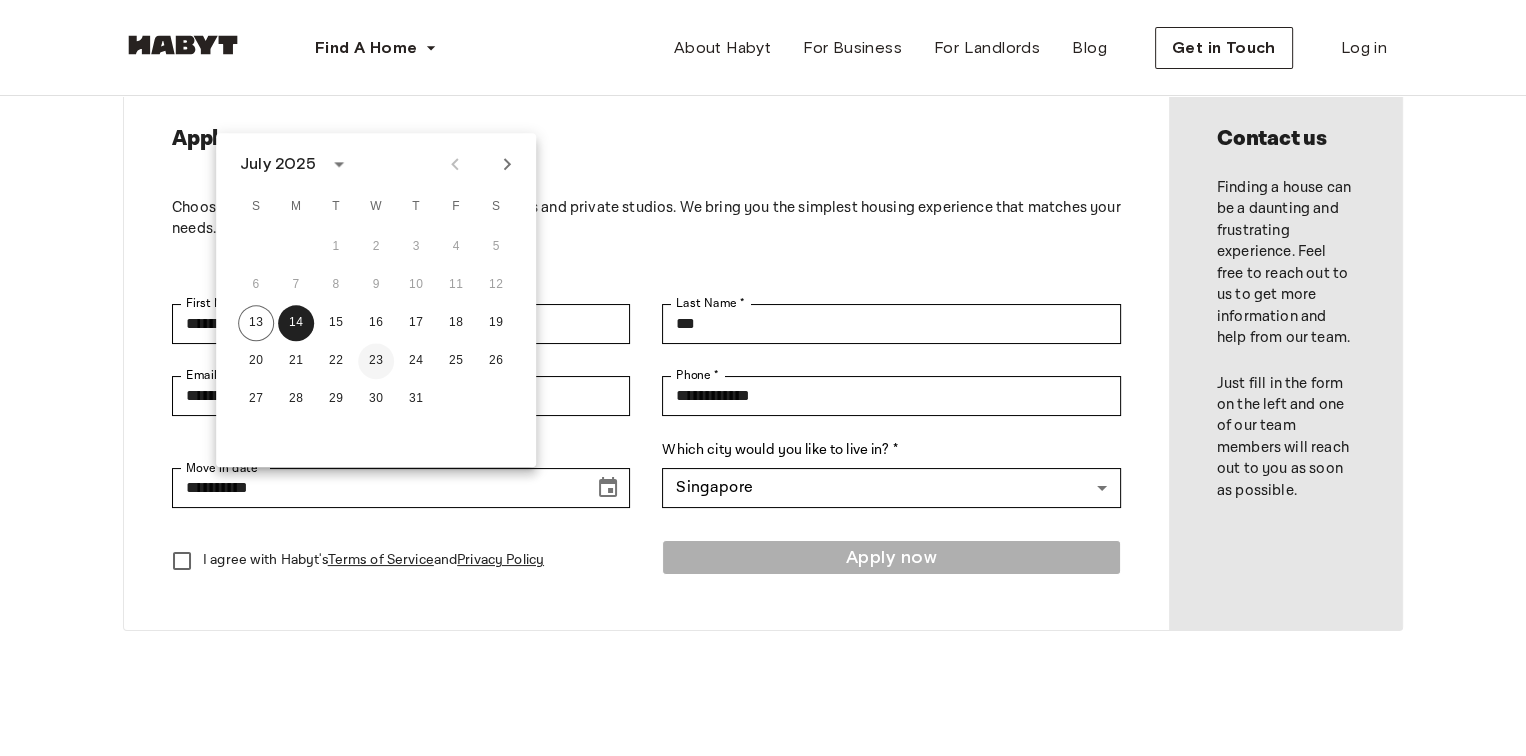 click on "23" at bounding box center [376, 361] 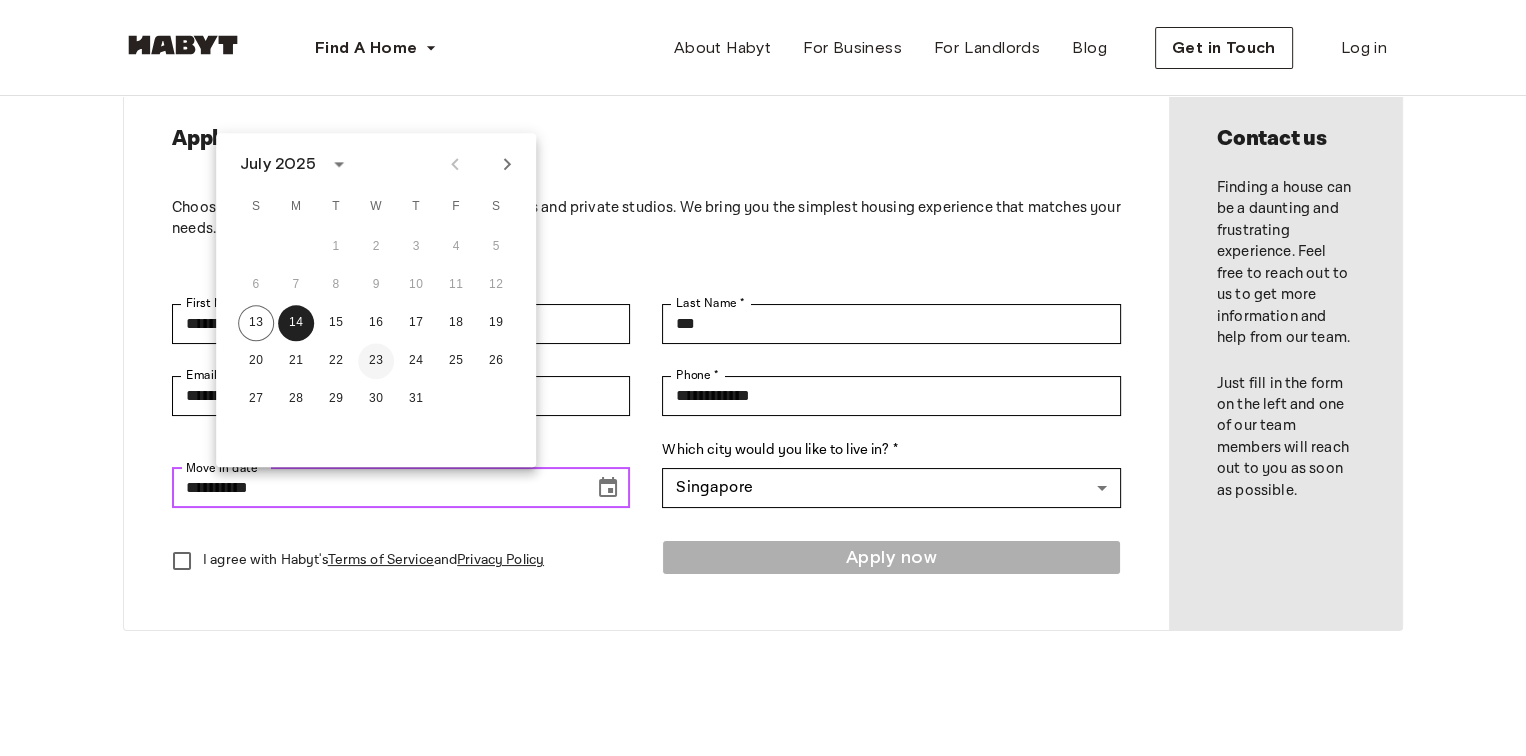 type on "**********" 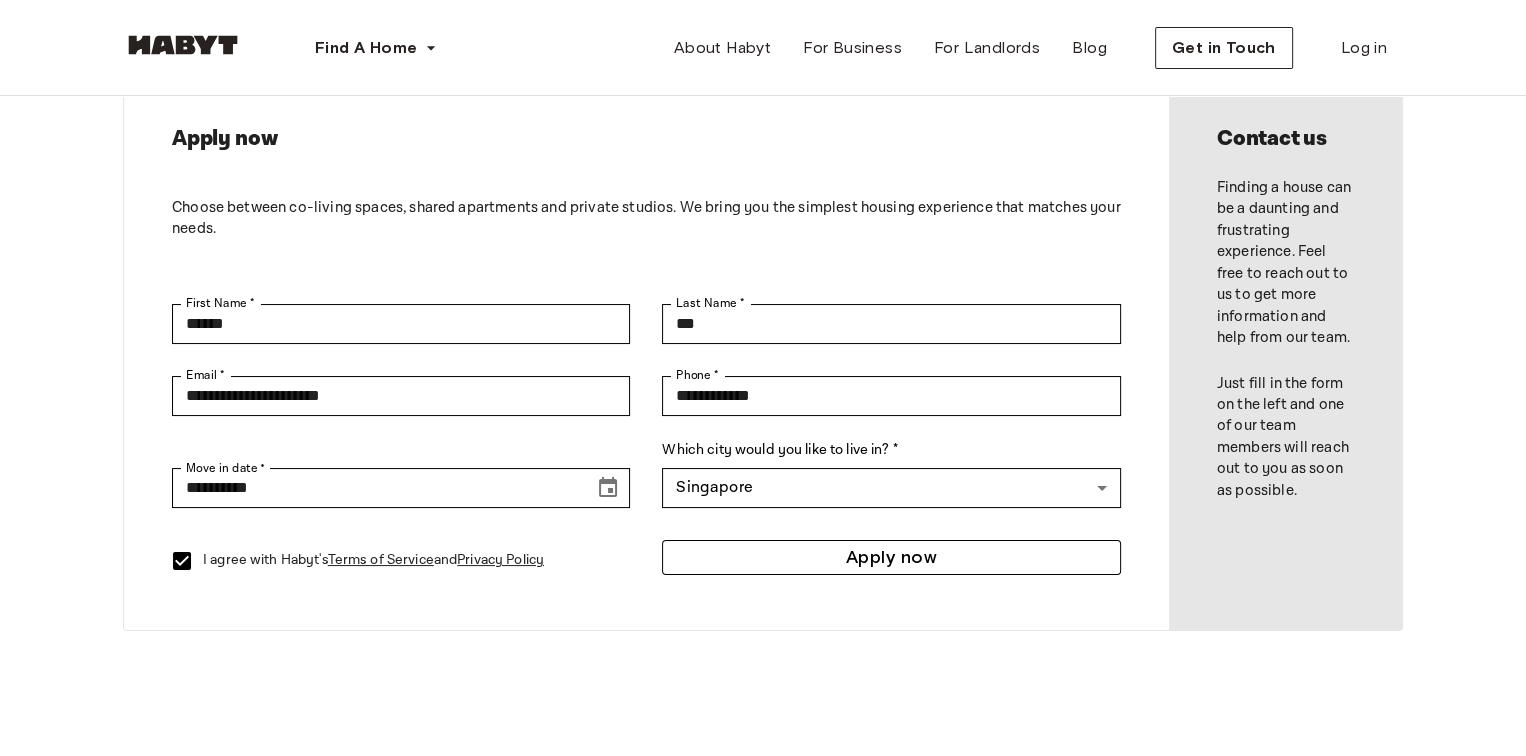 click on "Apply now" at bounding box center (891, 557) 